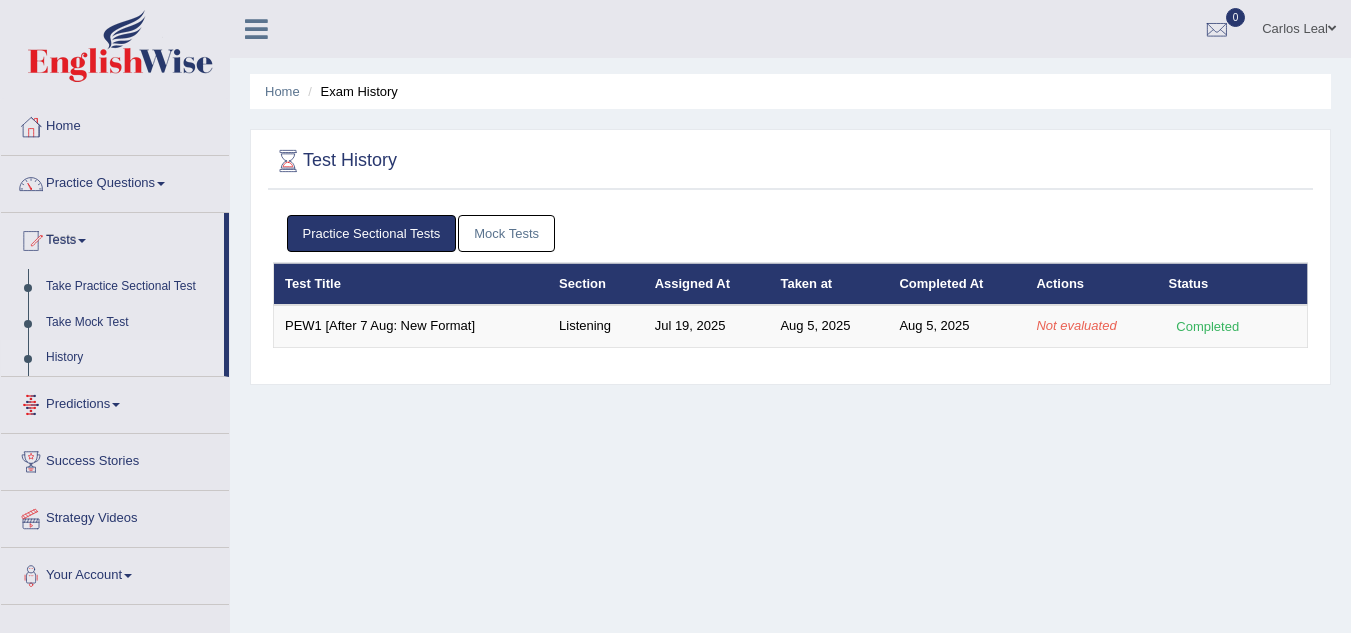 scroll, scrollTop: 0, scrollLeft: 0, axis: both 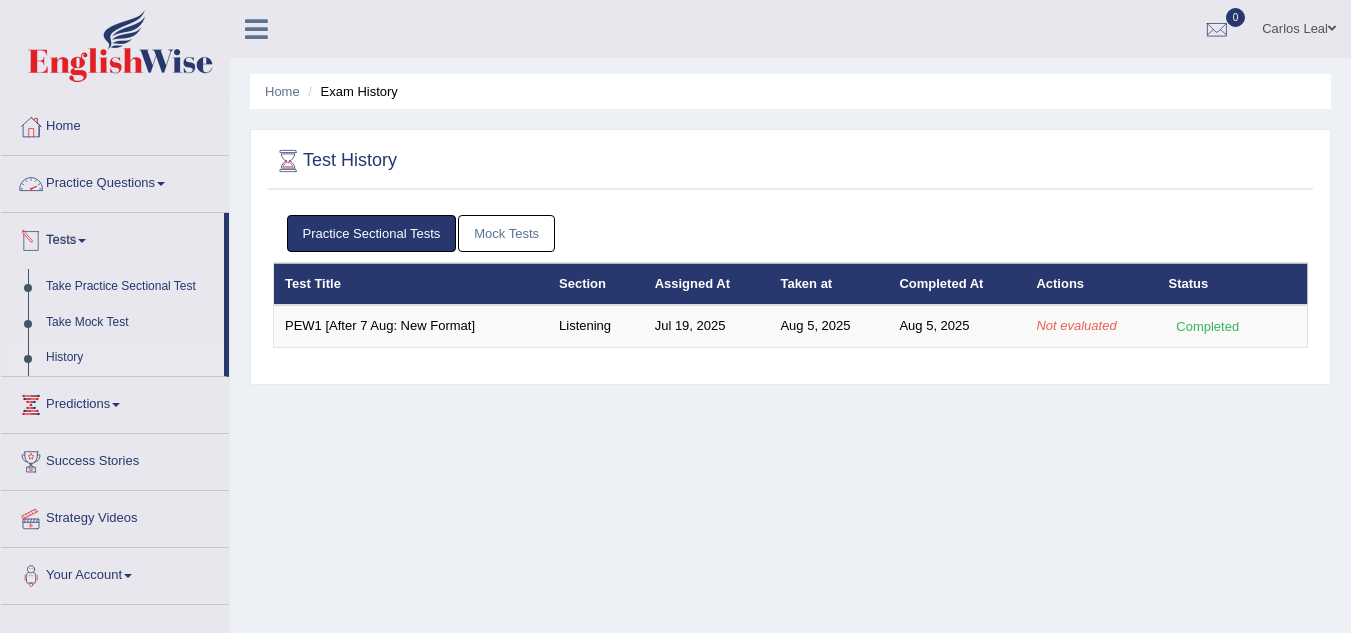 click on "Practice Questions" at bounding box center [115, 181] 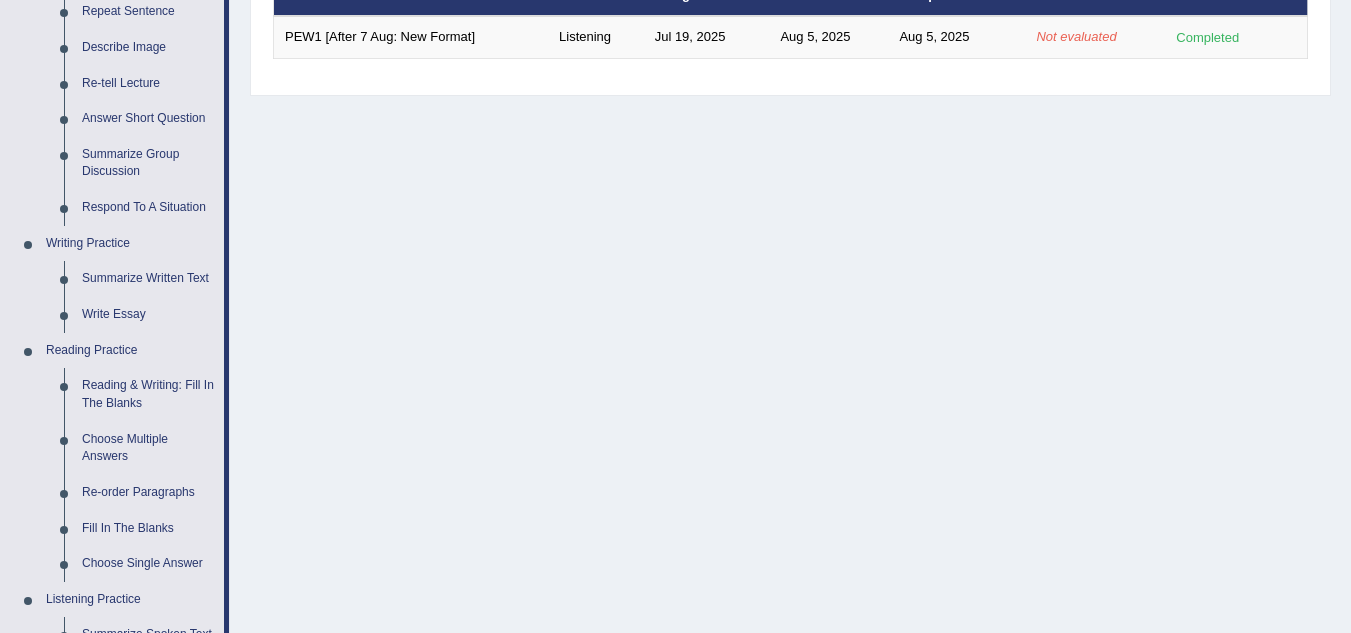 scroll, scrollTop: 291, scrollLeft: 0, axis: vertical 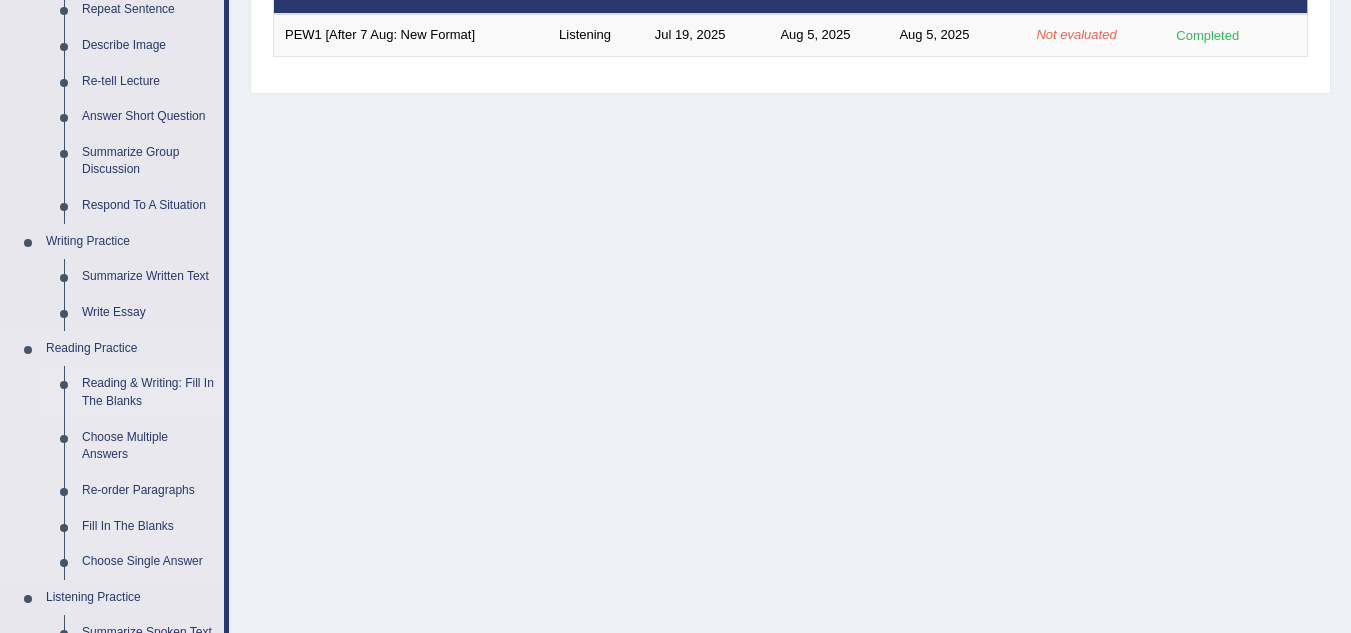 click on "Reading & Writing: Fill In The Blanks" at bounding box center (148, 392) 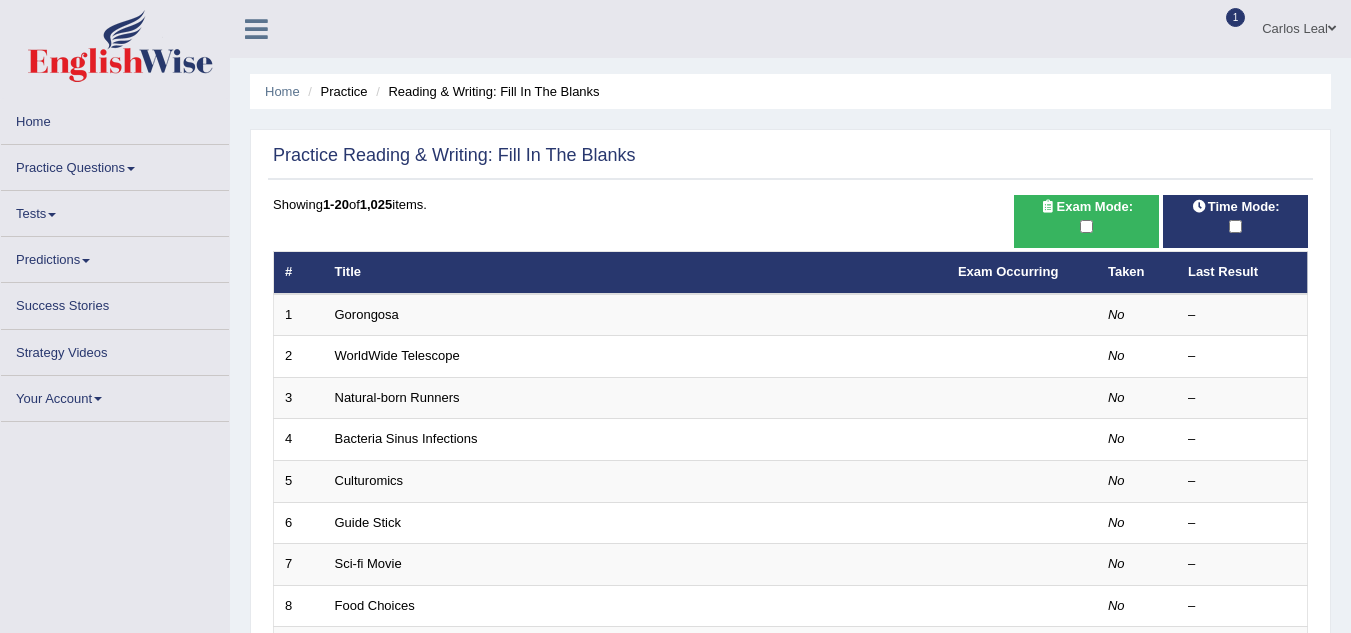 scroll, scrollTop: 0, scrollLeft: 0, axis: both 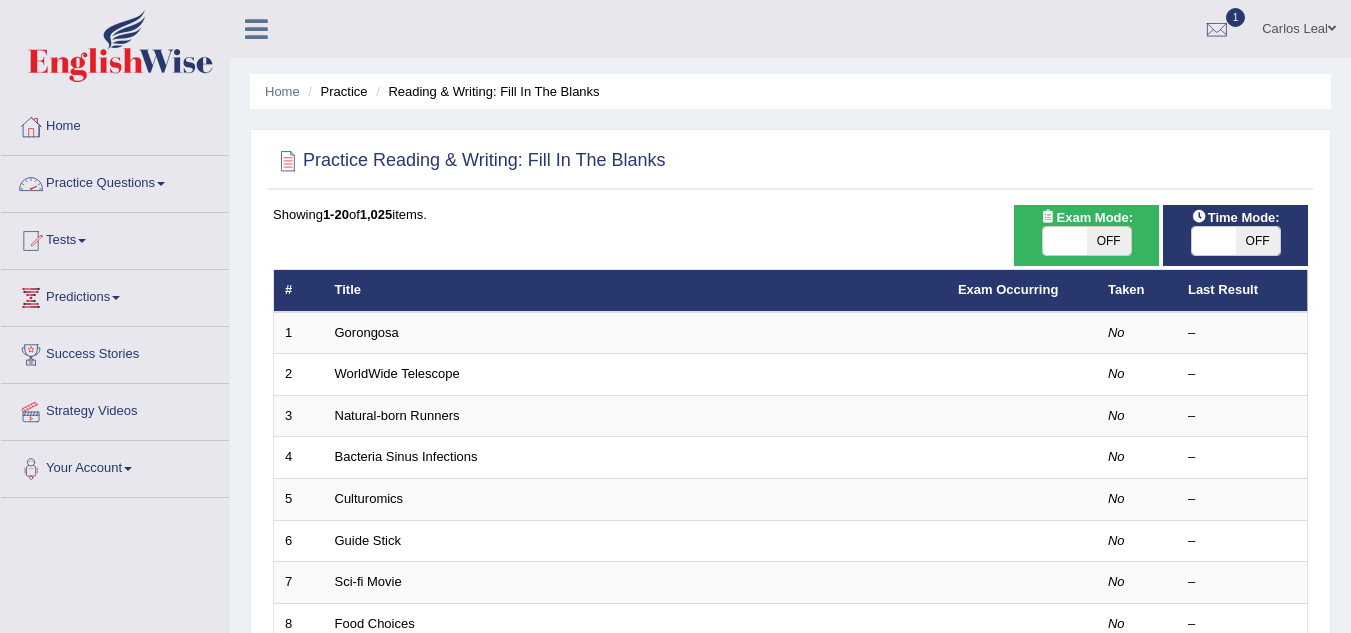 click on "Practice Questions" at bounding box center [115, 181] 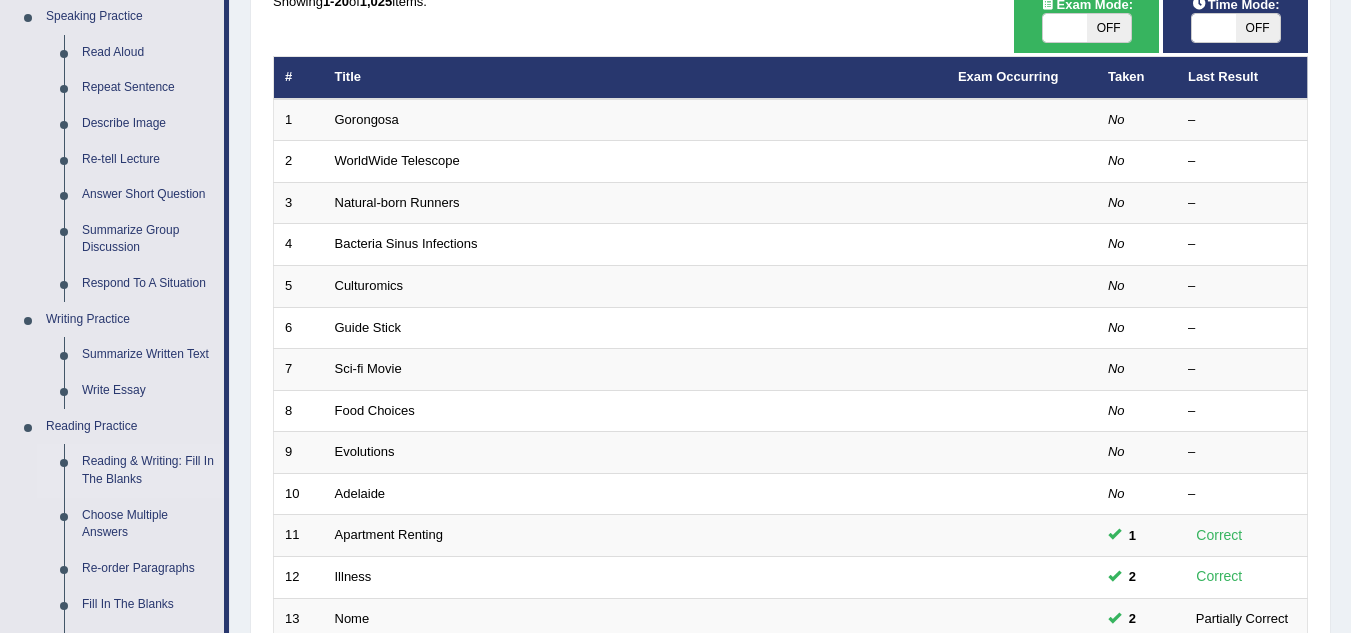 scroll, scrollTop: 210, scrollLeft: 0, axis: vertical 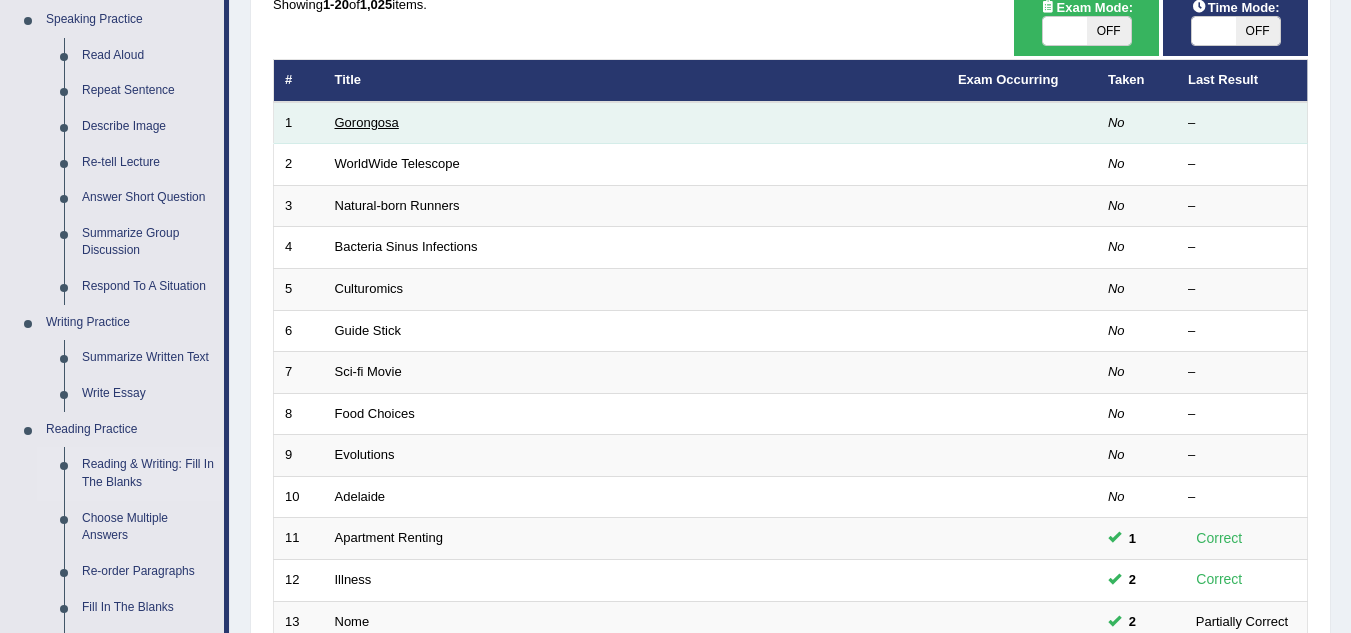 click on "Gorongosa" at bounding box center [367, 122] 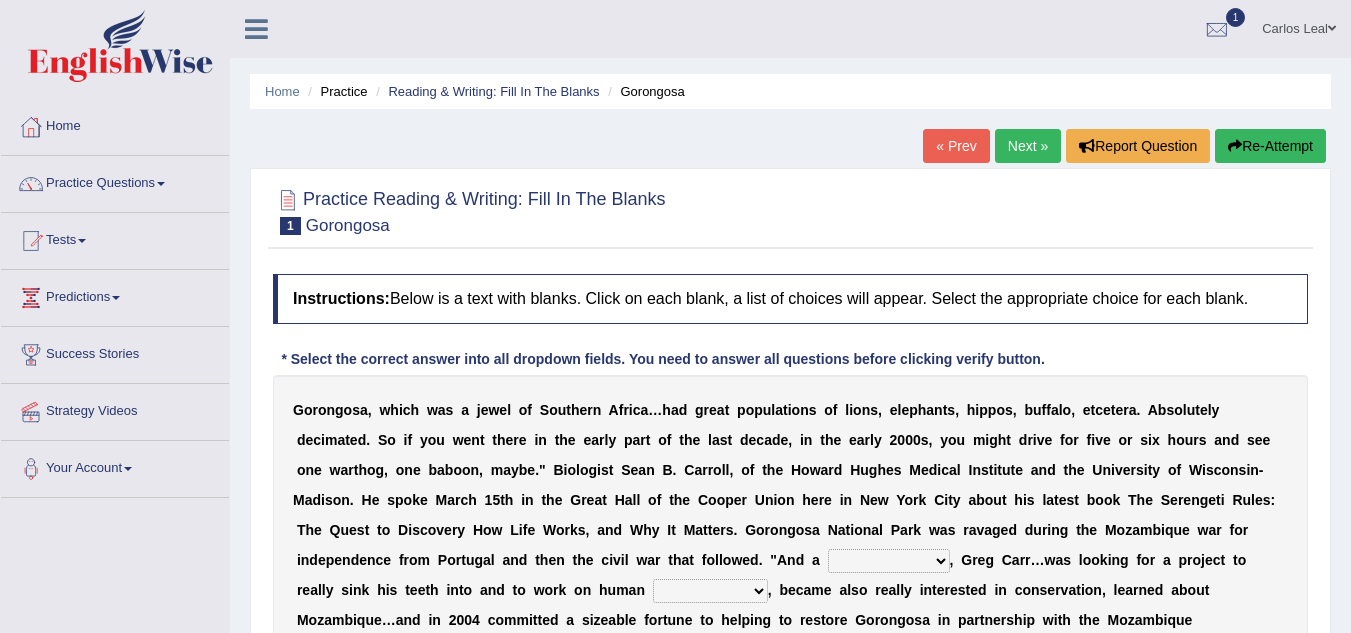 scroll, scrollTop: 0, scrollLeft: 0, axis: both 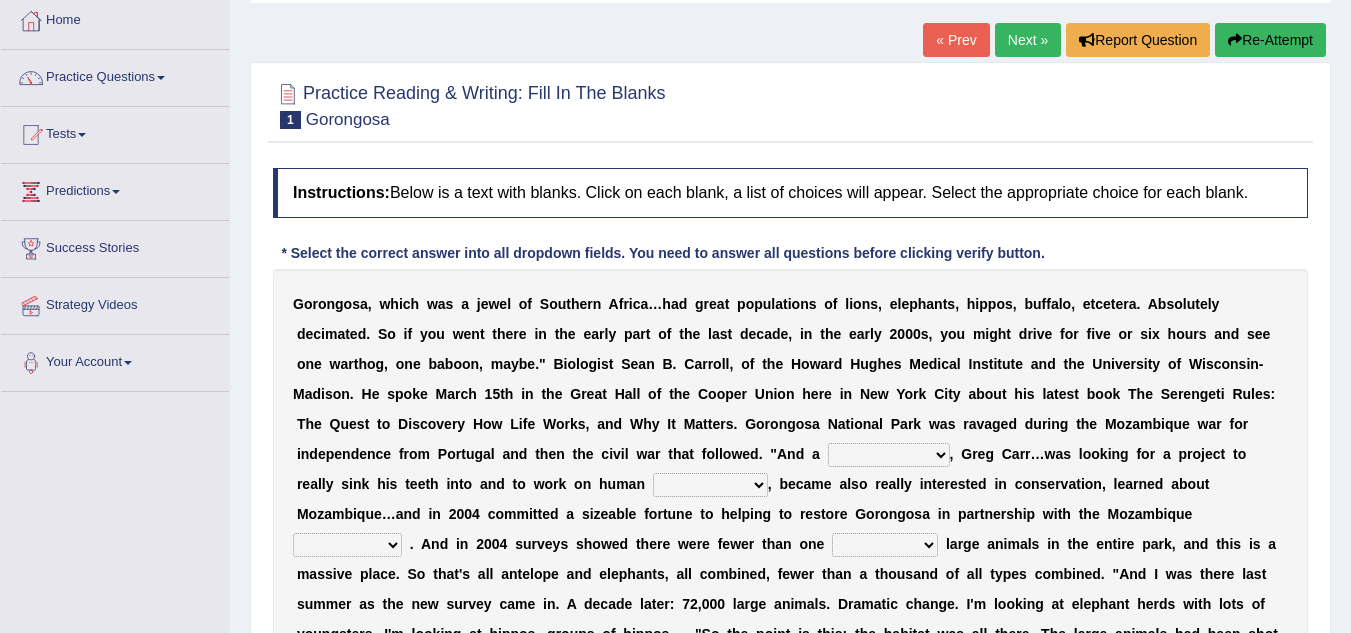 click on "passion solstice ballast philanthropist" at bounding box center [889, 455] 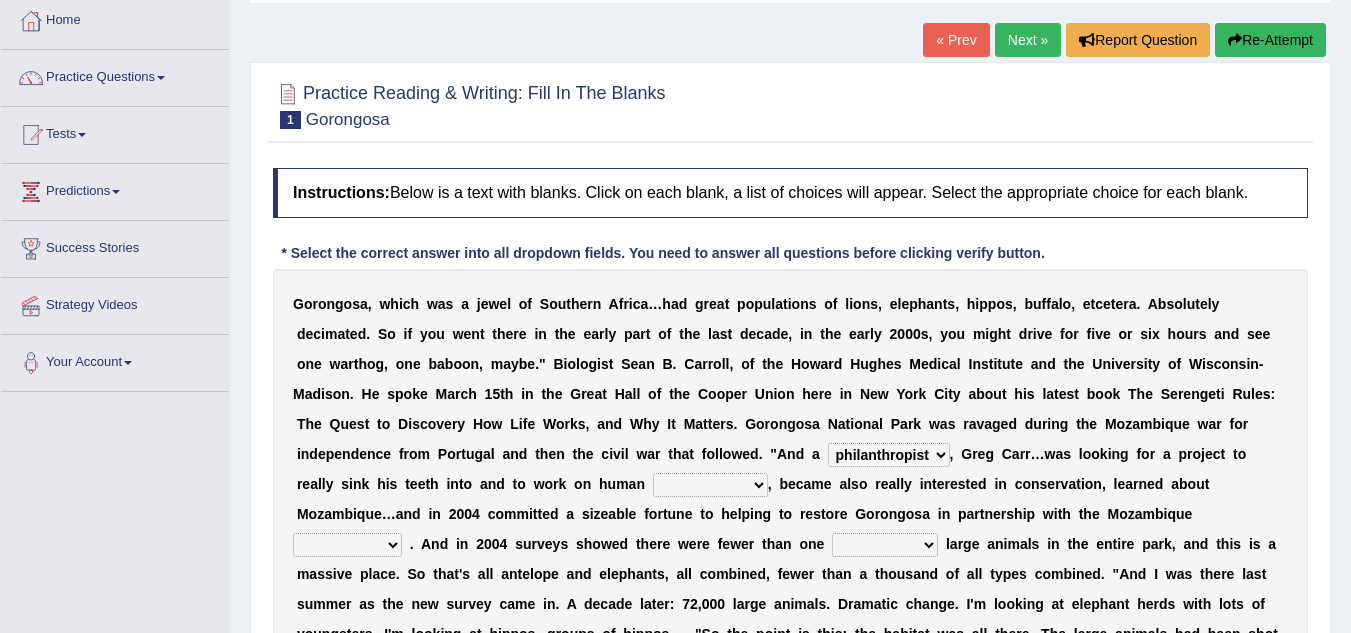 click on "passion solstice ballast philanthropist" at bounding box center (889, 455) 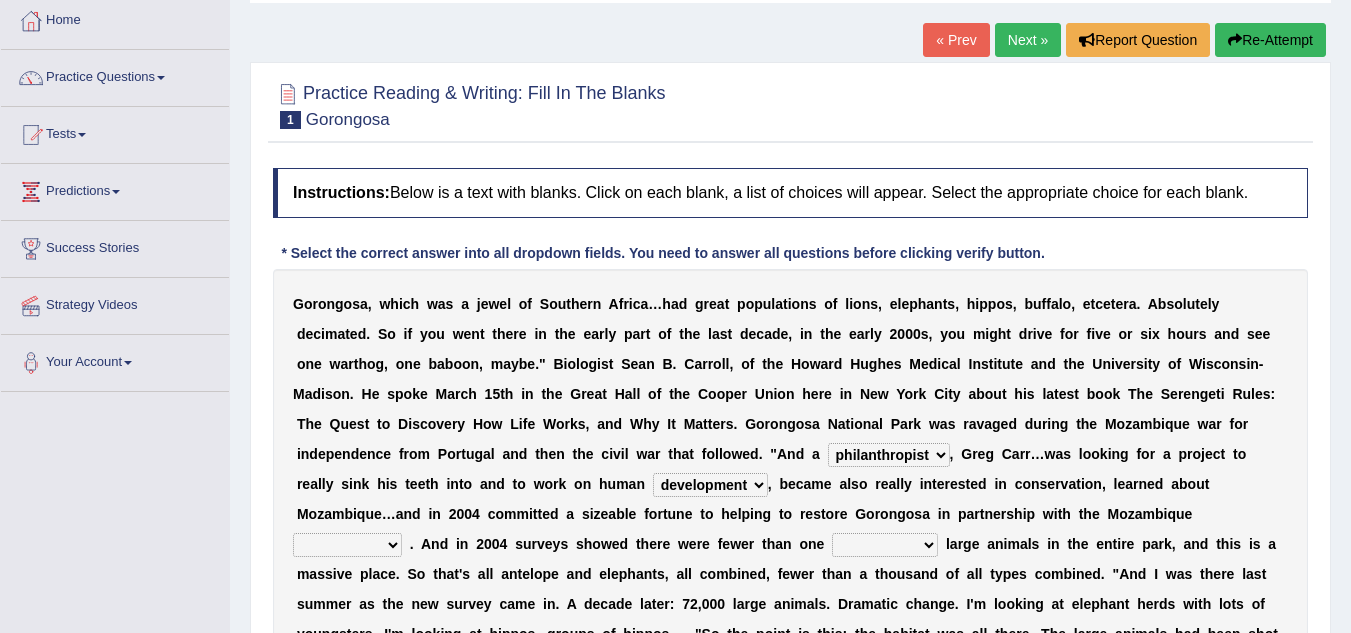 click on "negligence prevalence development malevolence" at bounding box center (710, 485) 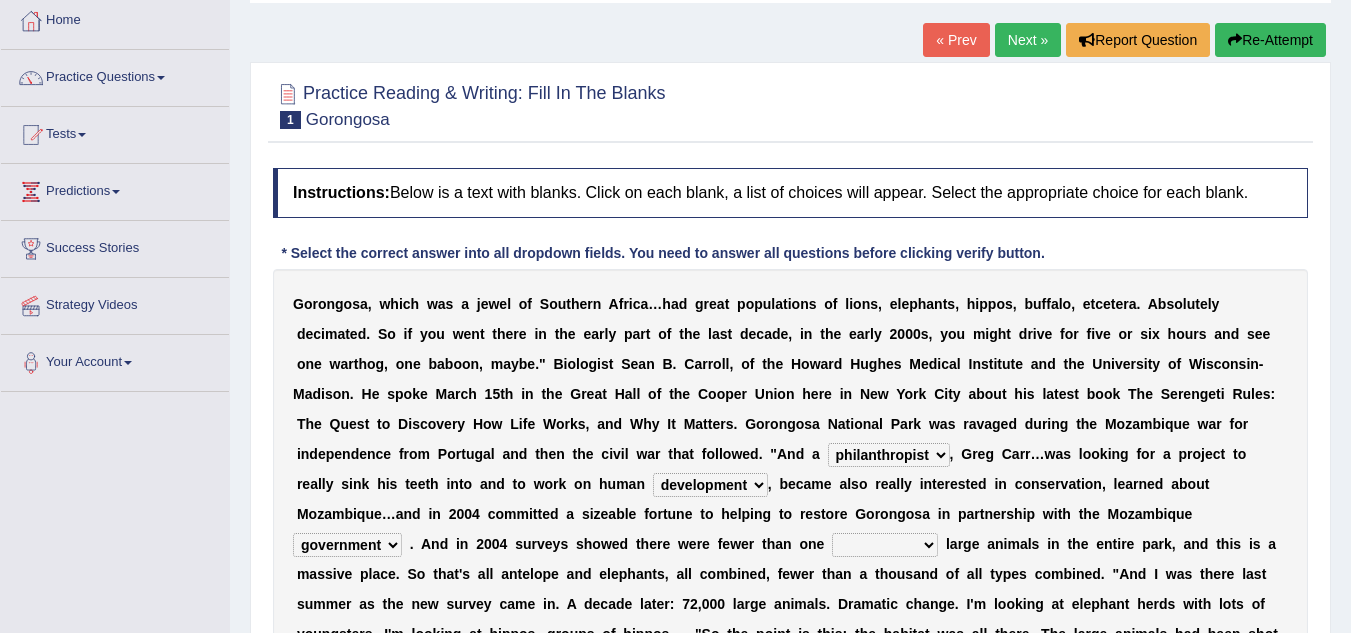 click on "deflowered embowered roundest thousand" at bounding box center [885, 545] 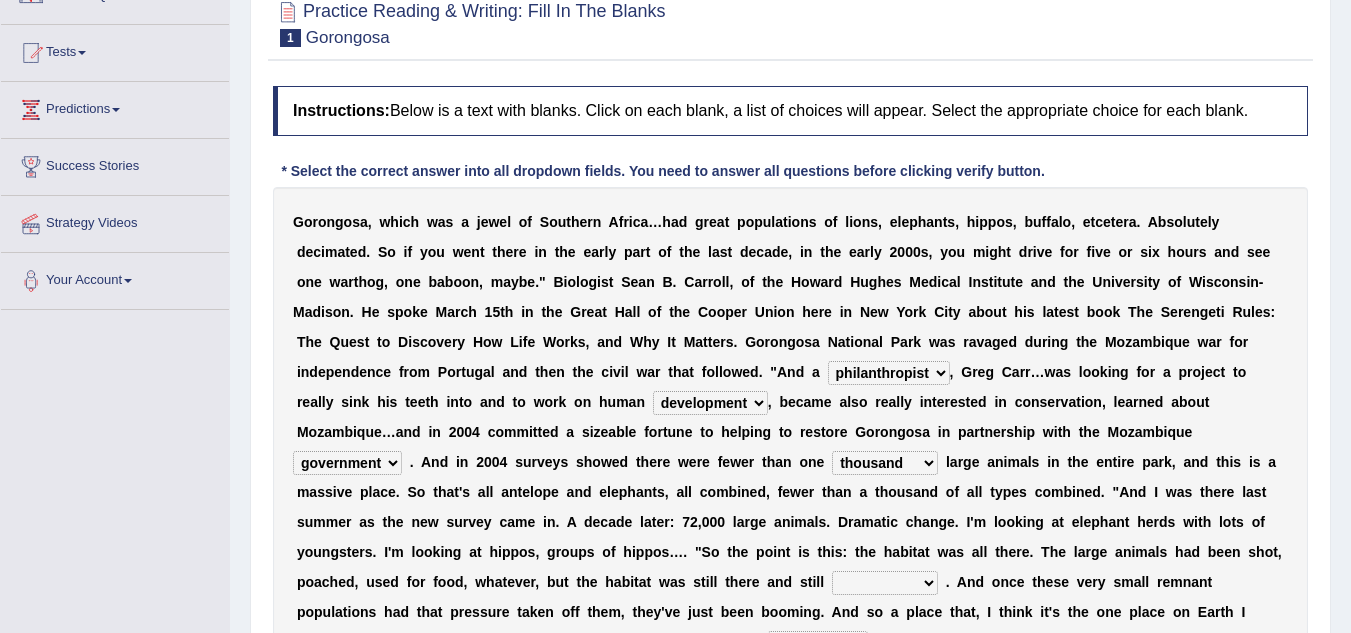 scroll, scrollTop: 190, scrollLeft: 0, axis: vertical 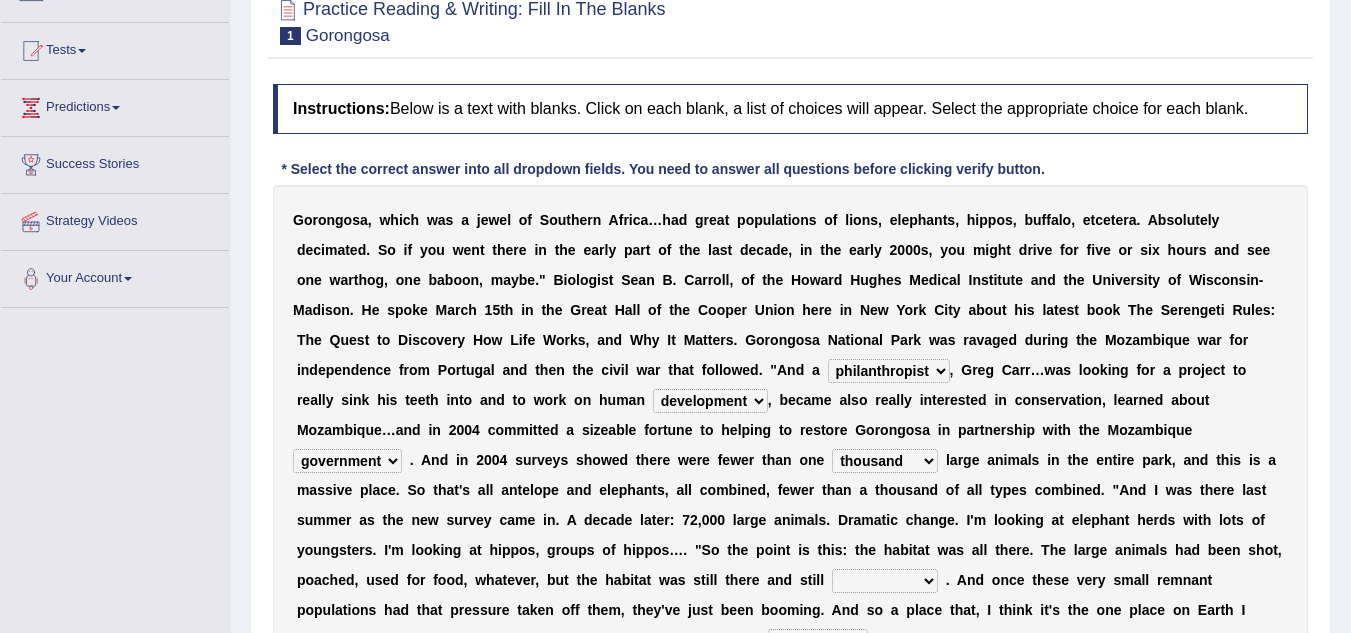 click on "deflowered embowered roundest thousand" at bounding box center [885, 461] 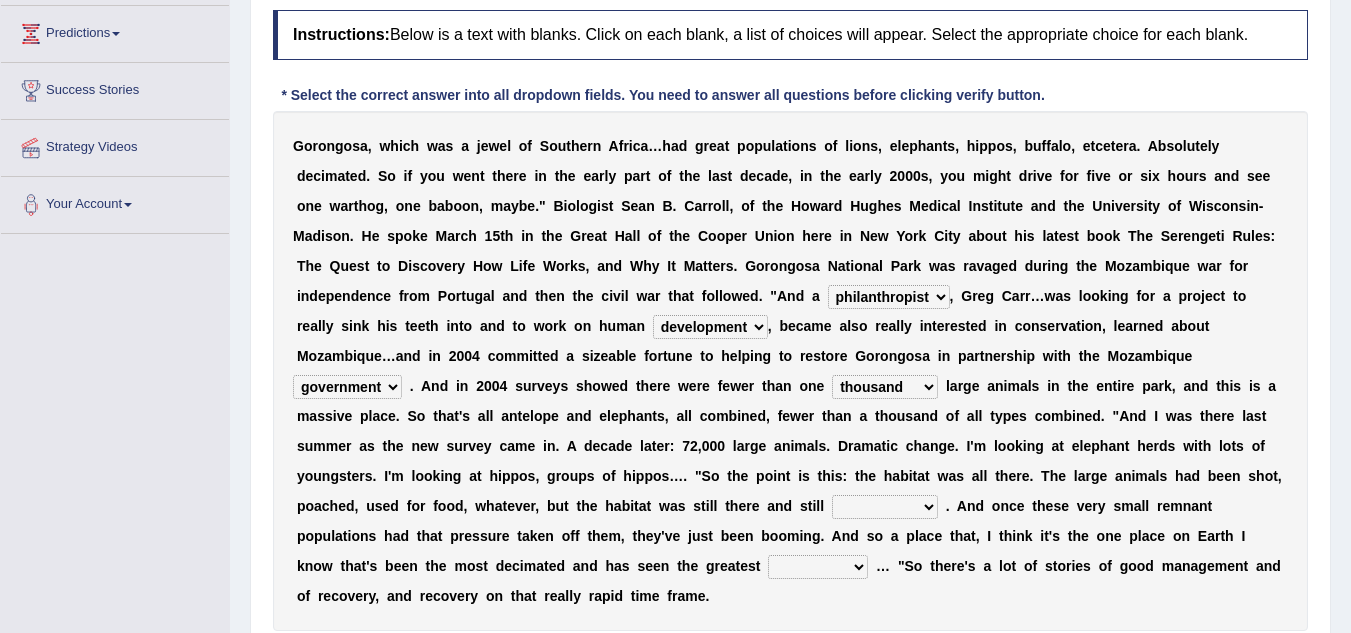 scroll, scrollTop: 274, scrollLeft: 0, axis: vertical 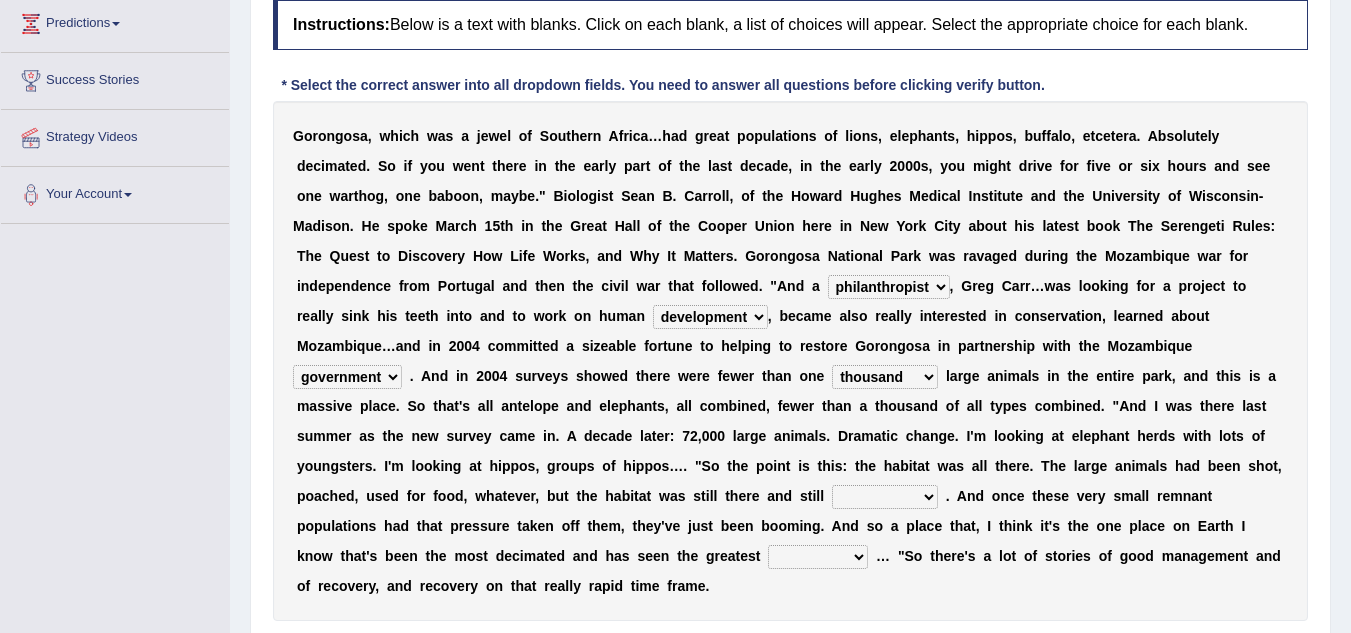 click on "assertive incidental compulsive productive" at bounding box center [885, 497] 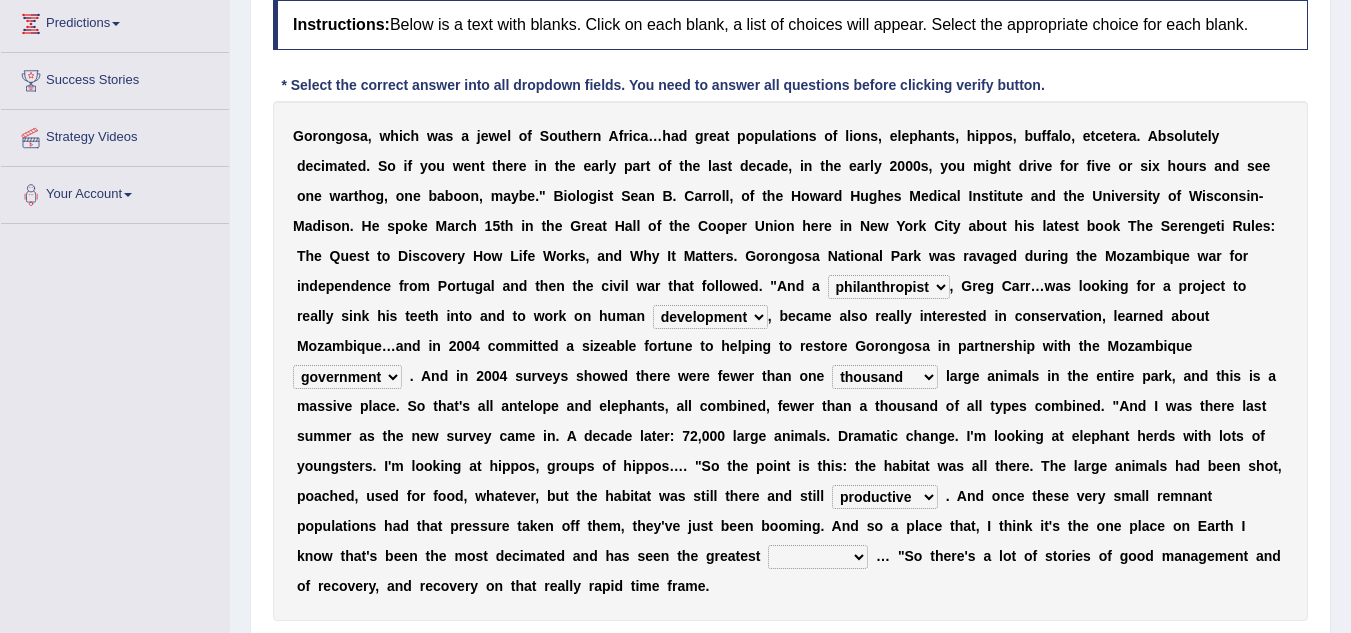 click on "recovery efficacy golly stumpy" at bounding box center (818, 557) 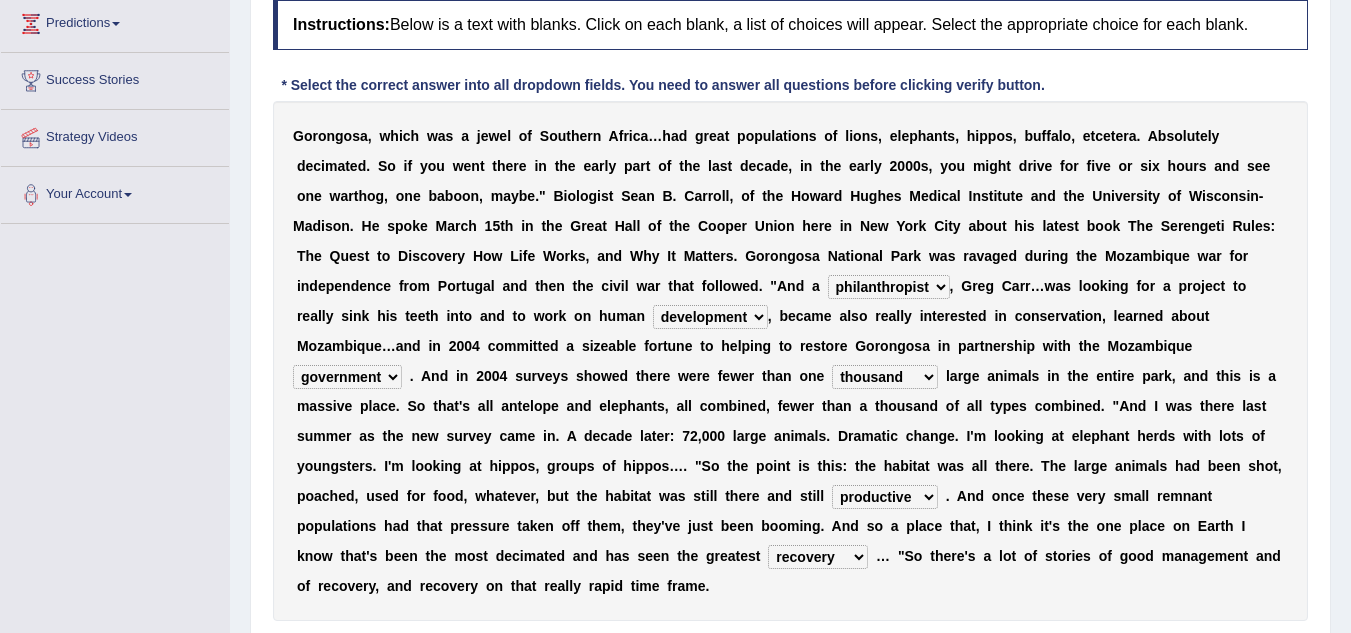 click on "recovery efficacy golly stumpy" at bounding box center [818, 557] 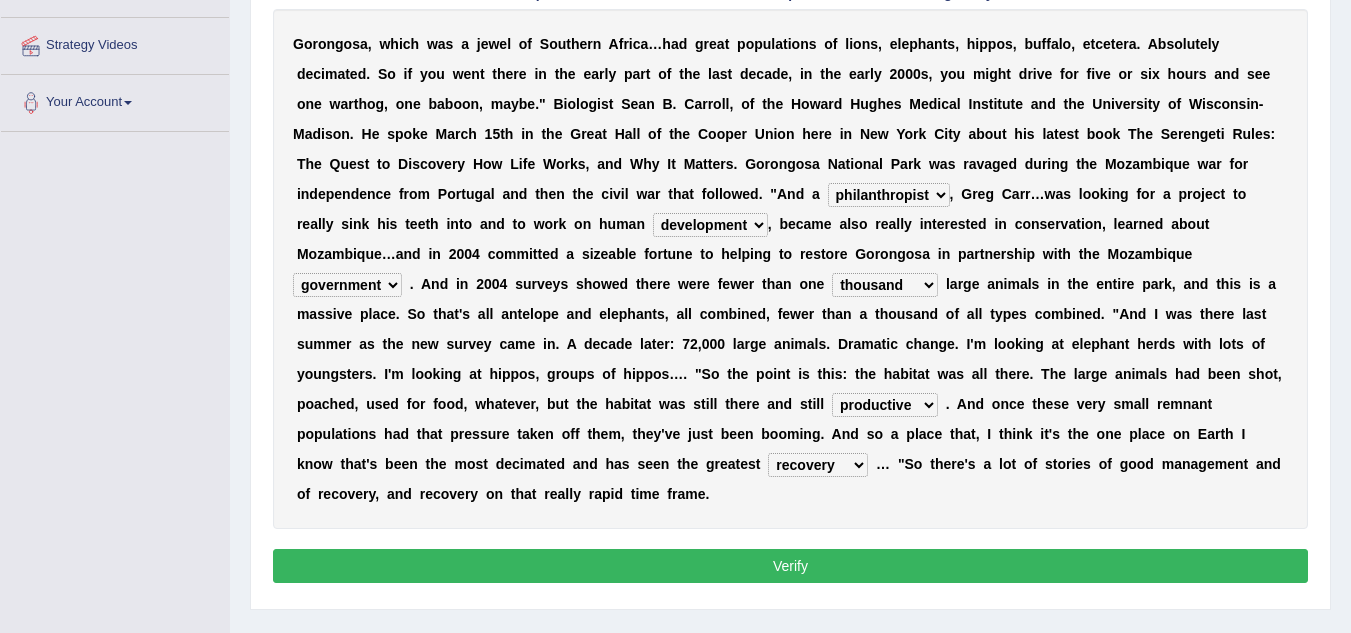 scroll, scrollTop: 369, scrollLeft: 0, axis: vertical 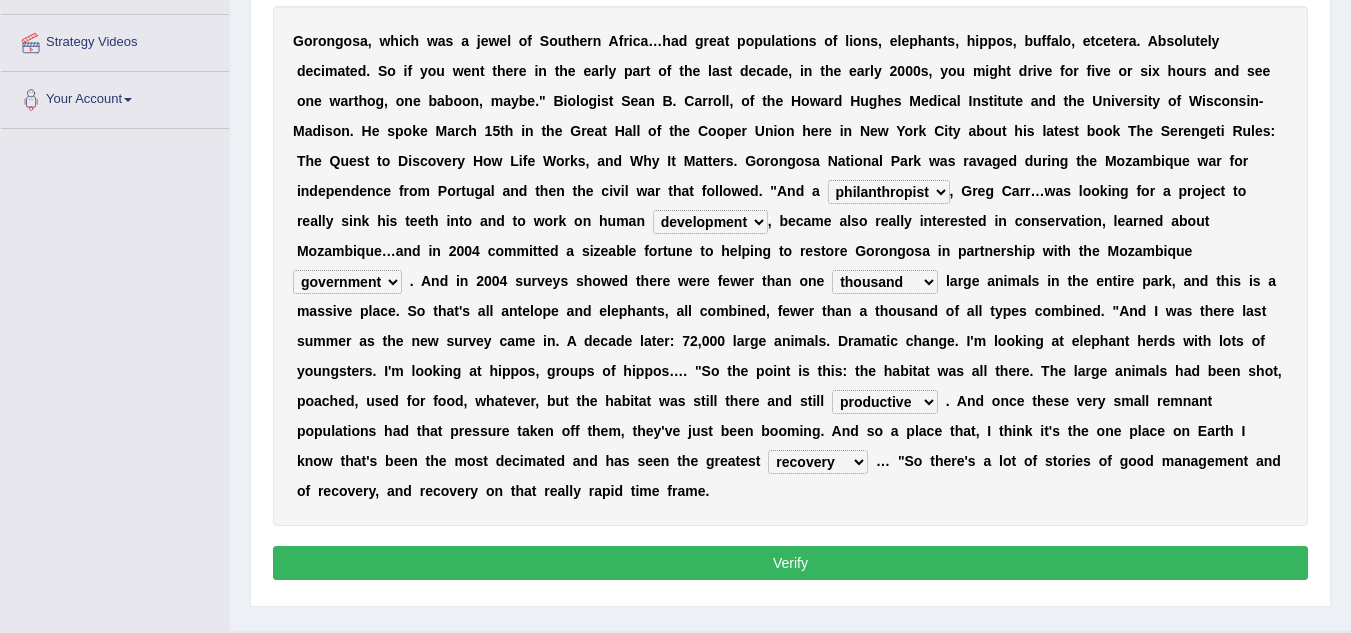 click on "Verify" at bounding box center [790, 563] 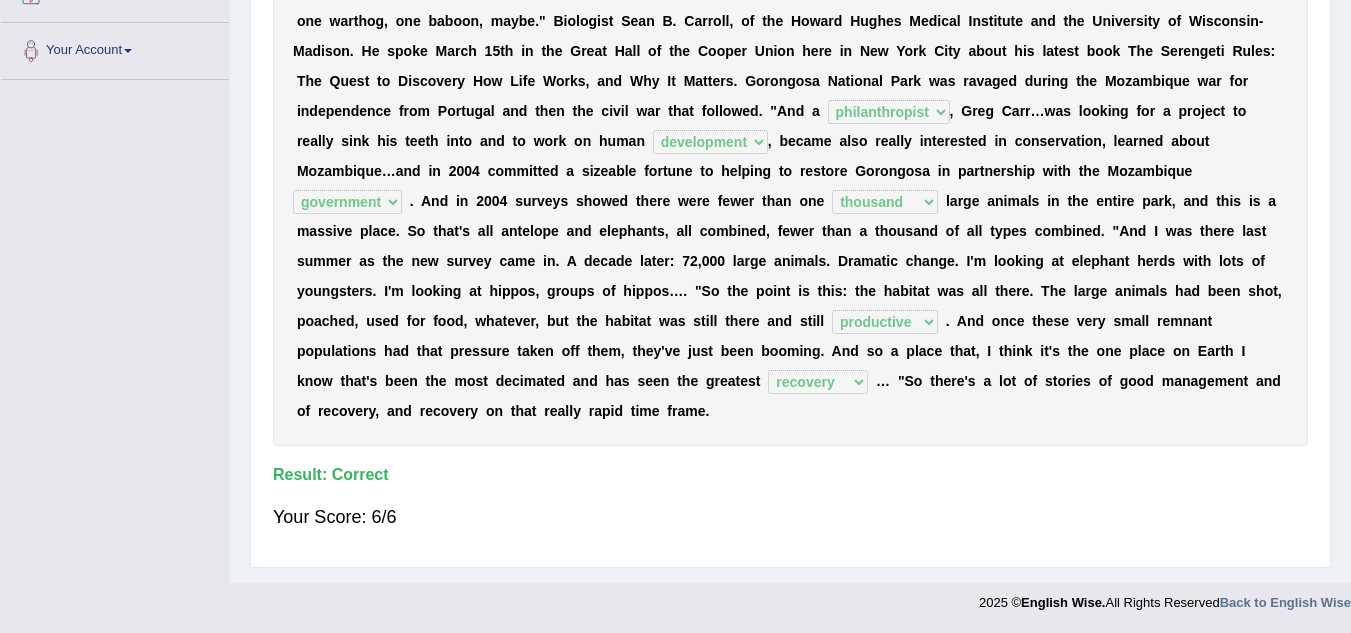 scroll, scrollTop: 63, scrollLeft: 0, axis: vertical 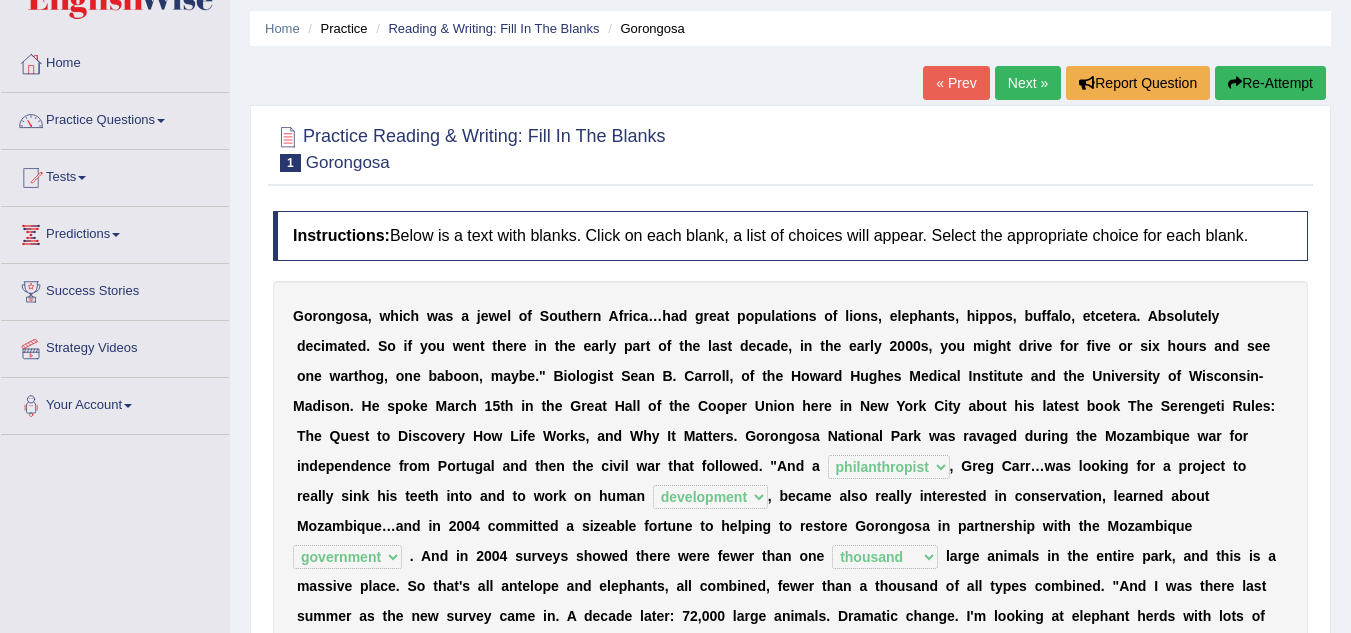 click on "Next »" at bounding box center [1028, 83] 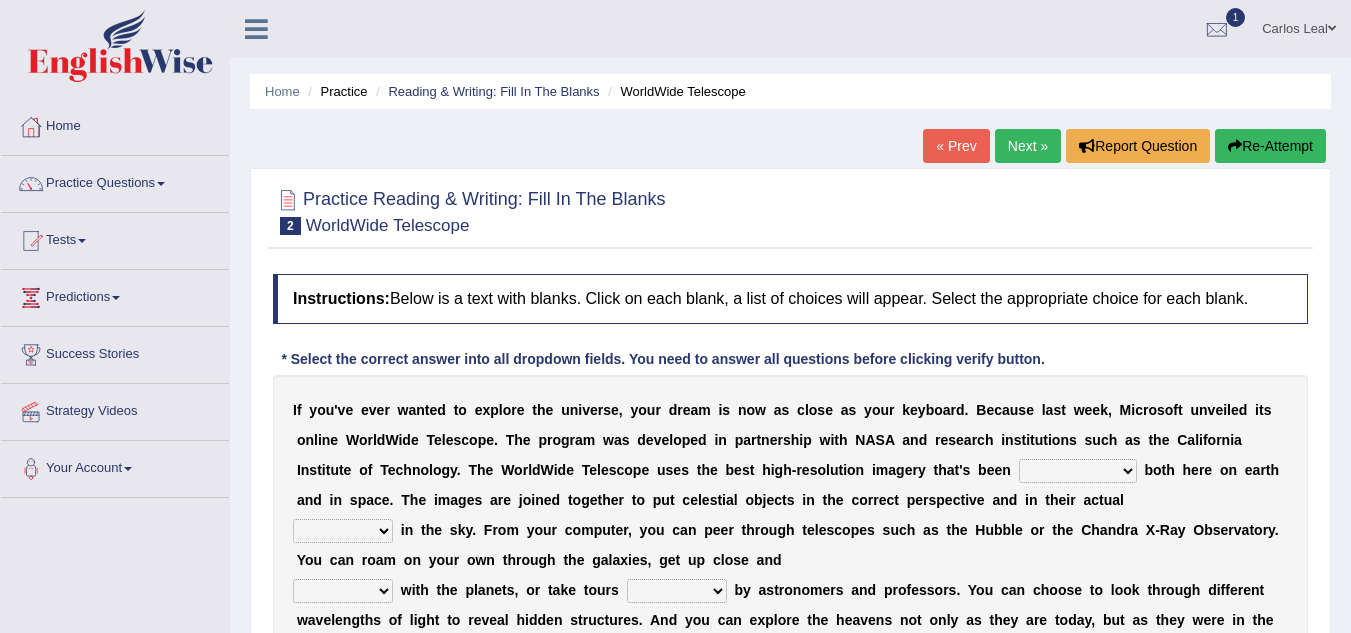 scroll, scrollTop: 0, scrollLeft: 0, axis: both 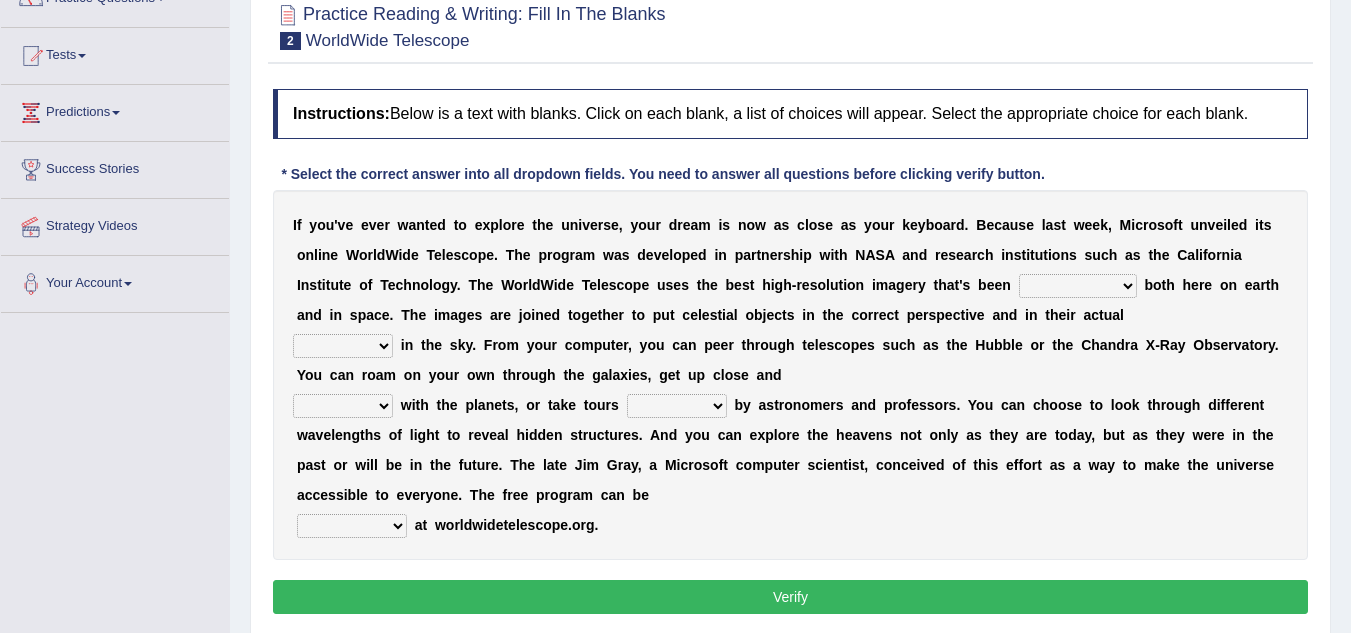 click on "degraded ascended remonstrated generated" at bounding box center [1078, 286] 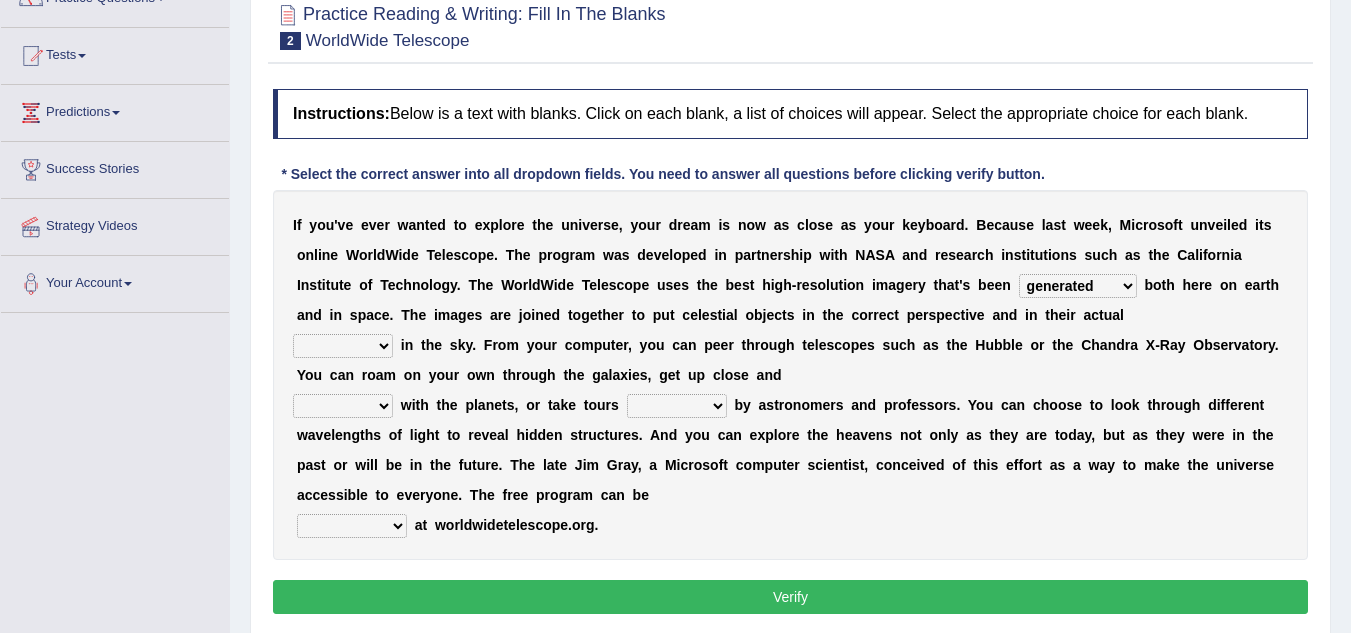 click on "degraded ascended remonstrated generated" at bounding box center [1078, 286] 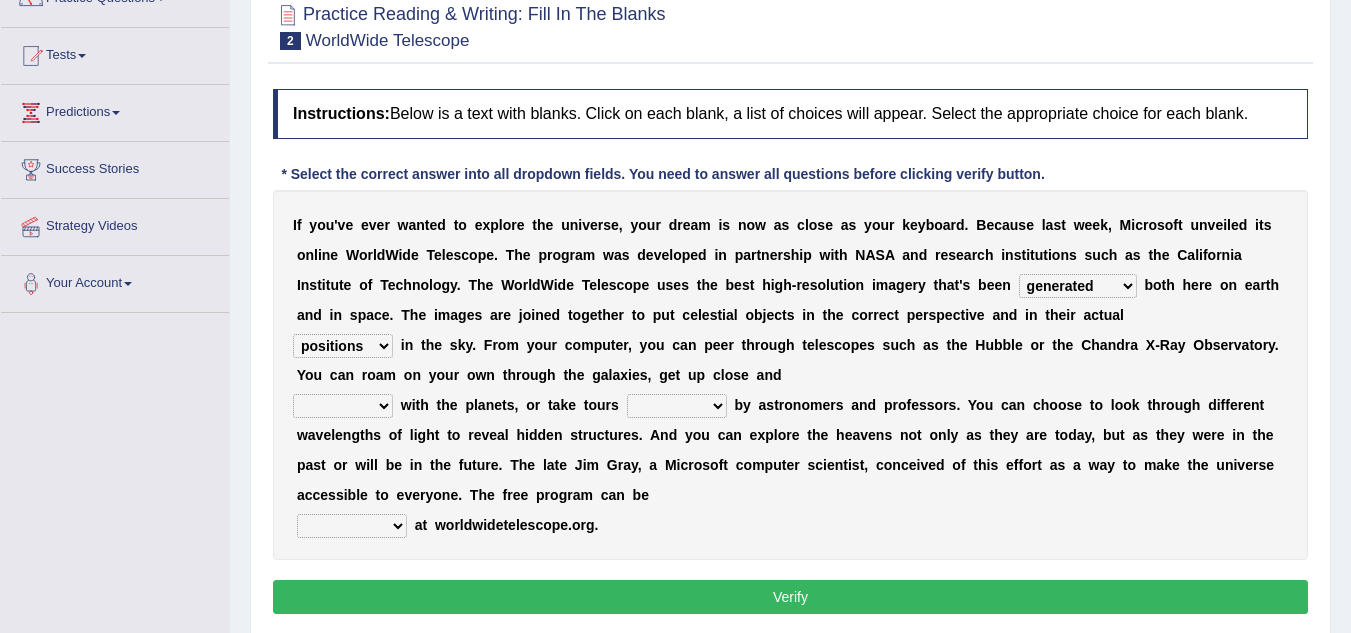 click on "aspects parts conditions positions" at bounding box center [343, 346] 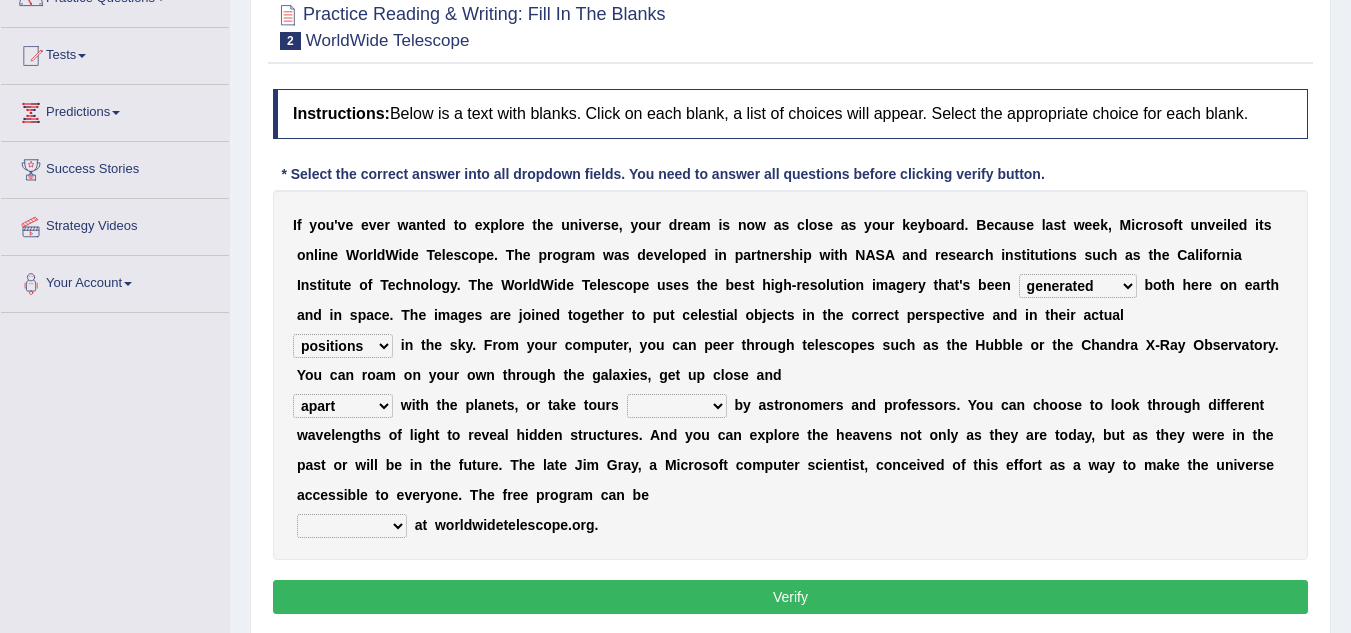 click on "personal individual apart polite" at bounding box center [343, 406] 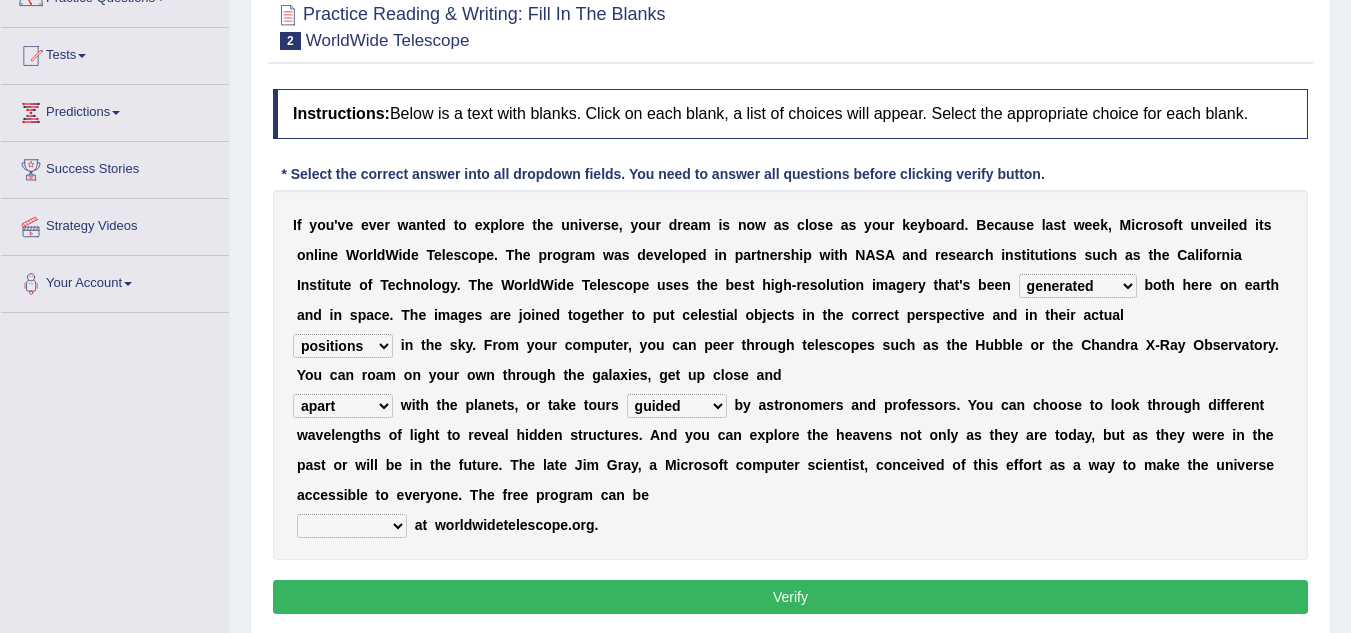 click on "I f    y o u ' v e    e v e r    w a n t e d    t o    e x p l o r e    t h e    u n i v e r s e ,    y o u r    d r e a m    i s    n o w    a s    c l o s e    a s    y o u r    k e y b o a r d .    B e c a u s e    l a s t    w e e k ,    M i c r o s o f t    u n v e i l e d    i t s    o n l i n e    W o r l d W i d e    T e l e s c o p e .    T h e    p r o g r a m    w a s    d e v e l o p e d    i n    p a r t n e r s h i p    w i t h    N A S A    a n d    r e s e a r c h    i n s t i t u t i o n s    s u c h    a s    t h e    C a l i f o r n i a    I n s t i t u t e    o f    T e c h n o l o g y .    T h e    W o r l d W i d e    T e l e s c o p e    u s e s    t h e    b e s t    h i g h - r e s o l u t i o n    i m a g e r y    t h a t ' s    b e e n    degraded ascended remonstrated generated    b o t h    h e r e    o n    e a r t h    a n d    i n    s p a c e .    T h e    i m a g e s    a r e    j o i n e d    t o g e t h e r t" at bounding box center (790, 375) 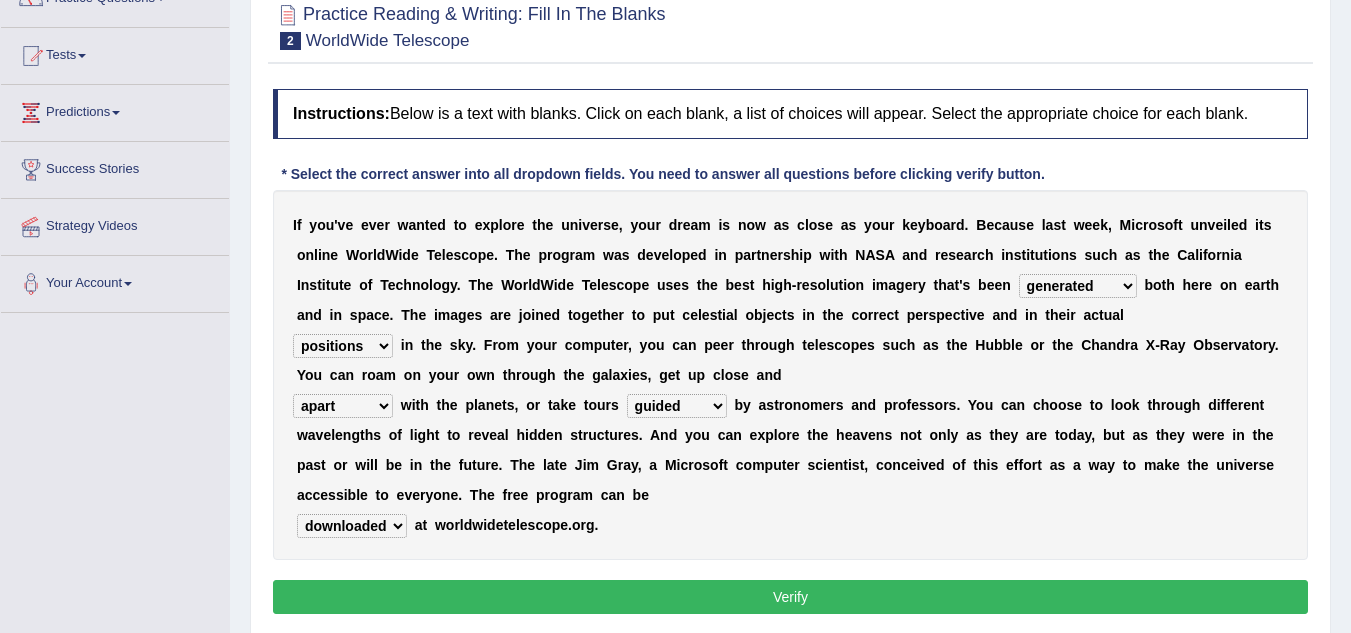 click on "upheld downloaded loaded posted" at bounding box center [352, 526] 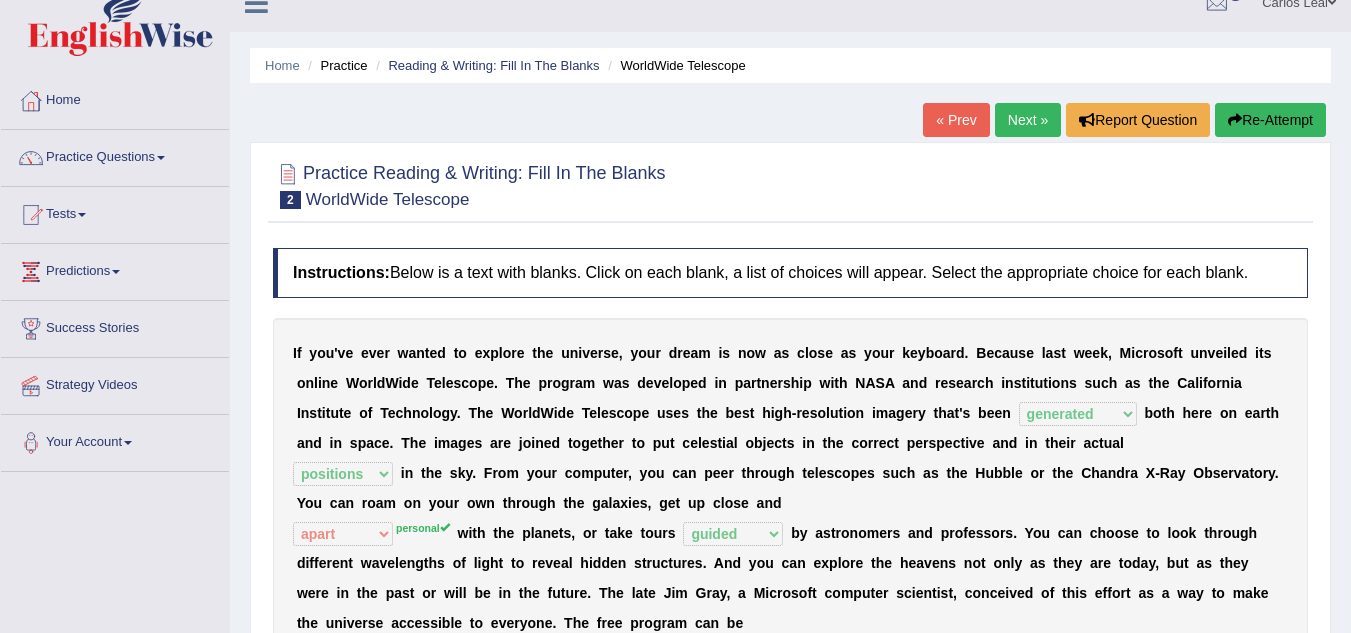 scroll, scrollTop: 18, scrollLeft: 0, axis: vertical 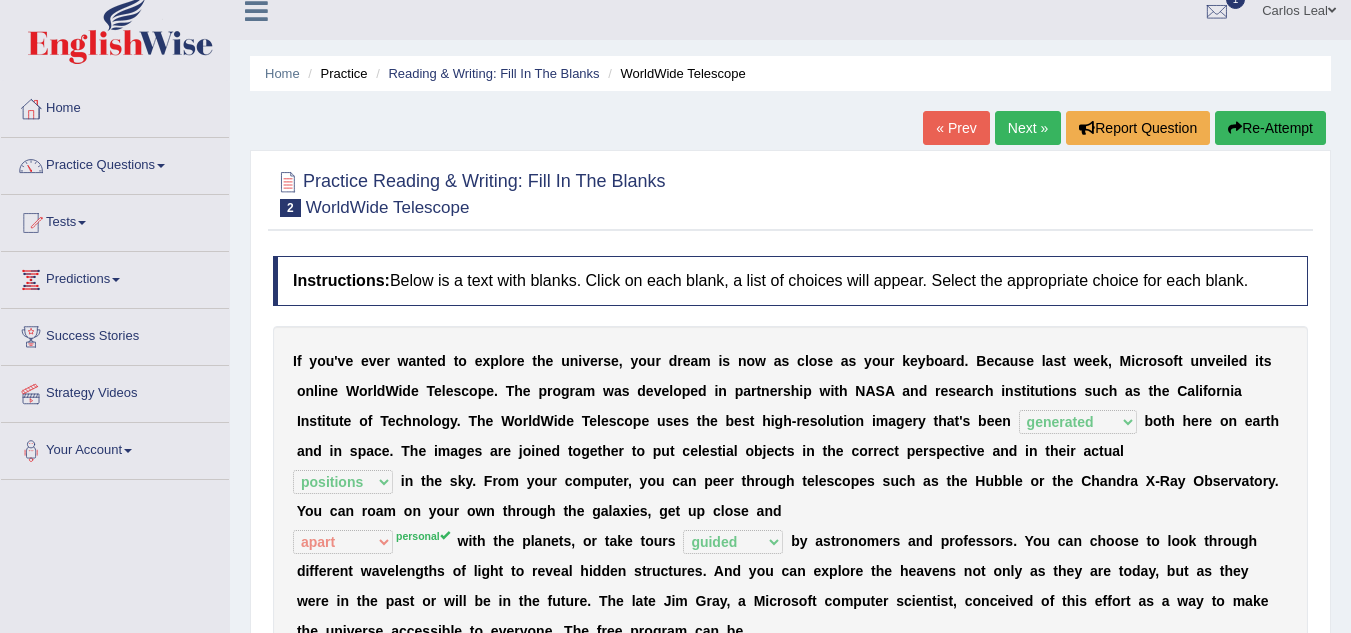 click on "Next »" at bounding box center (1028, 128) 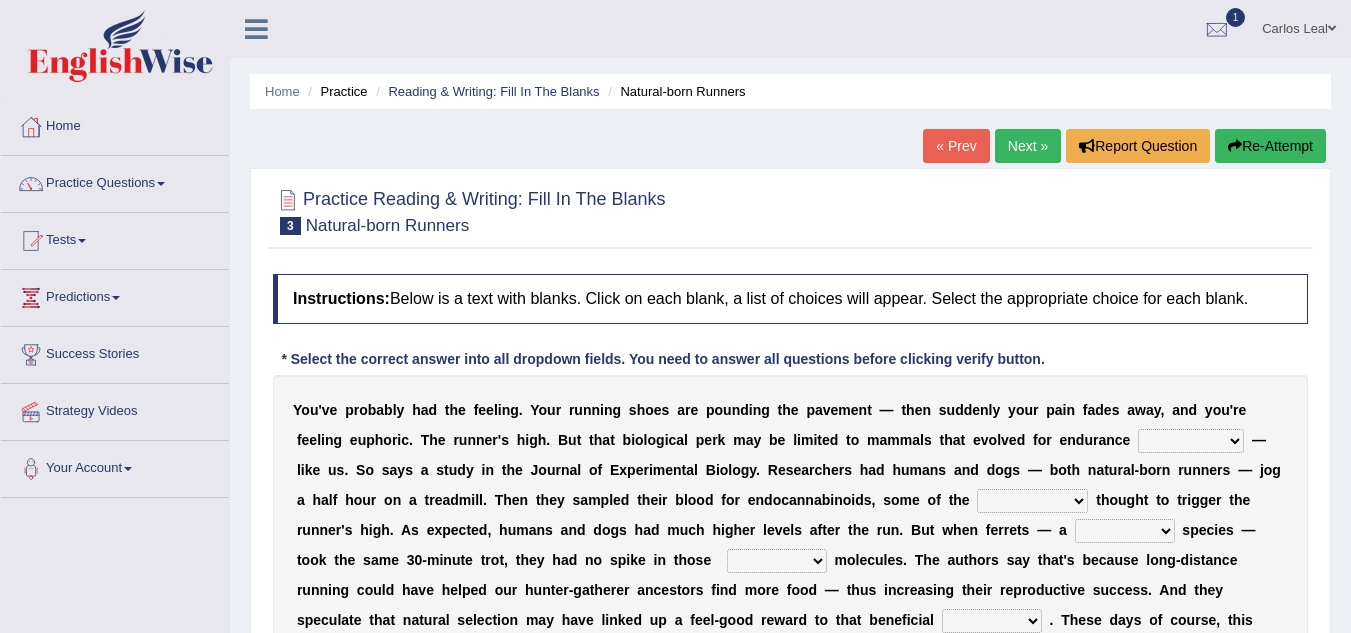 scroll, scrollTop: 0, scrollLeft: 0, axis: both 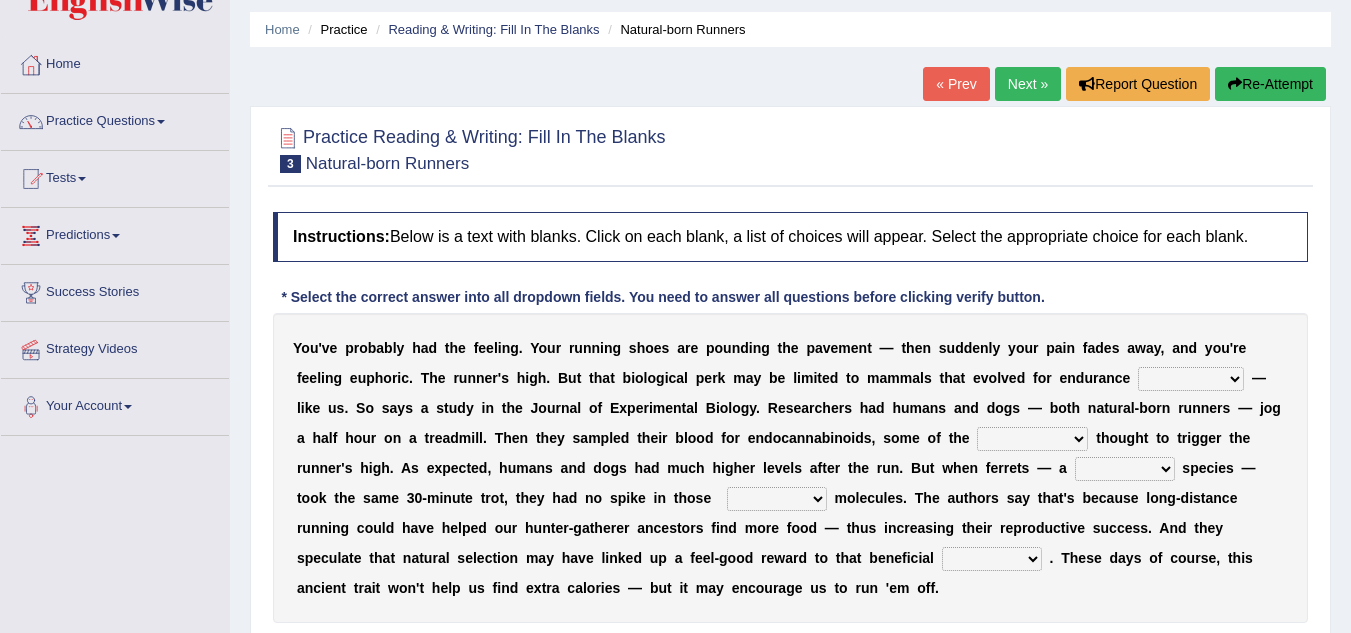 click on "dykes personalize classifies exercise" at bounding box center [1191, 379] 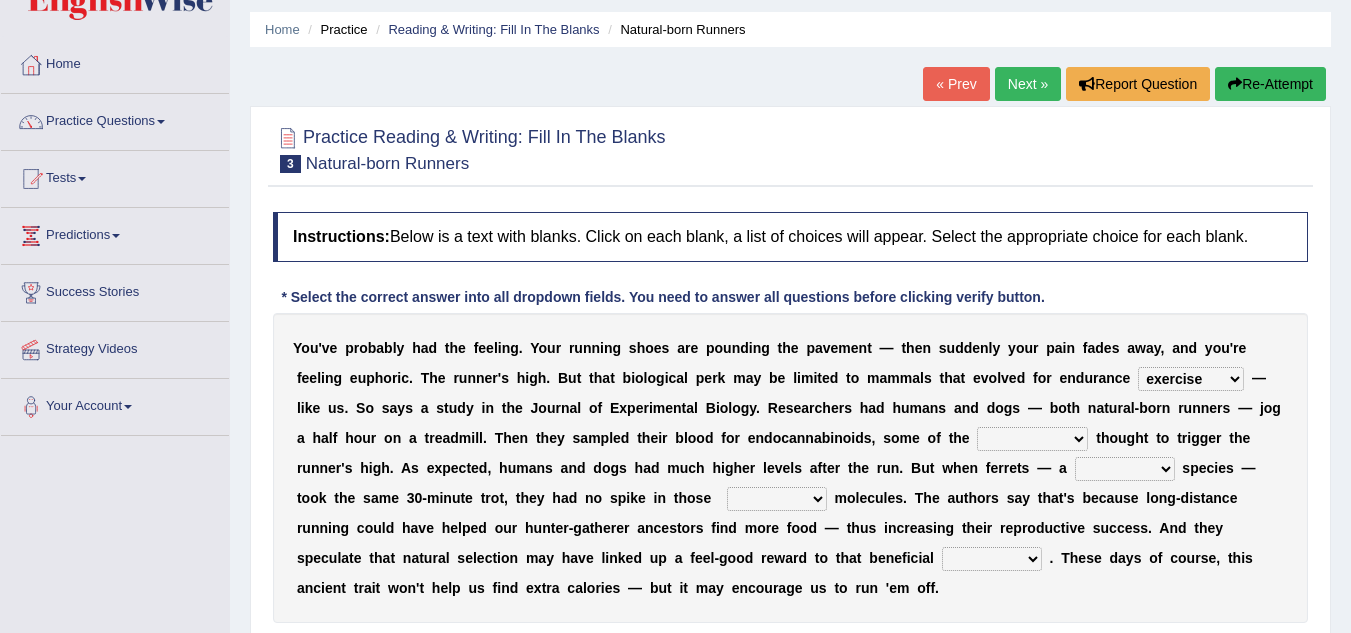 click on "dykes personalize classifies exercise" at bounding box center [1191, 379] 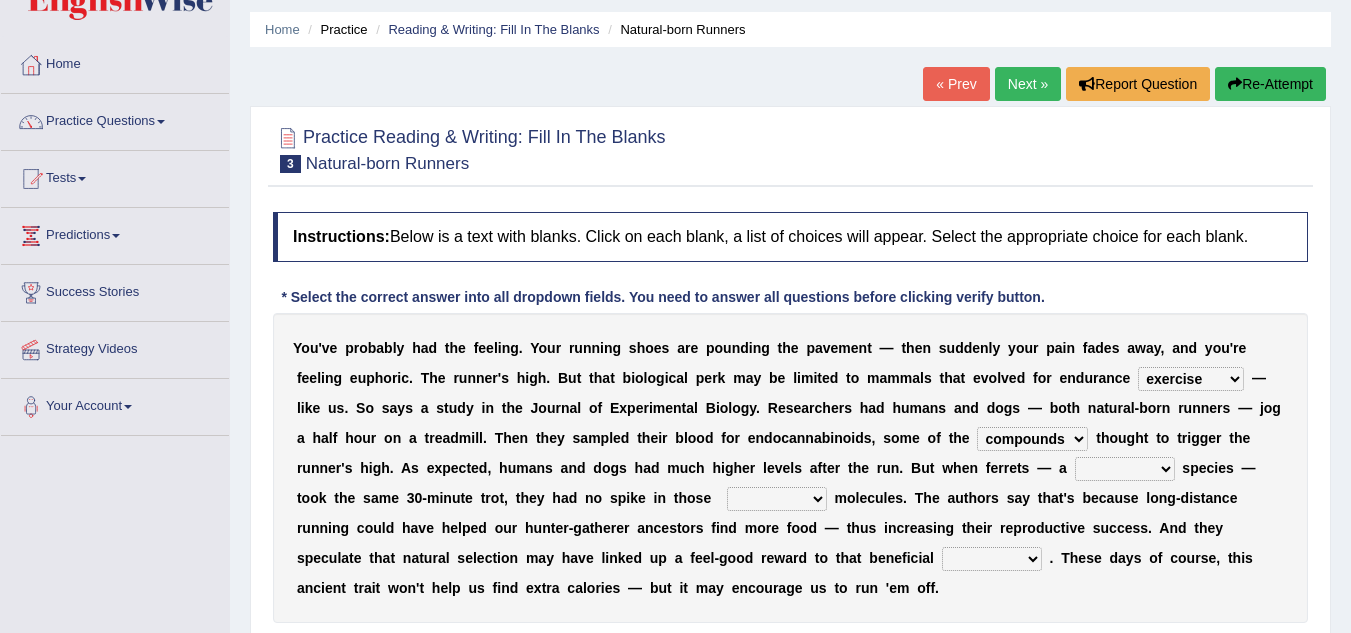 click on "almshouse turnarounds compounds foxhounds" at bounding box center [1032, 439] 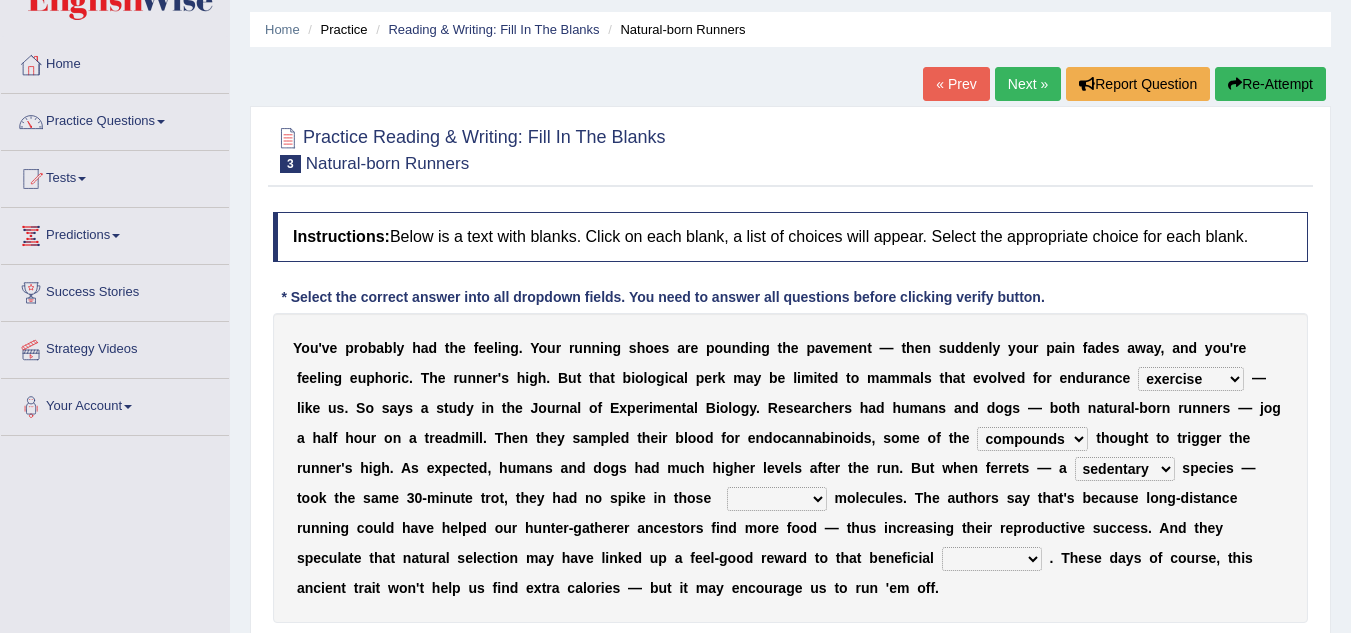 click on "excellency merely faerie sedentary" at bounding box center [1125, 469] 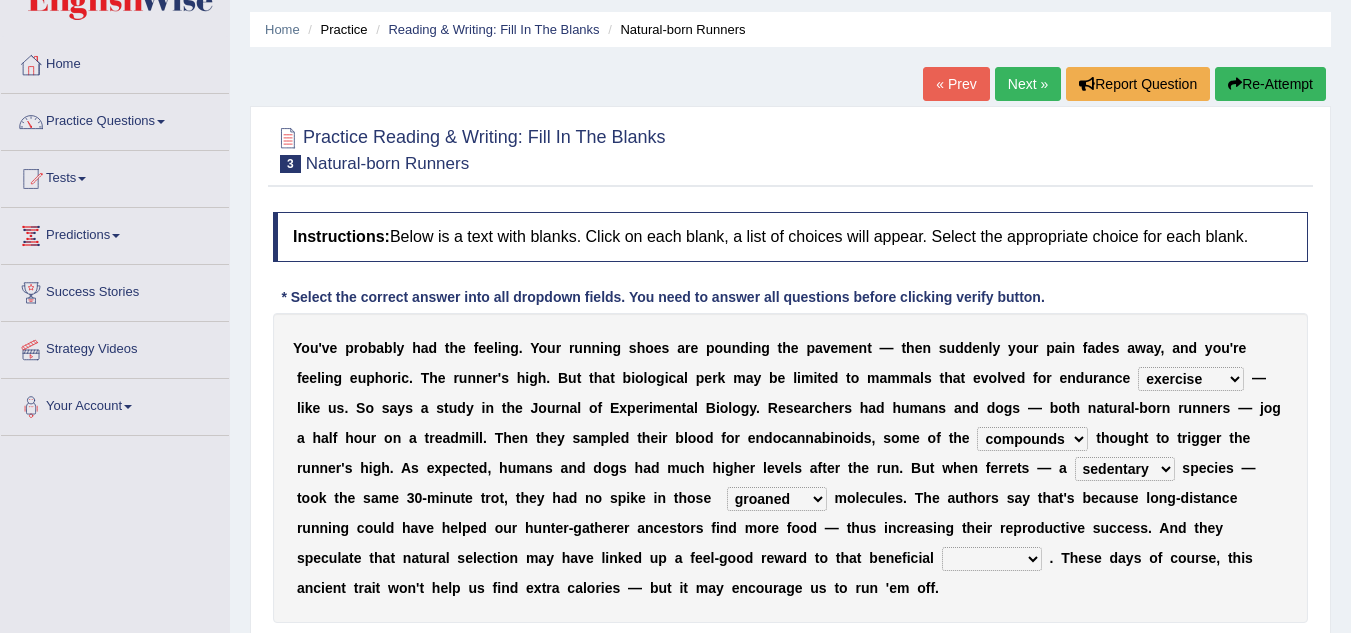 click on "wager exchanger behavior regulator" at bounding box center [992, 559] 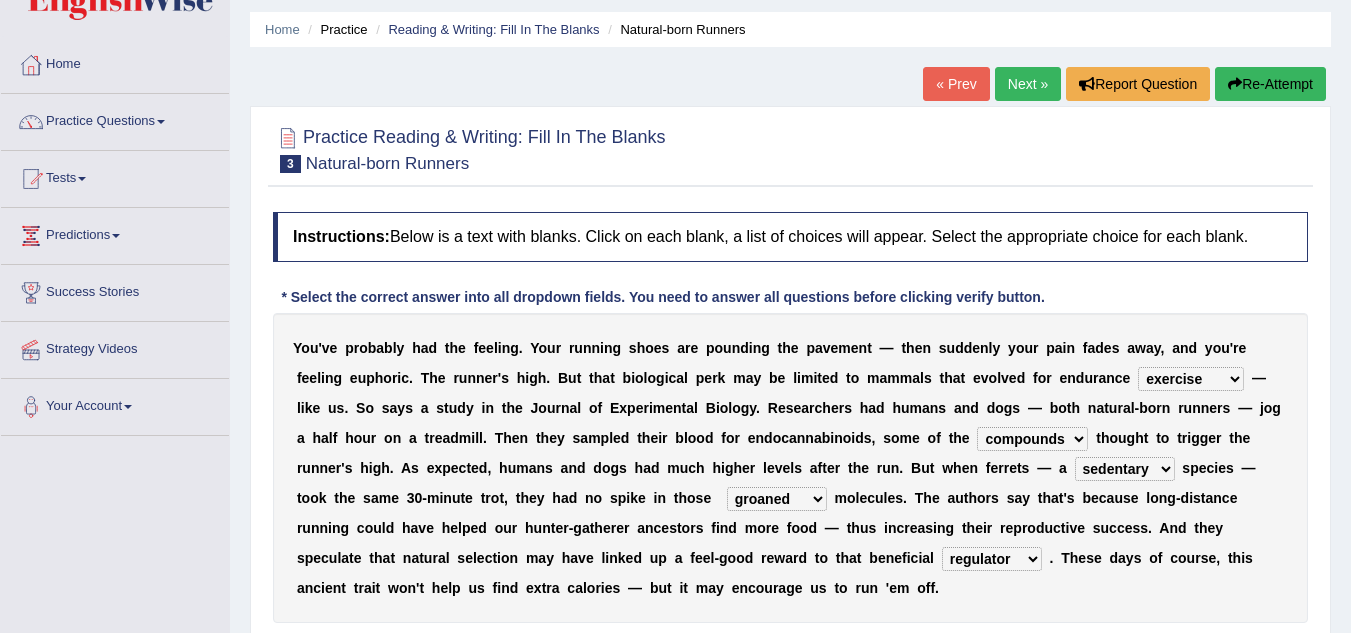 click on "groaned feel-good inchoate loaned" at bounding box center (777, 499) 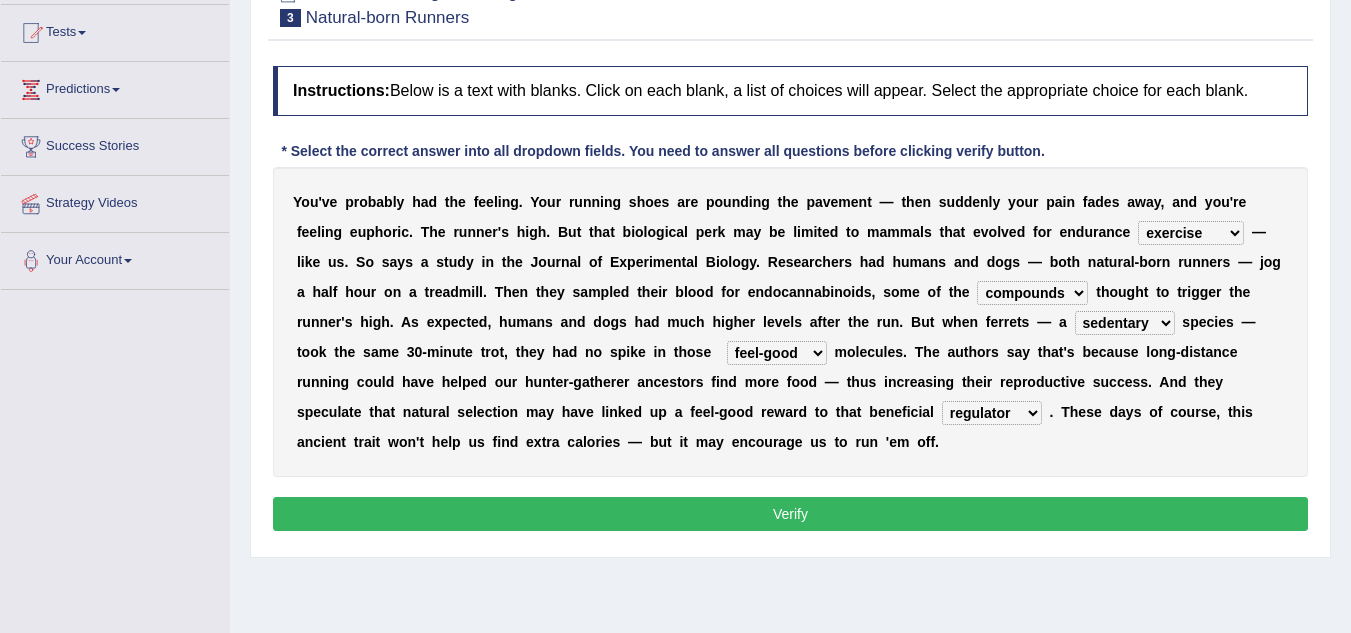 scroll, scrollTop: 222, scrollLeft: 0, axis: vertical 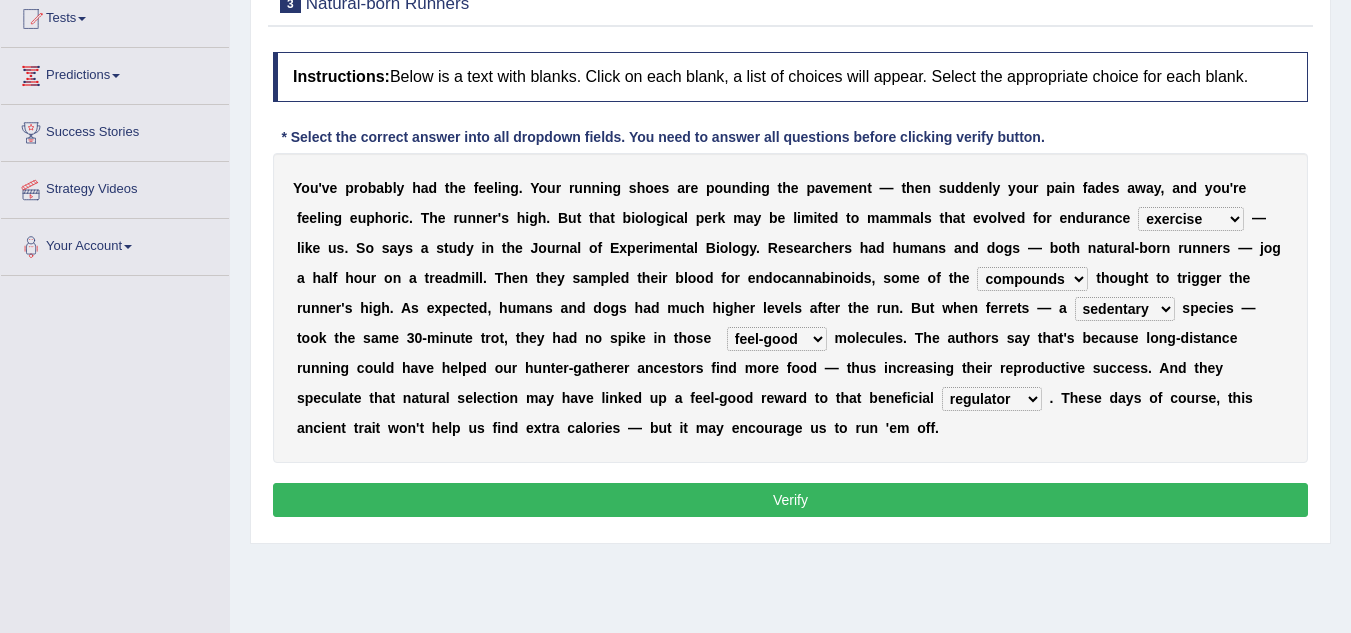 click on "Verify" at bounding box center [790, 500] 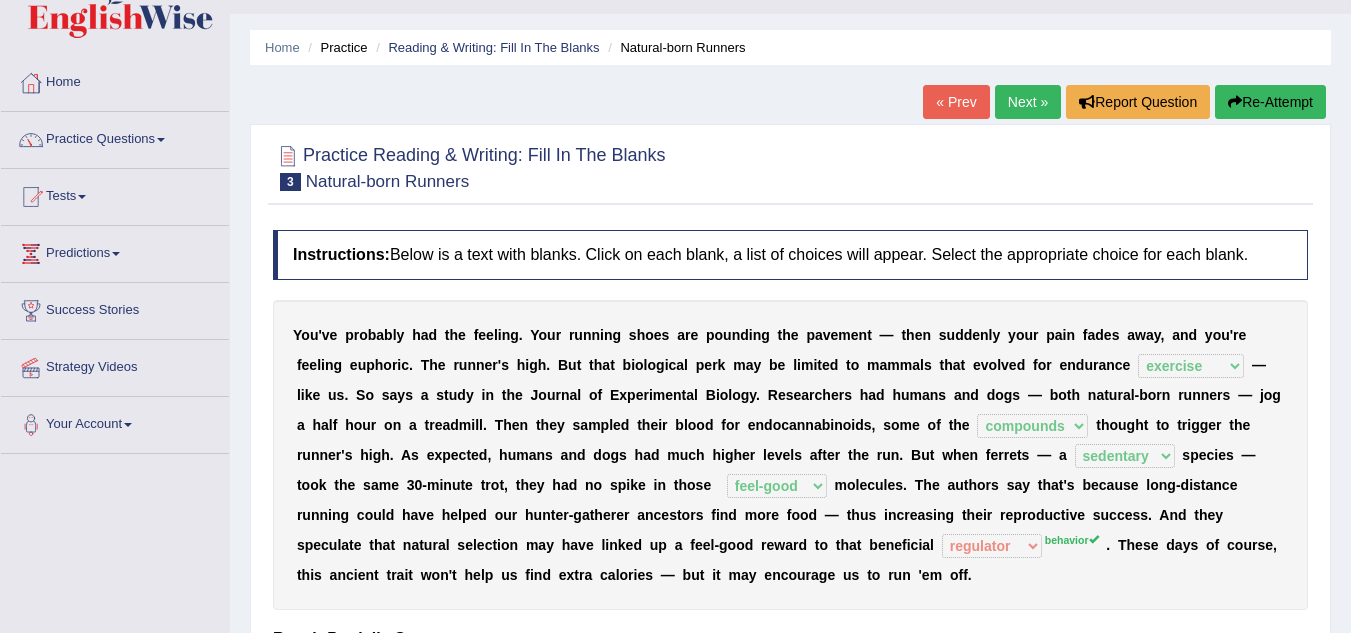scroll, scrollTop: 7, scrollLeft: 0, axis: vertical 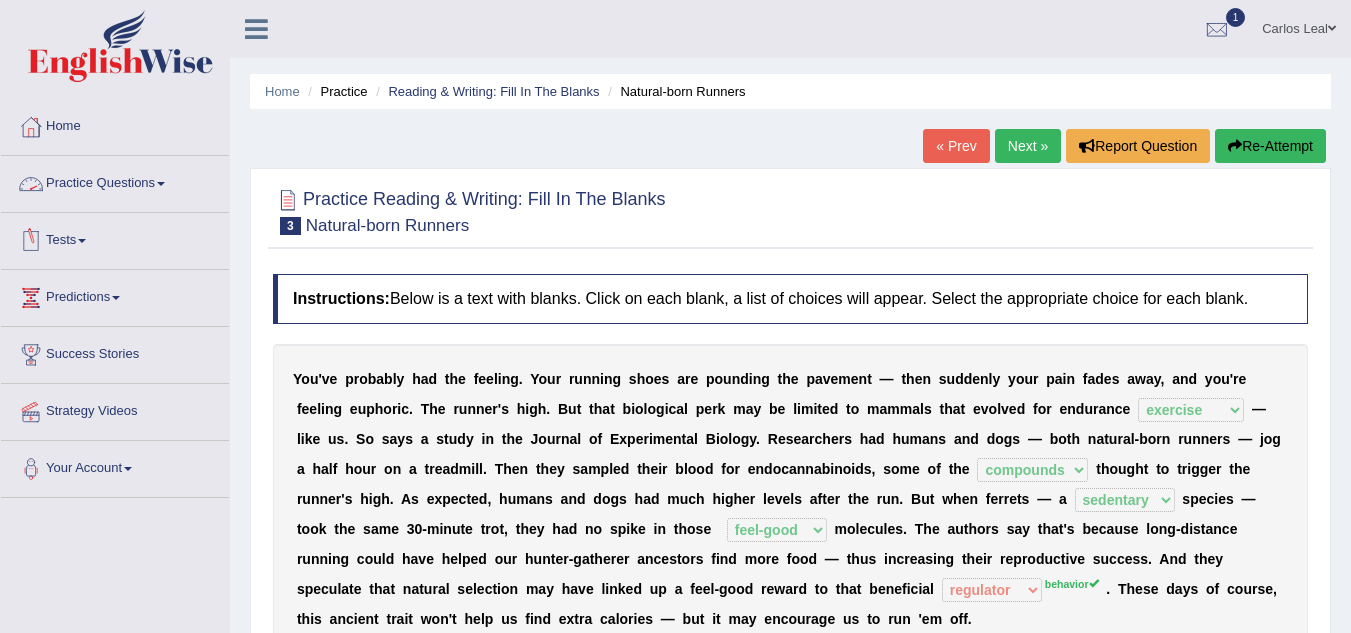 click on "Practice Questions" at bounding box center [115, 181] 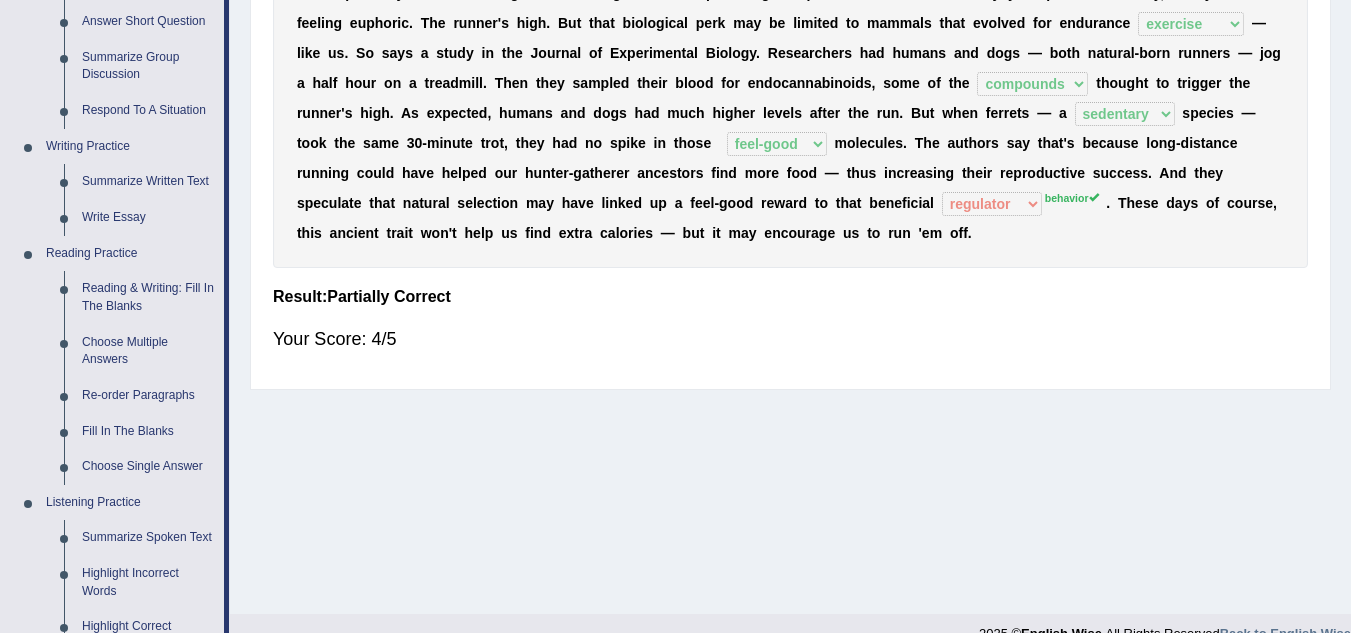 scroll, scrollTop: 383, scrollLeft: 0, axis: vertical 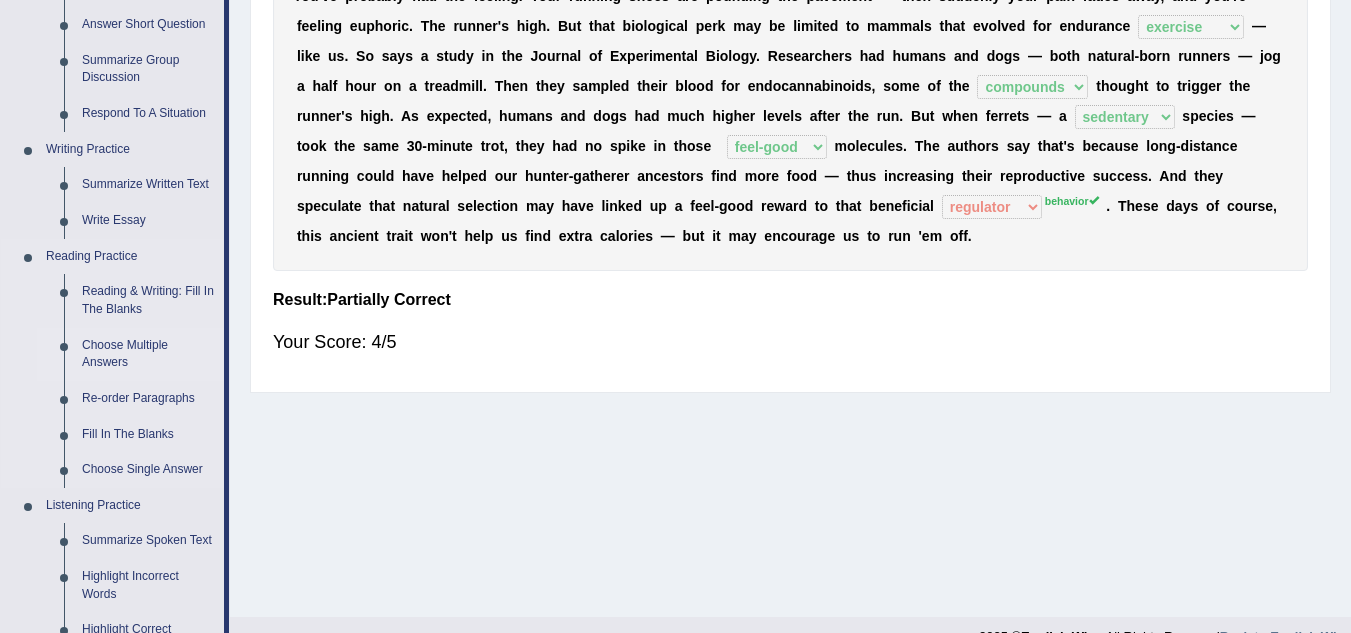 click on "Choose Multiple Answers" at bounding box center (148, 354) 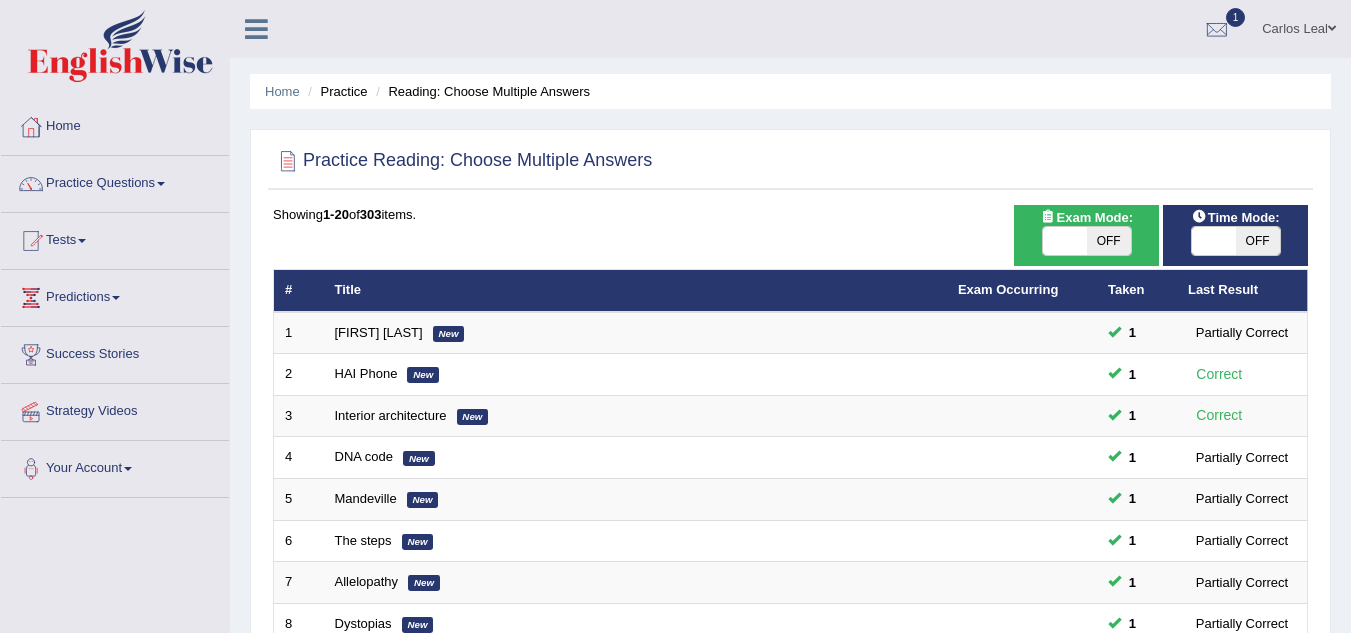 scroll, scrollTop: 0, scrollLeft: 0, axis: both 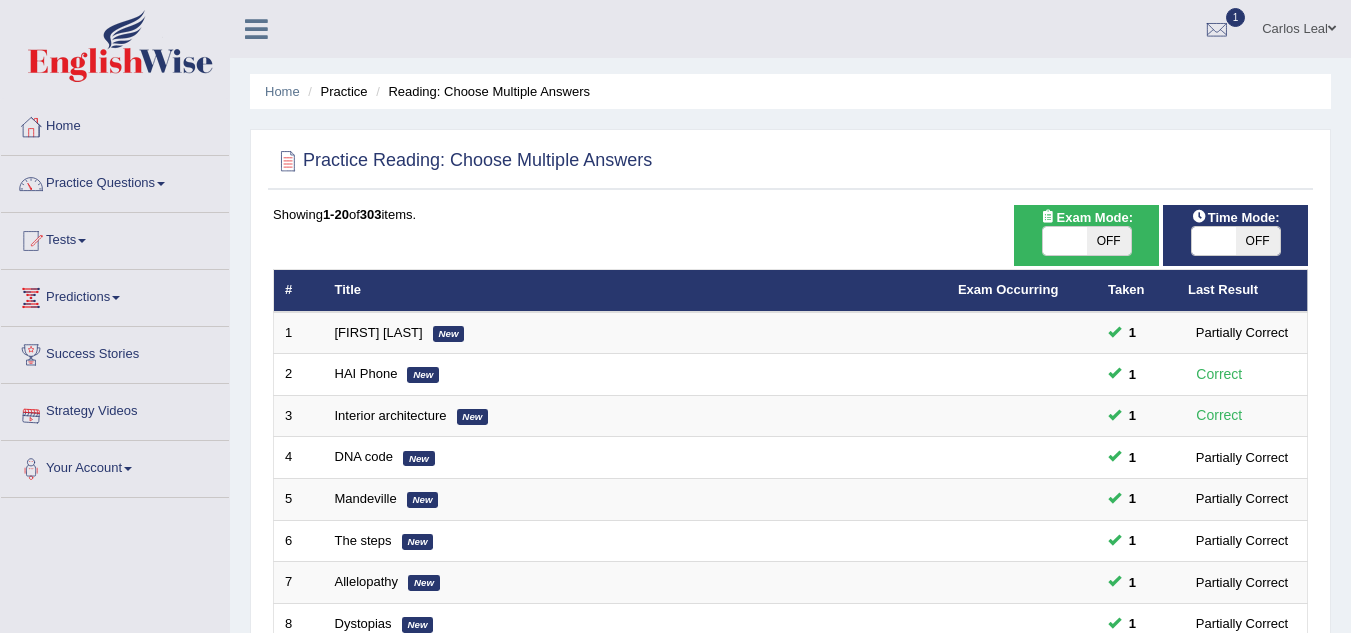 drag, startPoint x: 1220, startPoint y: 182, endPoint x: 1365, endPoint y: 238, distance: 155.4381 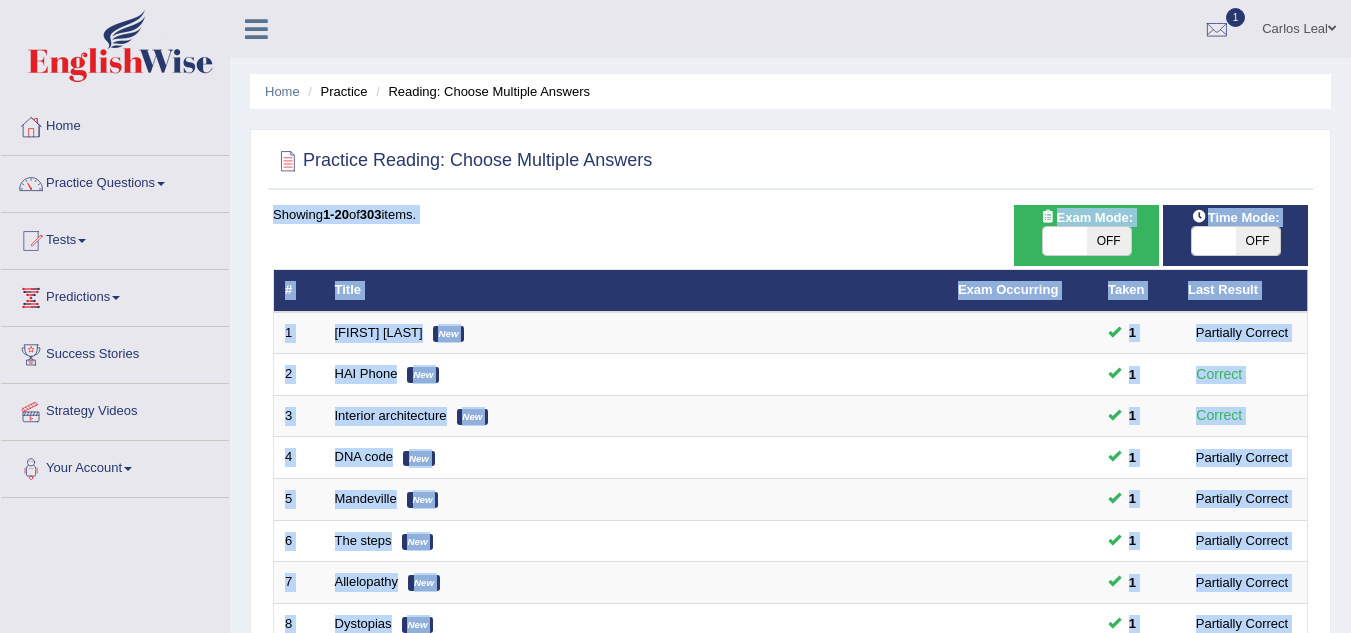 click on "ON   OFF" at bounding box center (1235, 241) 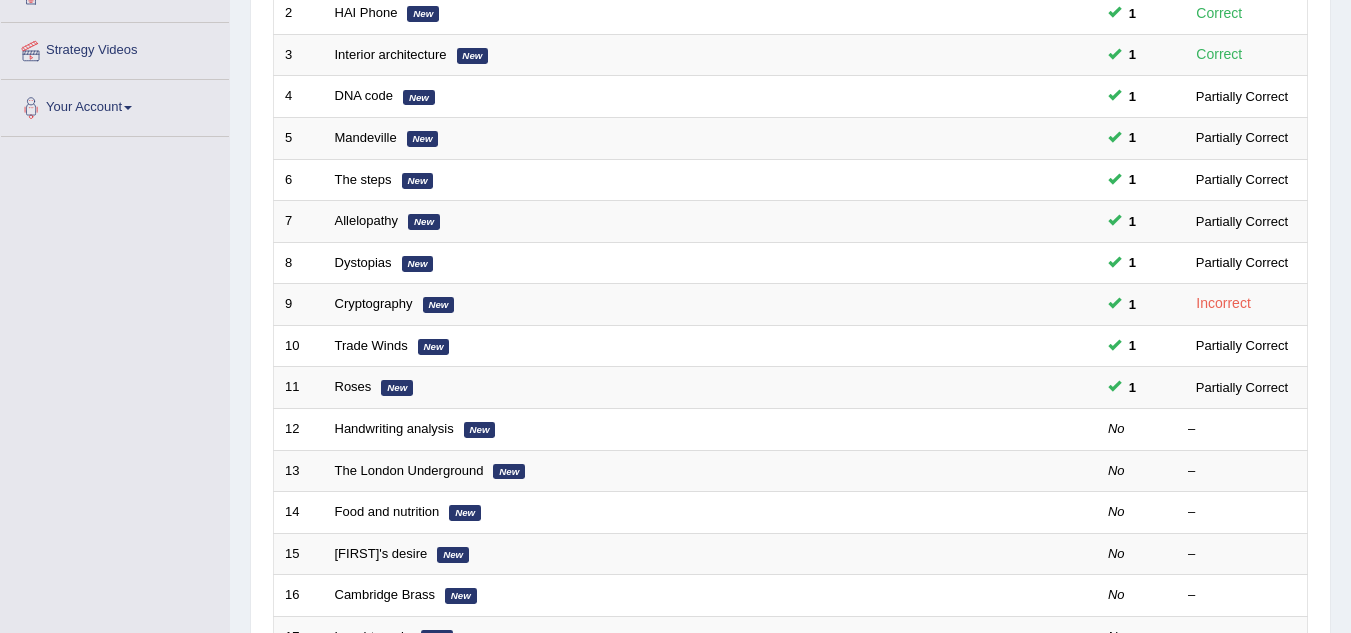 scroll, scrollTop: 396, scrollLeft: 0, axis: vertical 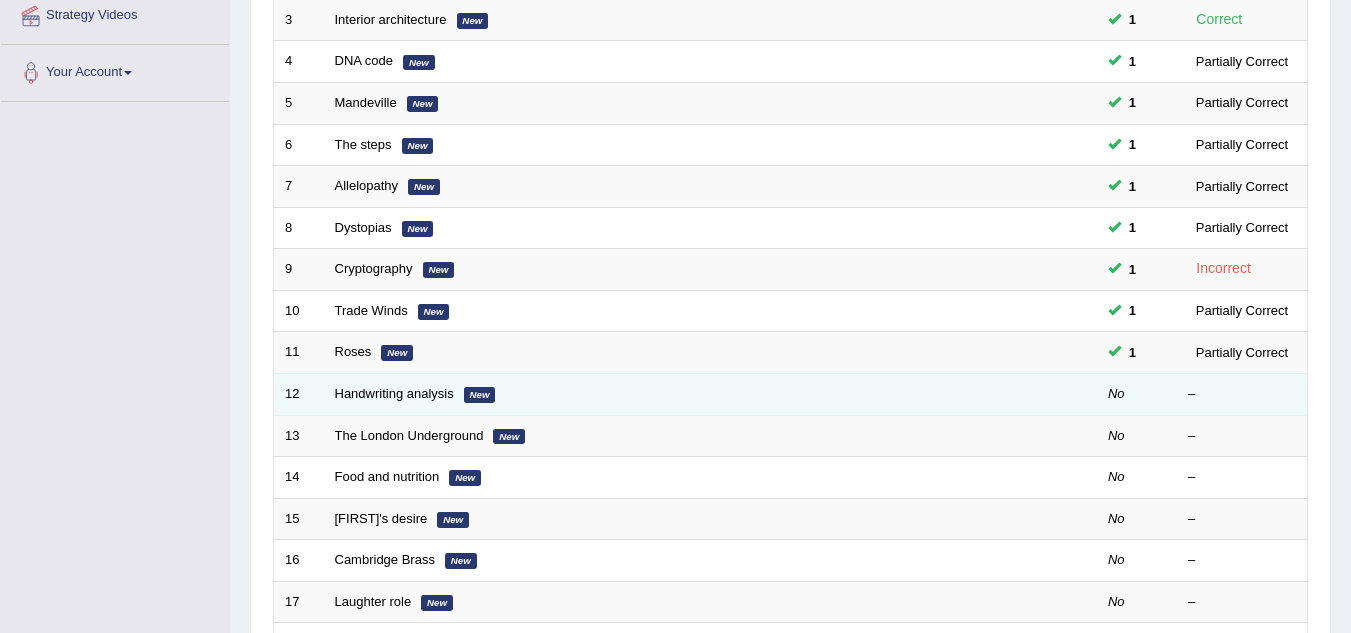 click on "New" at bounding box center [480, 395] 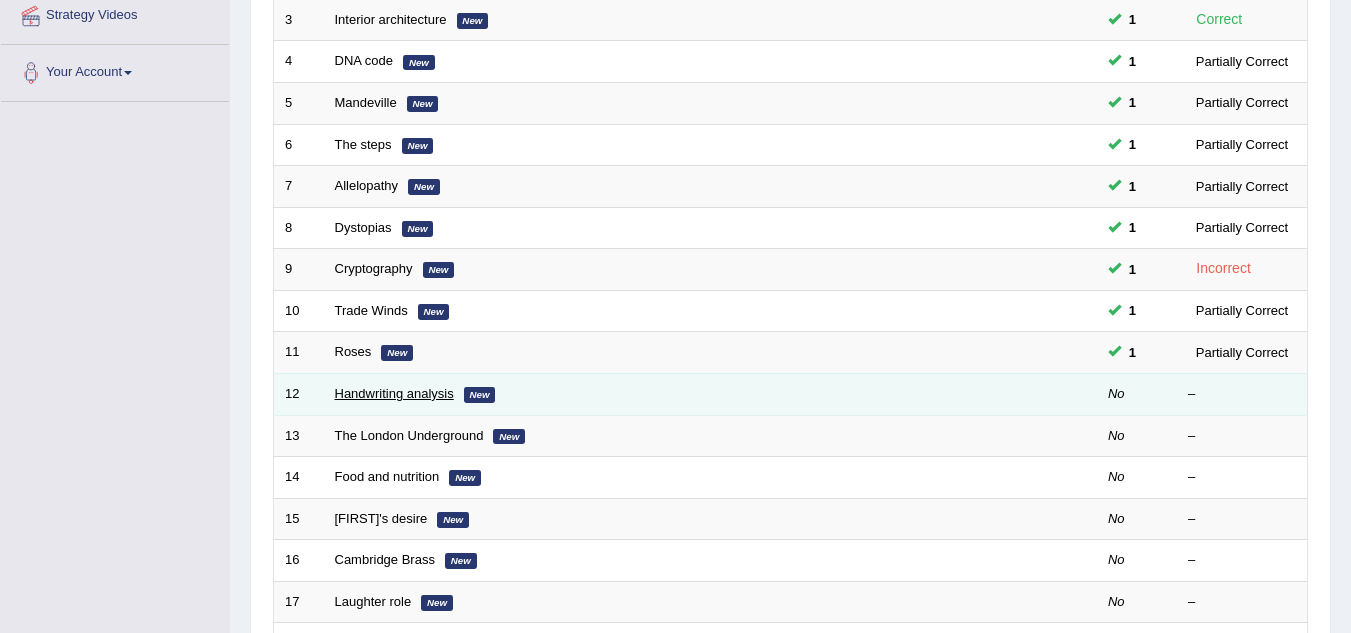 click on "Handwriting analysis" at bounding box center (394, 393) 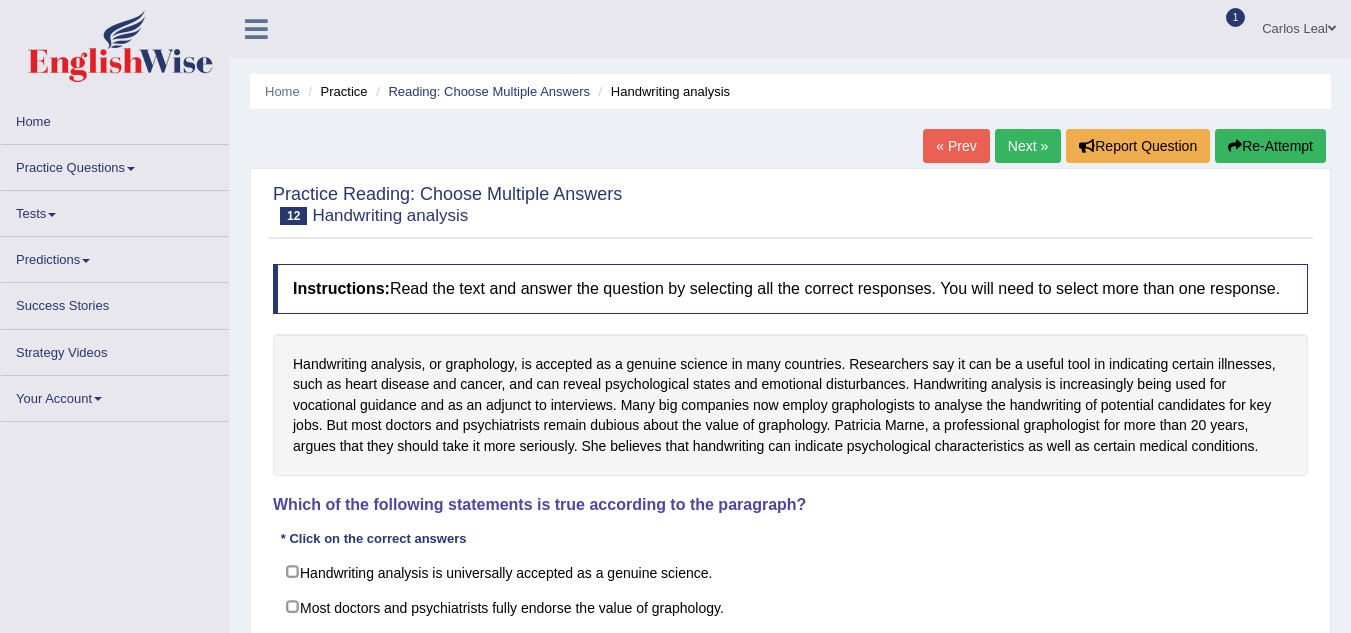 scroll, scrollTop: 0, scrollLeft: 0, axis: both 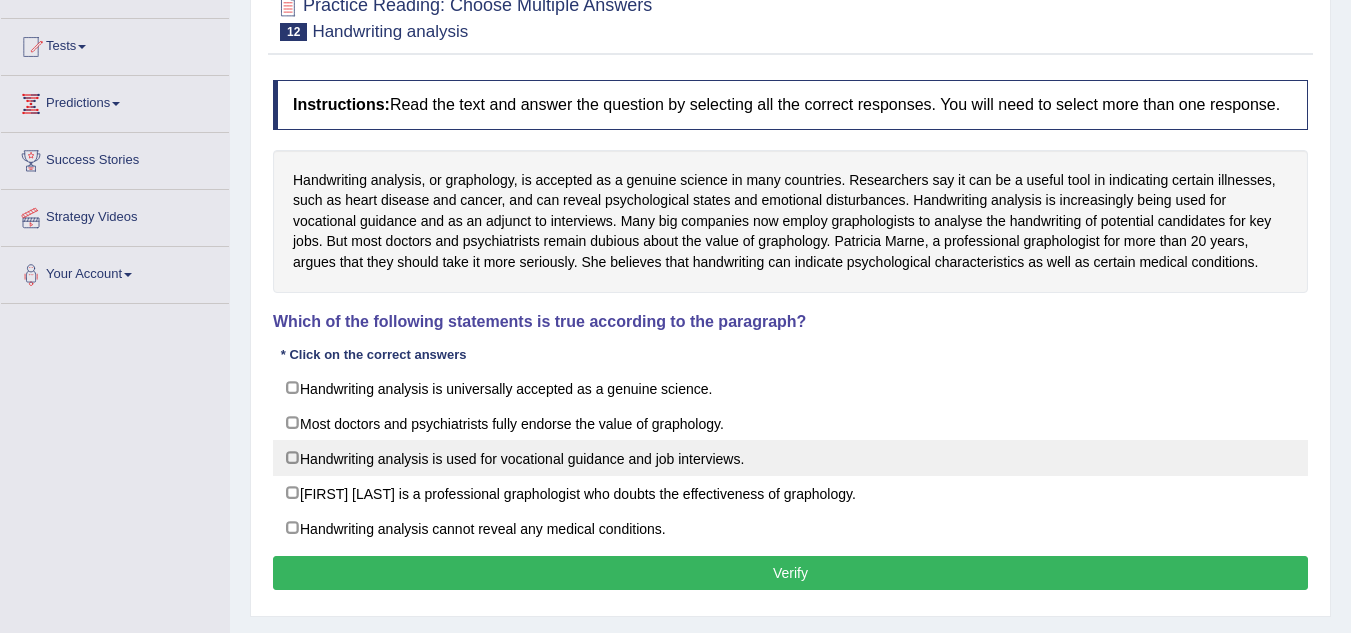 click on "Handwriting analysis is used for vocational guidance and job interviews." at bounding box center [790, 458] 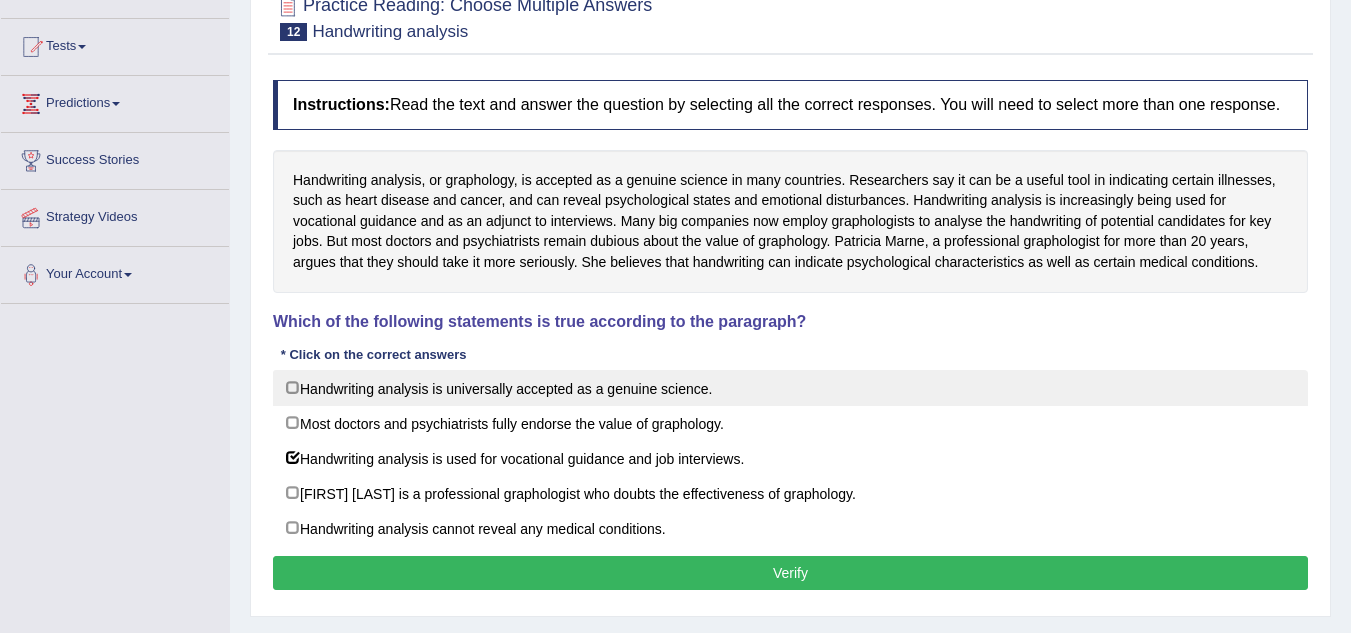 click on "Handwriting analysis is universally accepted as a genuine science." at bounding box center [790, 388] 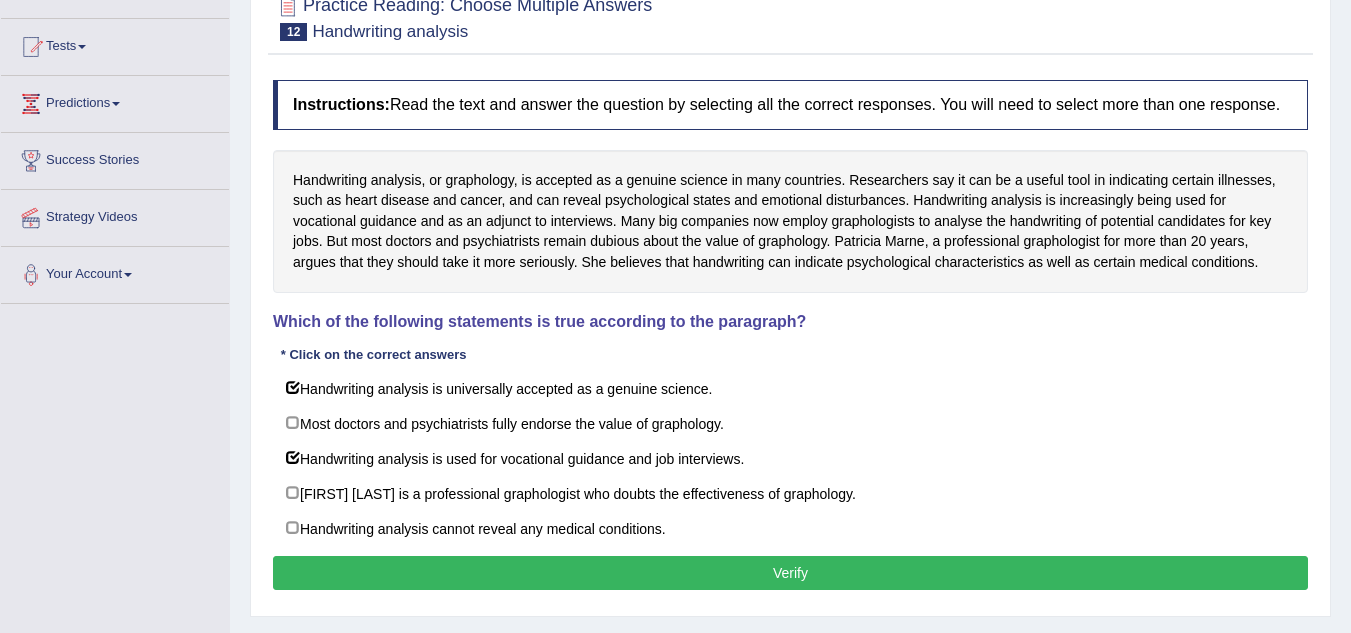 click on "Verify" at bounding box center [790, 573] 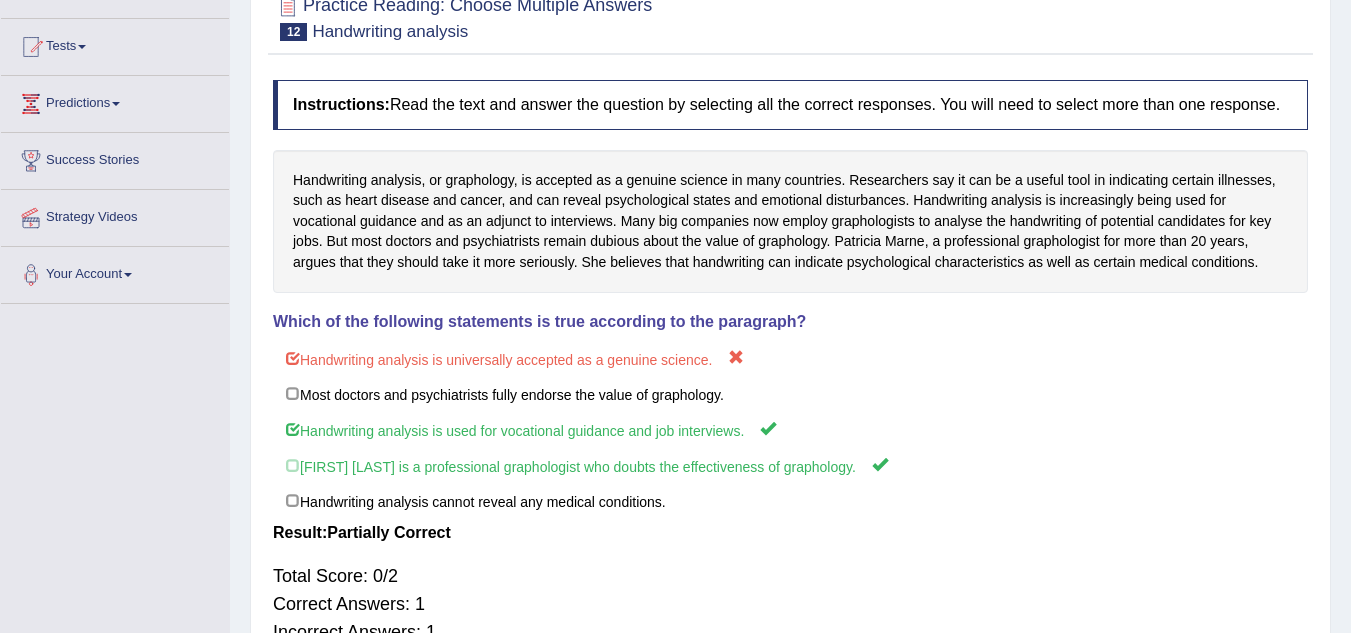 scroll, scrollTop: 229, scrollLeft: 0, axis: vertical 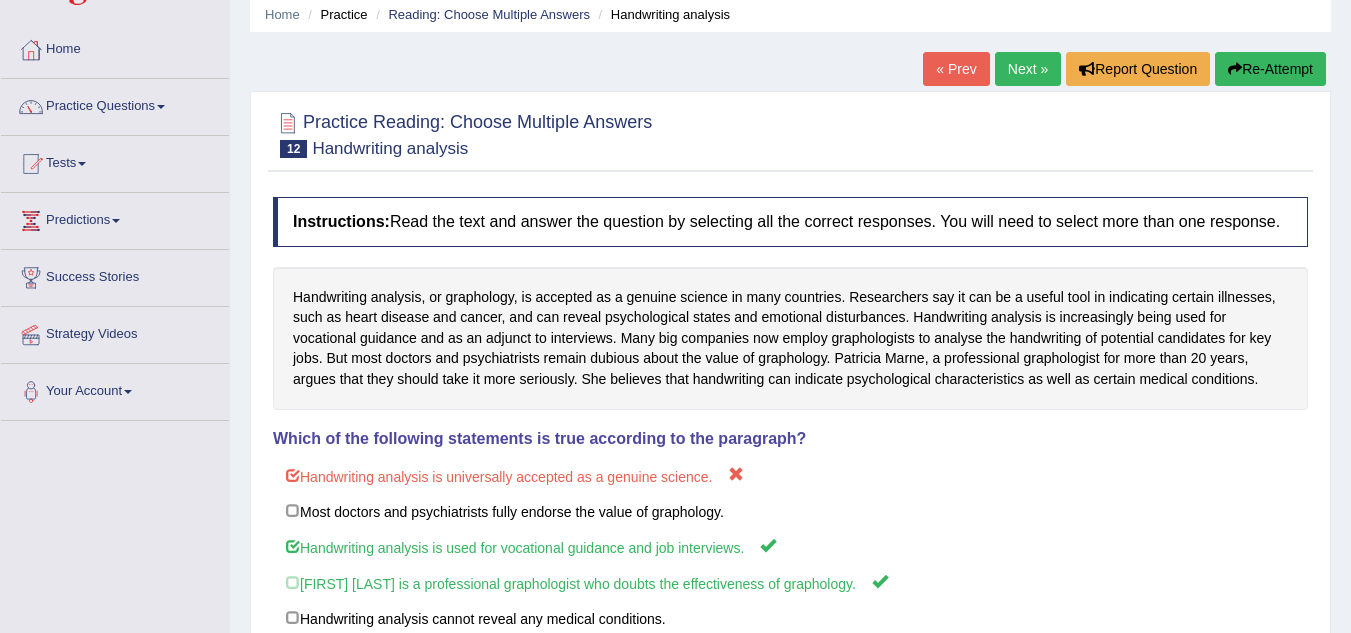 click on "Next »" at bounding box center [1028, 69] 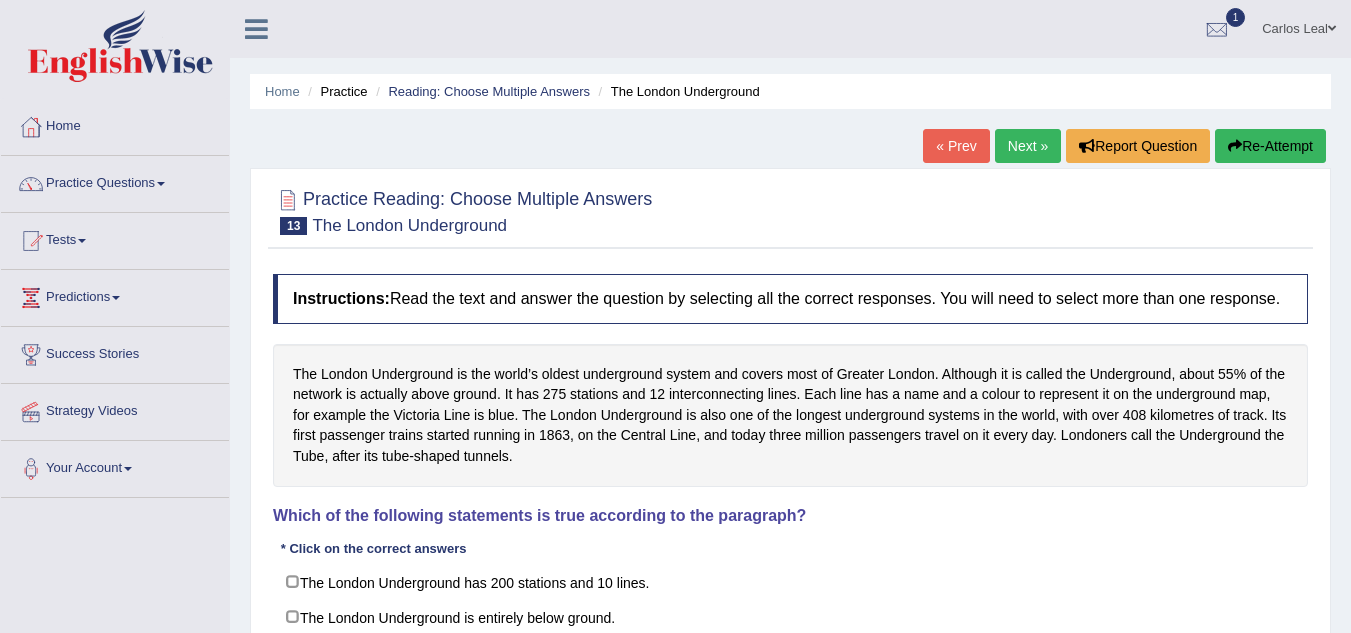 scroll, scrollTop: 0, scrollLeft: 0, axis: both 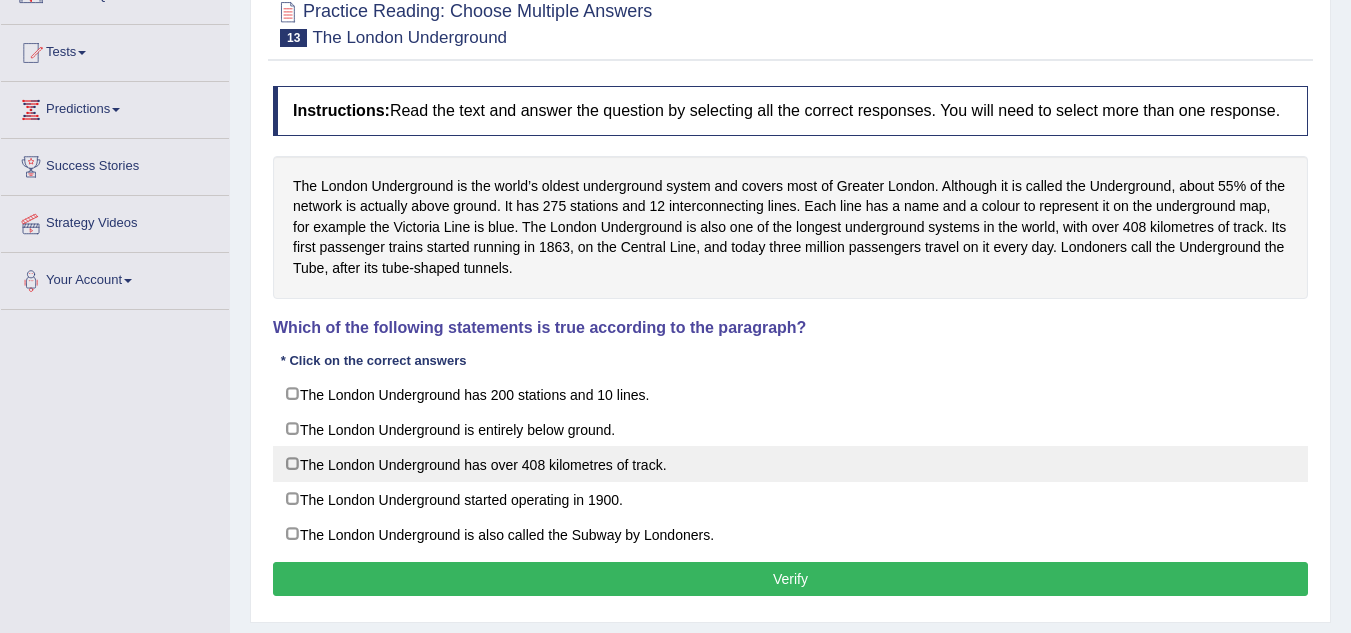 click on "The London Underground has over 408 kilometres of track." at bounding box center (790, 464) 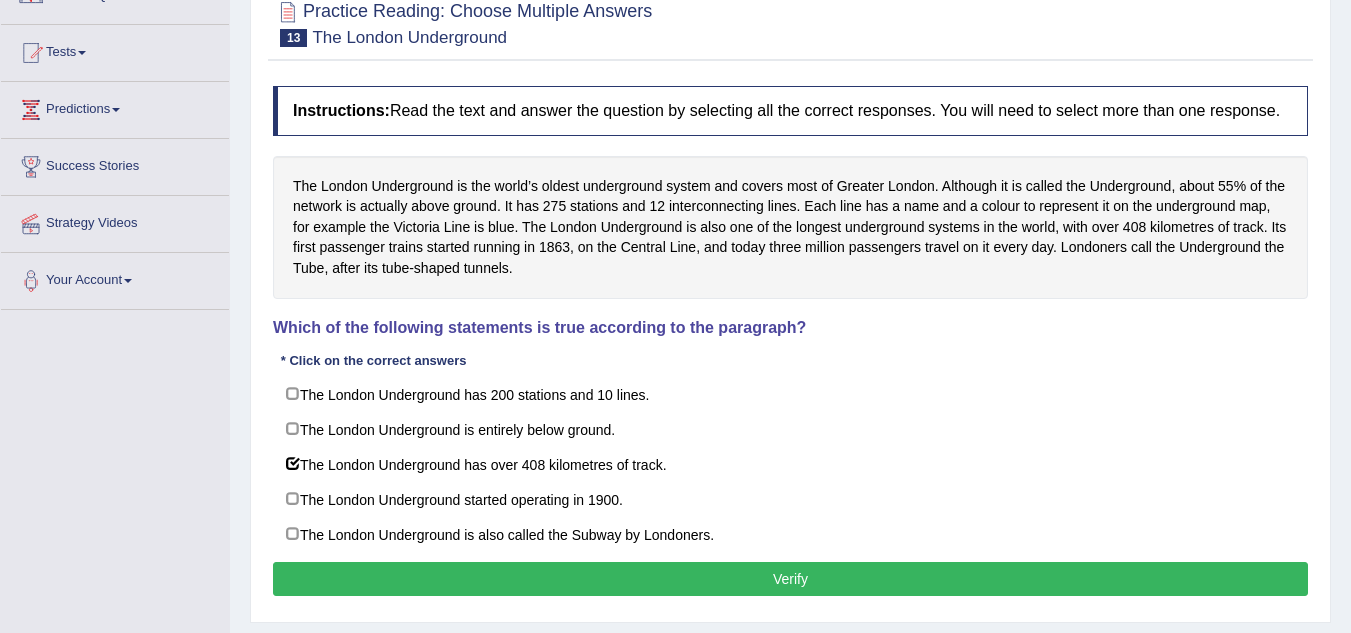 click on "Verify" at bounding box center (790, 579) 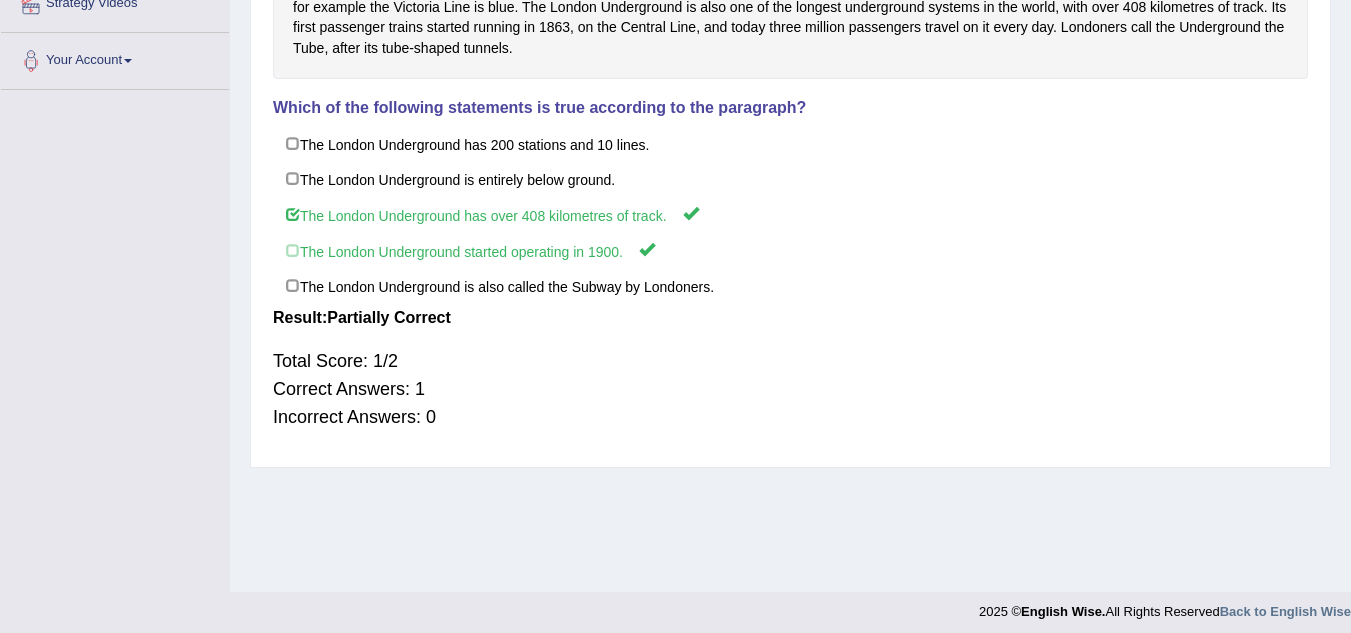 scroll, scrollTop: 0, scrollLeft: 0, axis: both 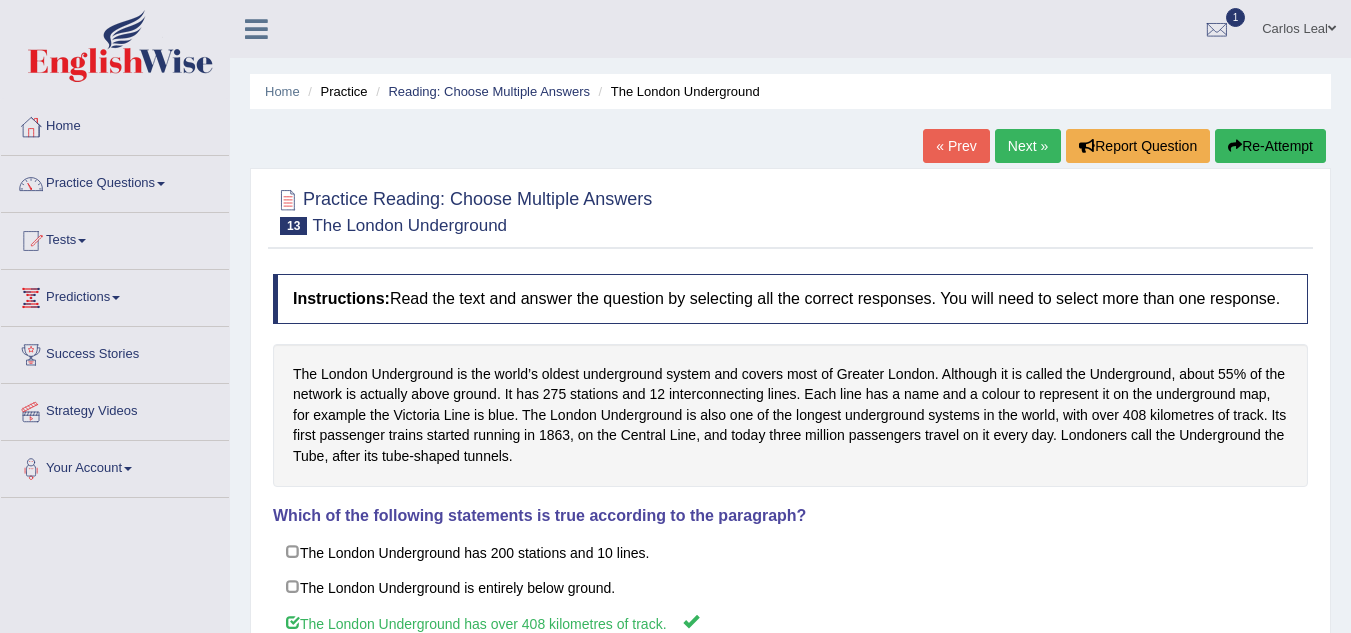 click on "Next »" at bounding box center (1028, 146) 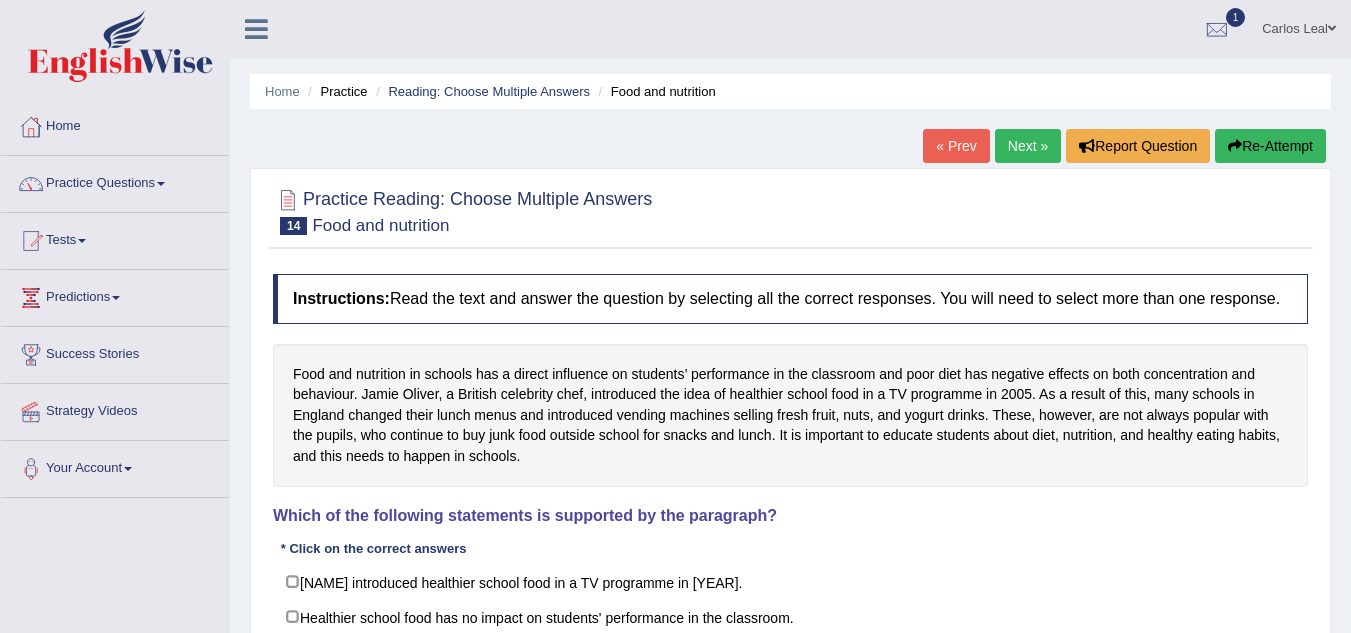 scroll, scrollTop: 0, scrollLeft: 0, axis: both 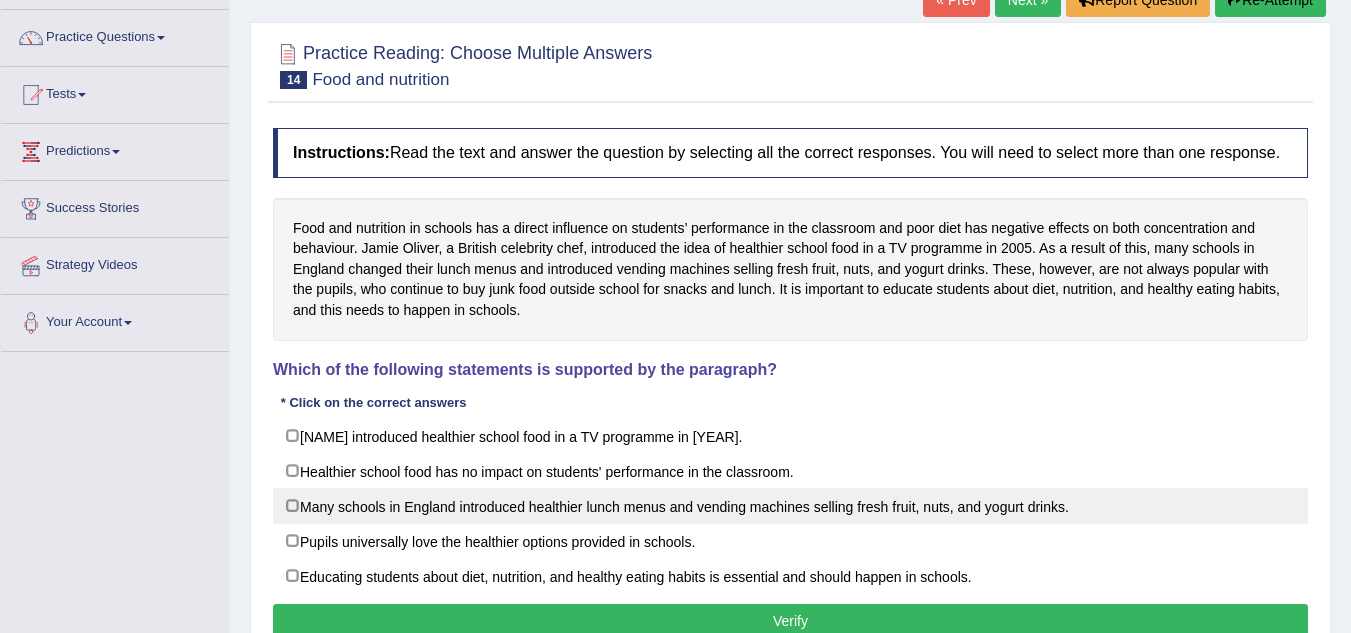 click on "Many schools in England introduced healthier lunch menus and vending machines selling fresh fruit, nuts, and yogurt drinks." at bounding box center (790, 506) 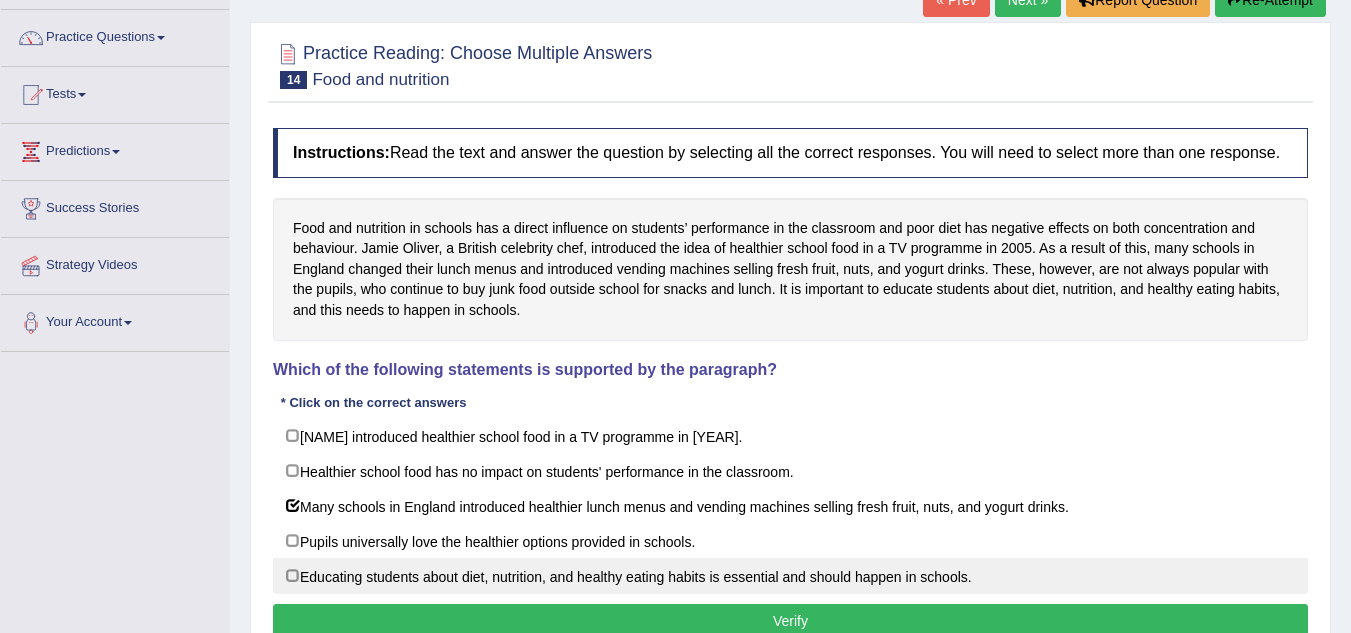 click on "Educating students about diet, nutrition, and healthy eating habits is essential and should happen in schools." at bounding box center (790, 576) 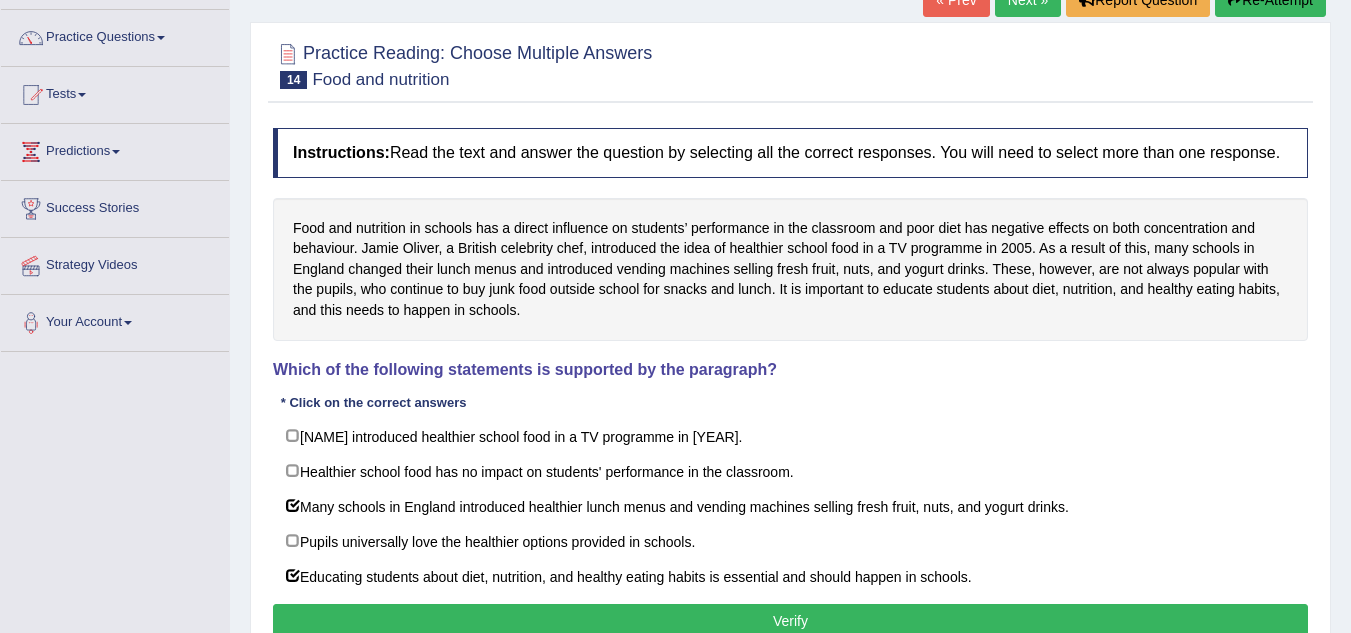 click on "Instructions:  Read the text and answer the question by selecting all the correct responses. You will need to select more than one response.
Food and nutrition in schools has a direct influence on students’ performance in the classroom and poor diet has negative effects on both concentration and behaviour. Jamie Oliver, a British celebrity chef, introduced the idea of healthier school food in a TV programme in 2005. As a result of this, many schools in England changed their lunch menus and introduced vending machines selling fresh fruit, nuts, and yogurt drinks. These, however, are not always popular with the pupils, who continue to buy junk food outside school for snacks and lunch. It is important to educate students about diet, nutrition, and healthy eating habits, and this needs to happen in schools. Which of the following statements is supported by the paragraph? * Click on the correct answers  Jamie Oliver introduced healthier school food in a TV programme in 2010. Result:  Verify" at bounding box center [790, 386] 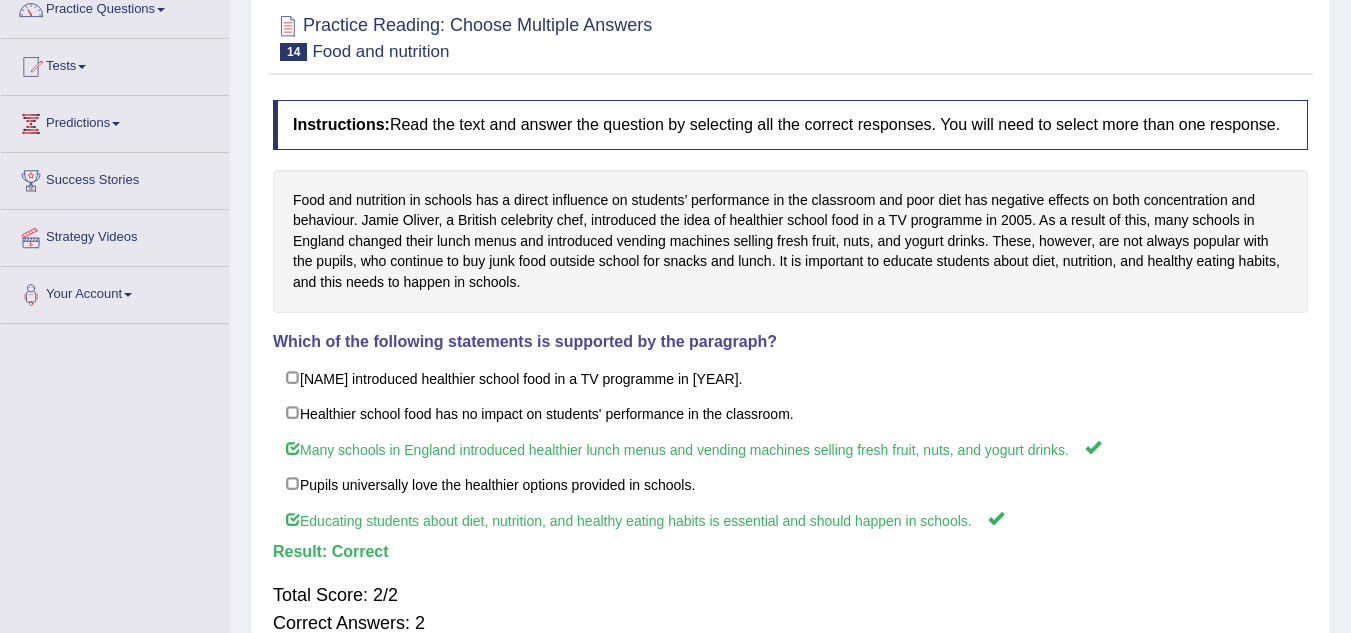 scroll, scrollTop: 95, scrollLeft: 0, axis: vertical 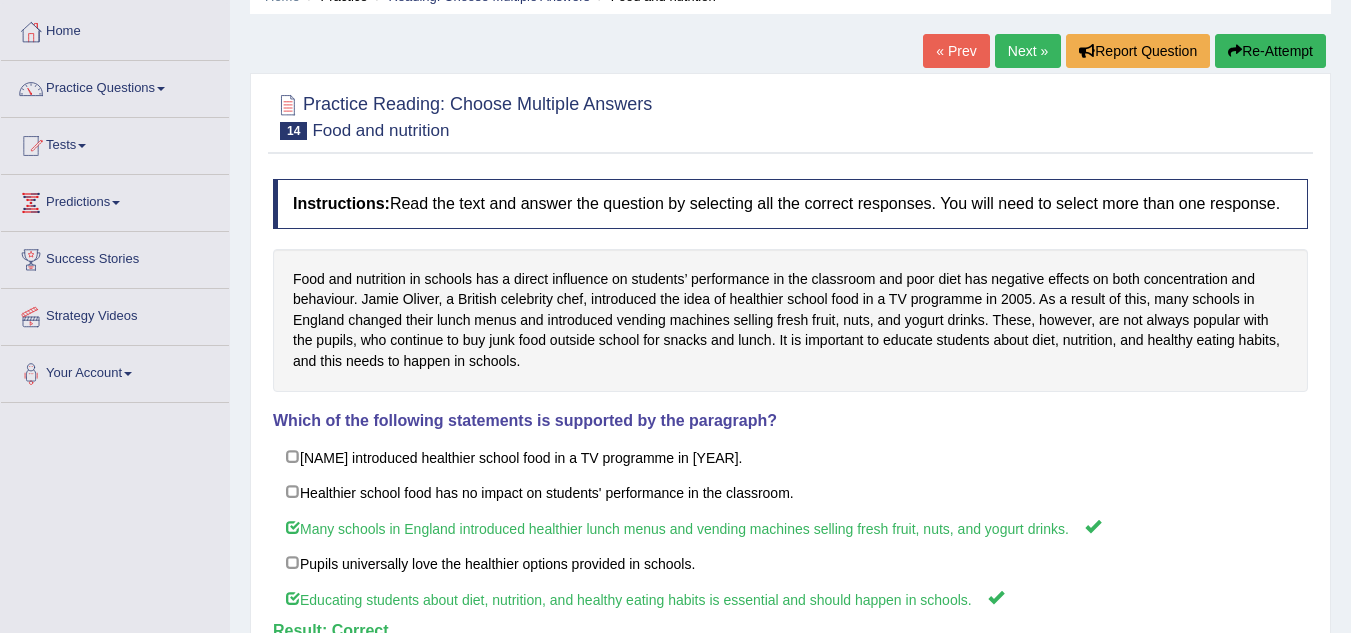 click on "Next »" at bounding box center (1028, 51) 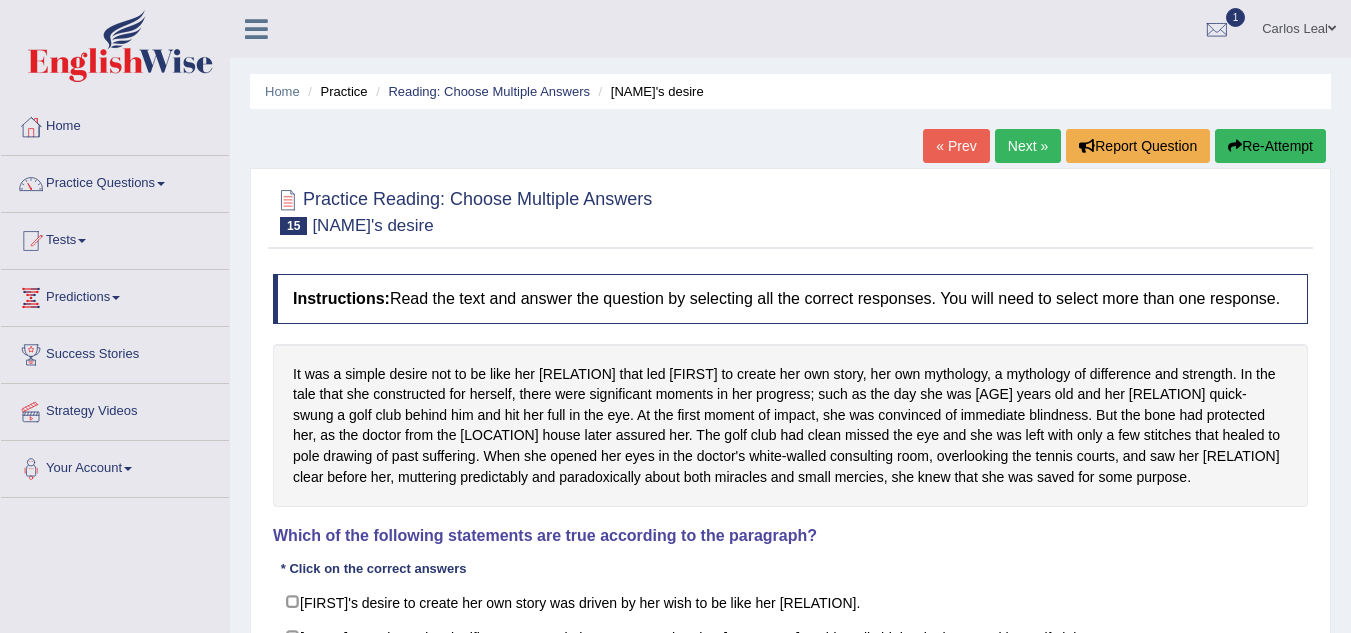 scroll, scrollTop: 0, scrollLeft: 0, axis: both 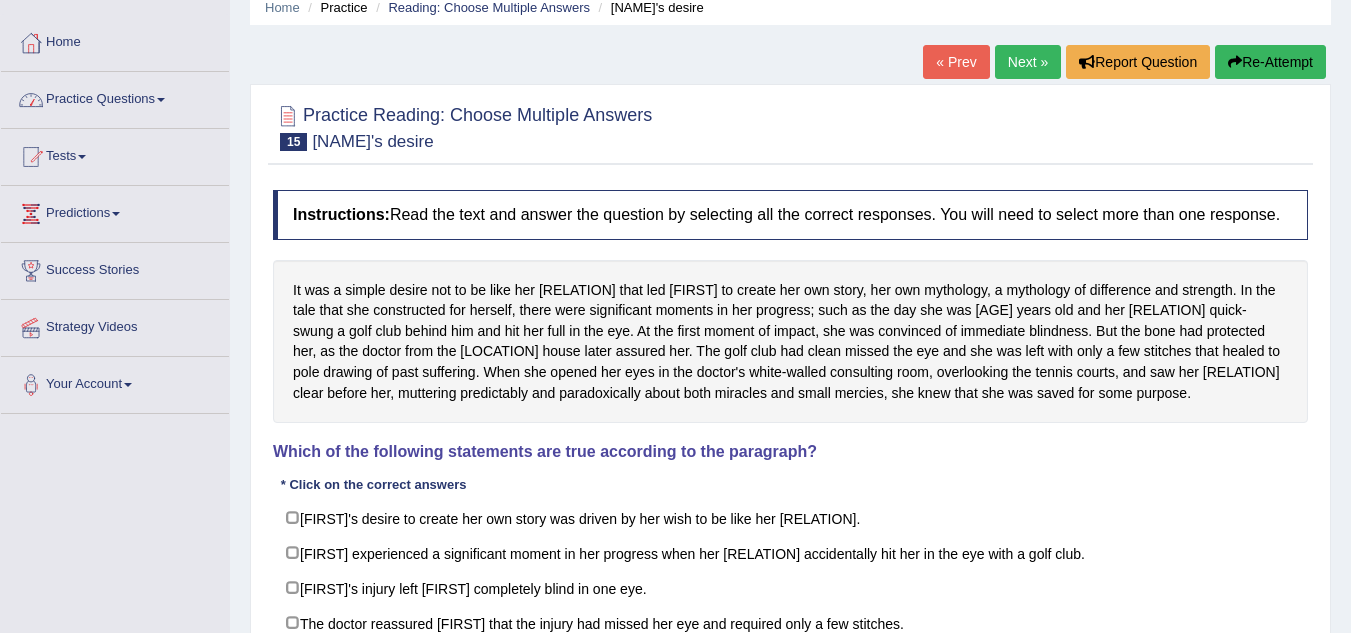 click on "Practice Questions" at bounding box center (115, 97) 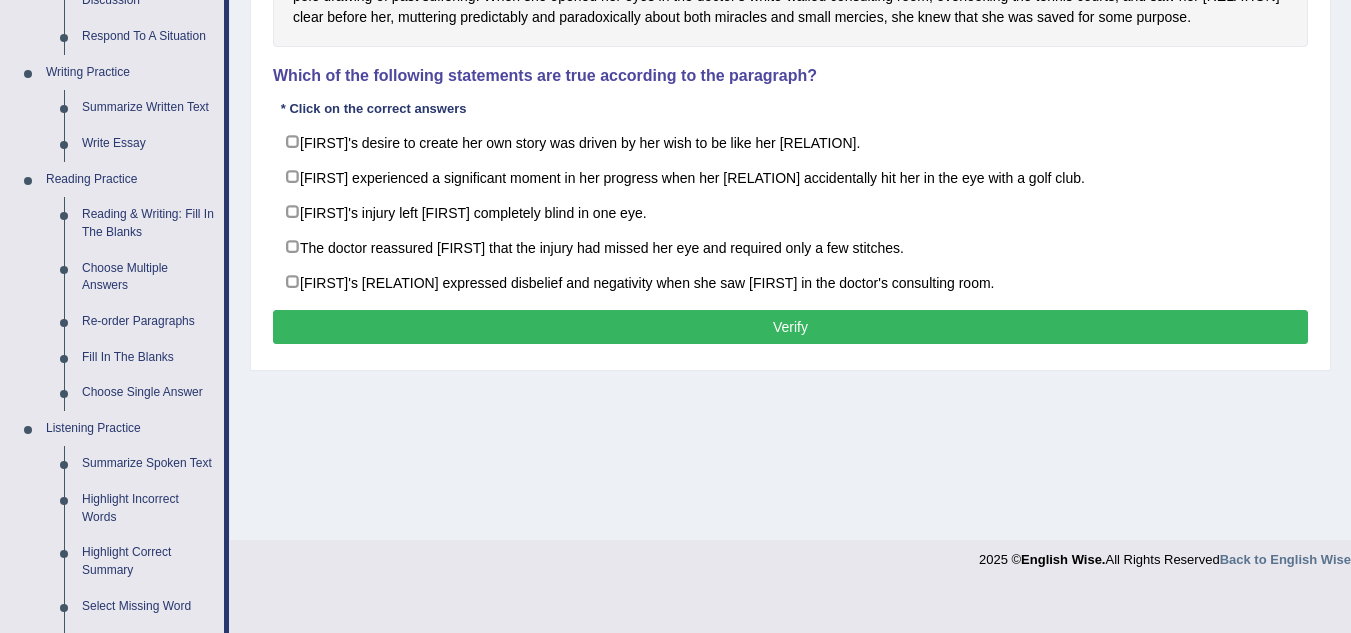 scroll, scrollTop: 454, scrollLeft: 0, axis: vertical 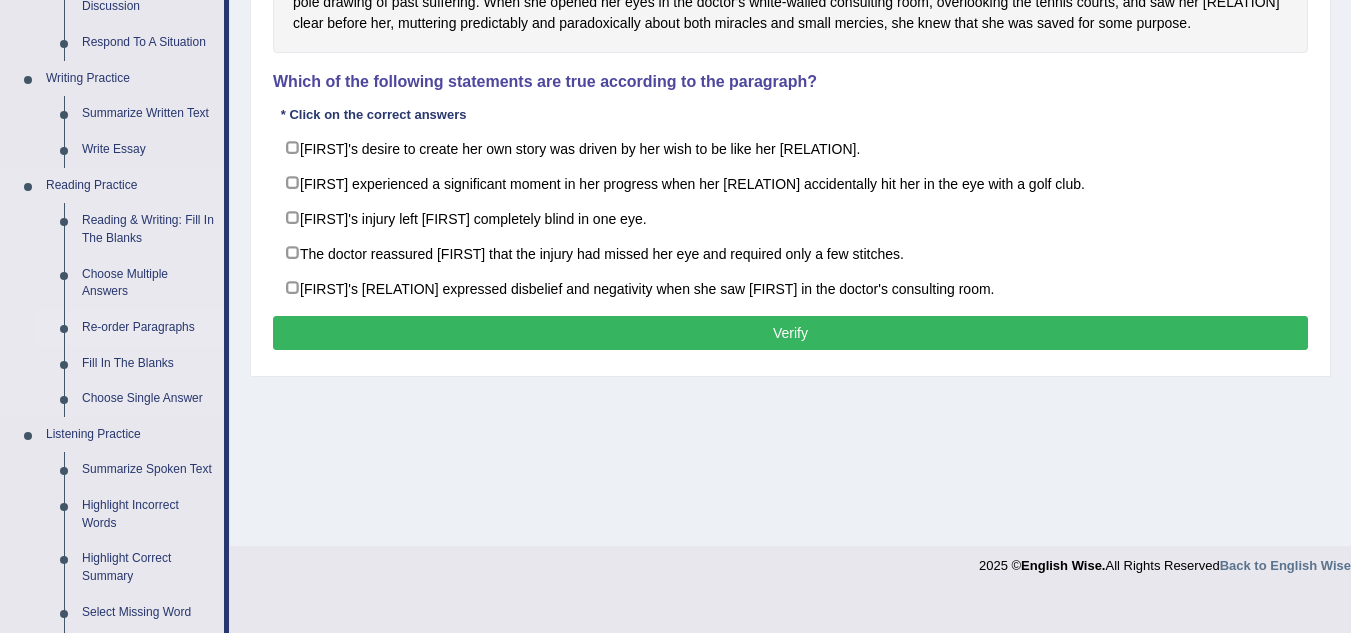click on "Re-order Paragraphs" at bounding box center [148, 328] 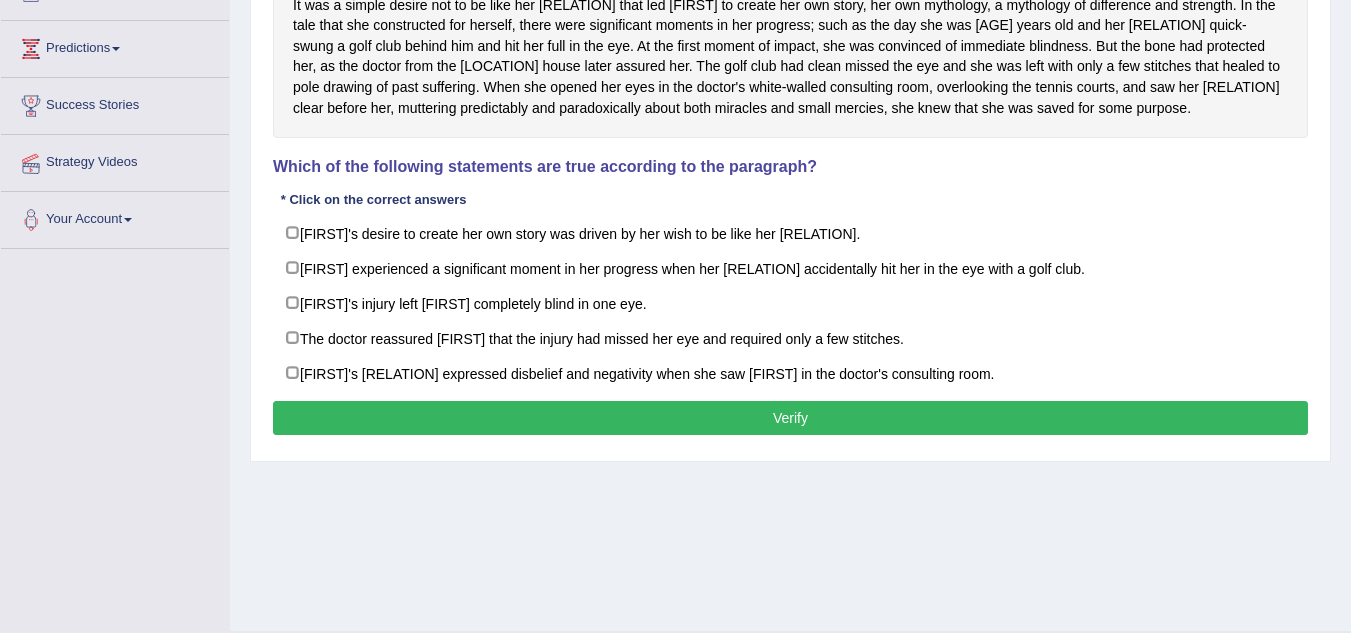 scroll, scrollTop: 271, scrollLeft: 0, axis: vertical 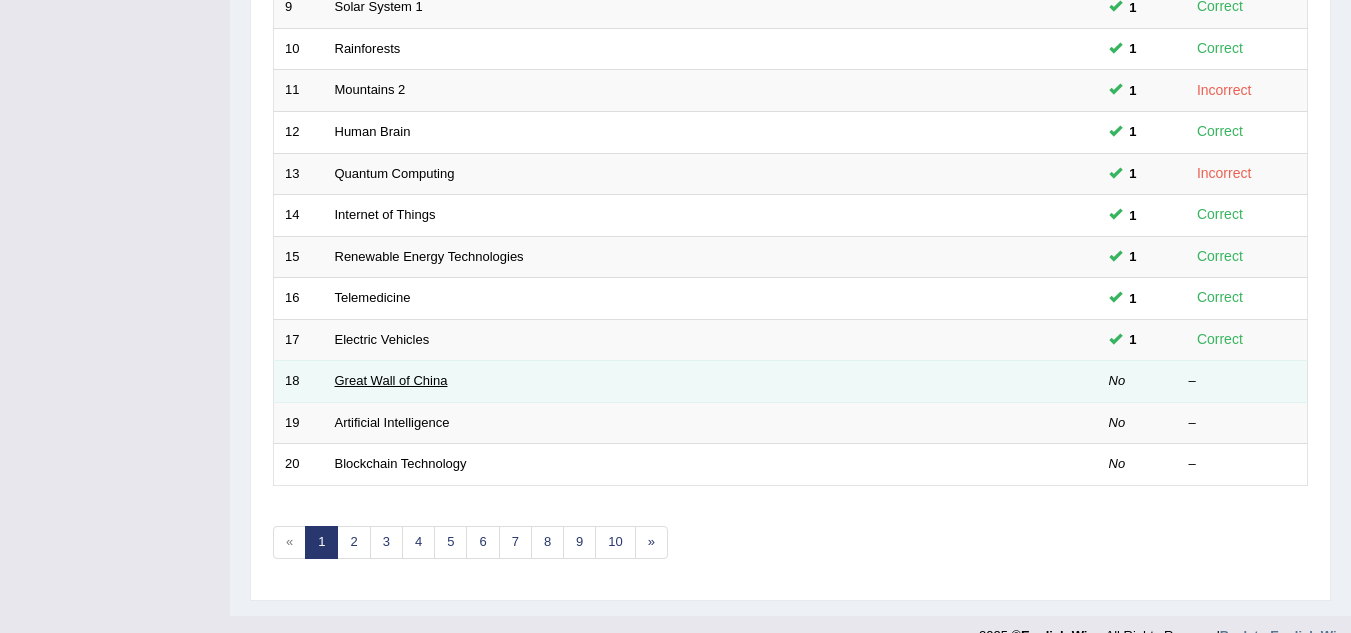 click on "Great Wall of China" at bounding box center [391, 380] 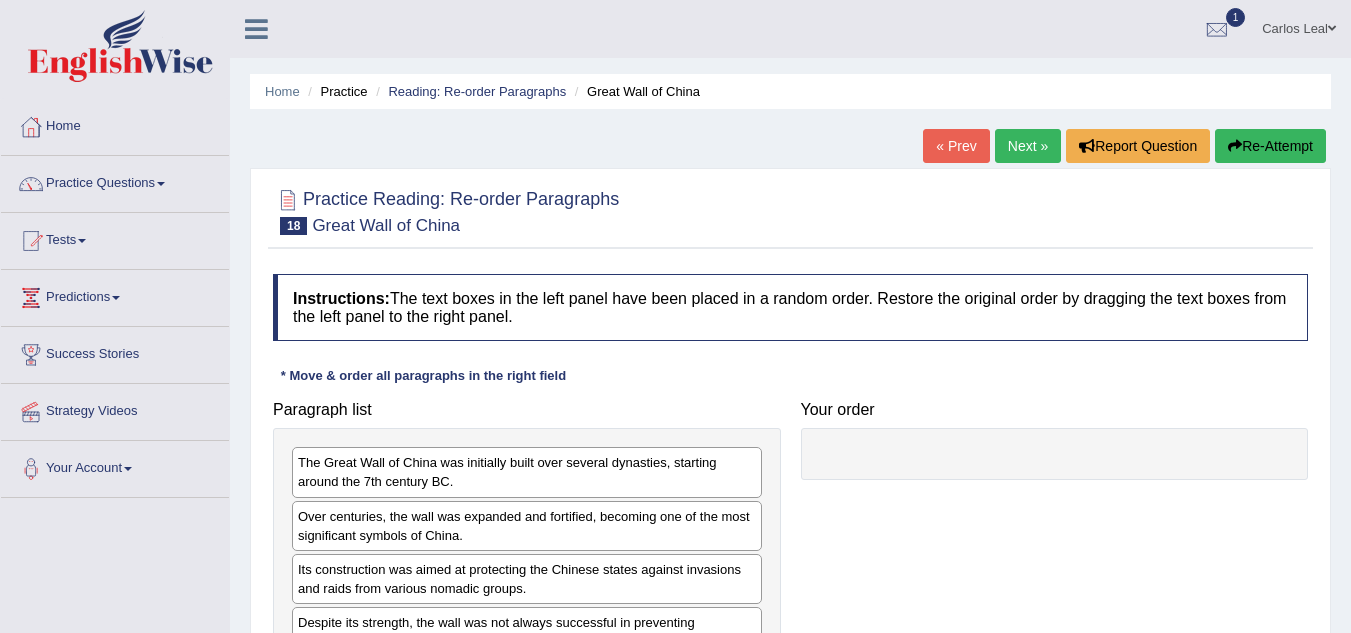 scroll, scrollTop: 0, scrollLeft: 0, axis: both 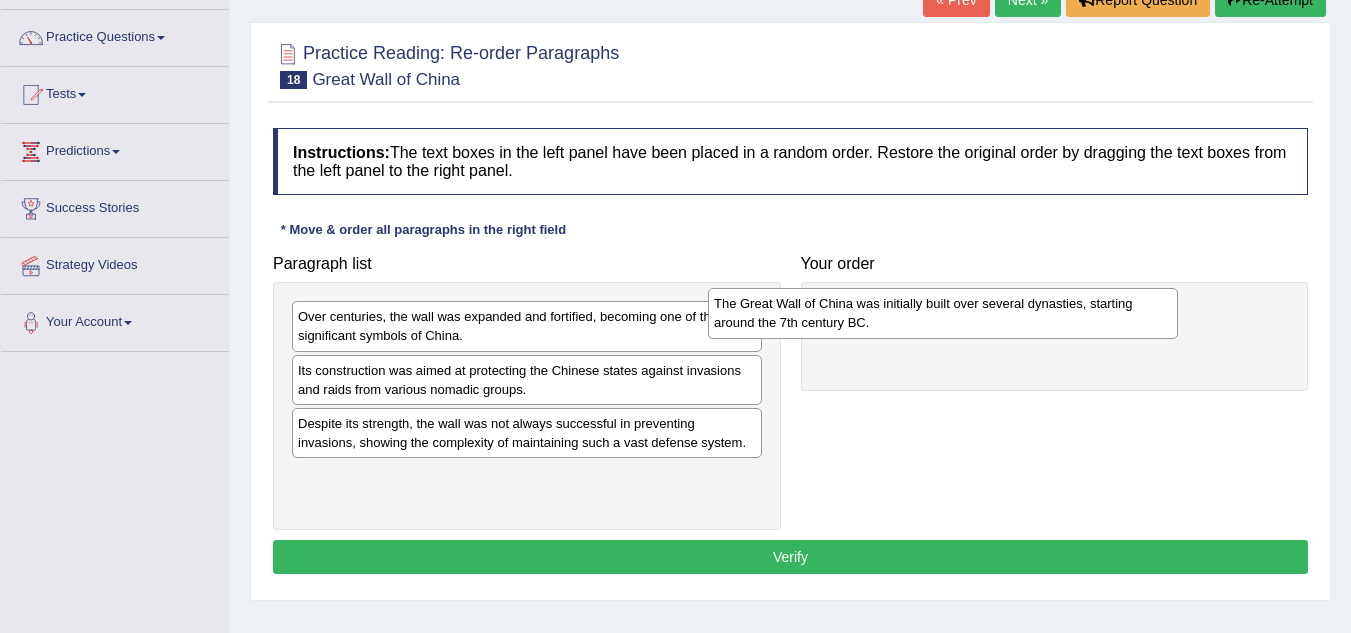 drag, startPoint x: 569, startPoint y: 334, endPoint x: 1034, endPoint y: 317, distance: 465.31064 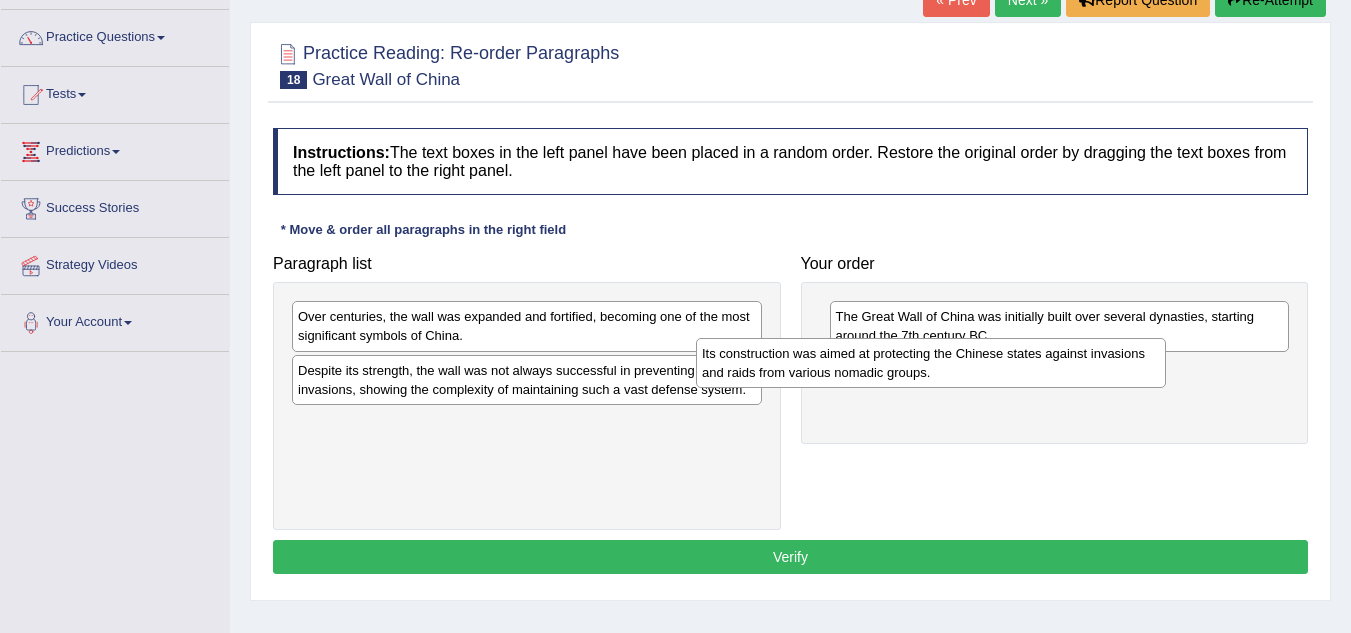 drag, startPoint x: 592, startPoint y: 386, endPoint x: 1005, endPoint y: 370, distance: 413.3098 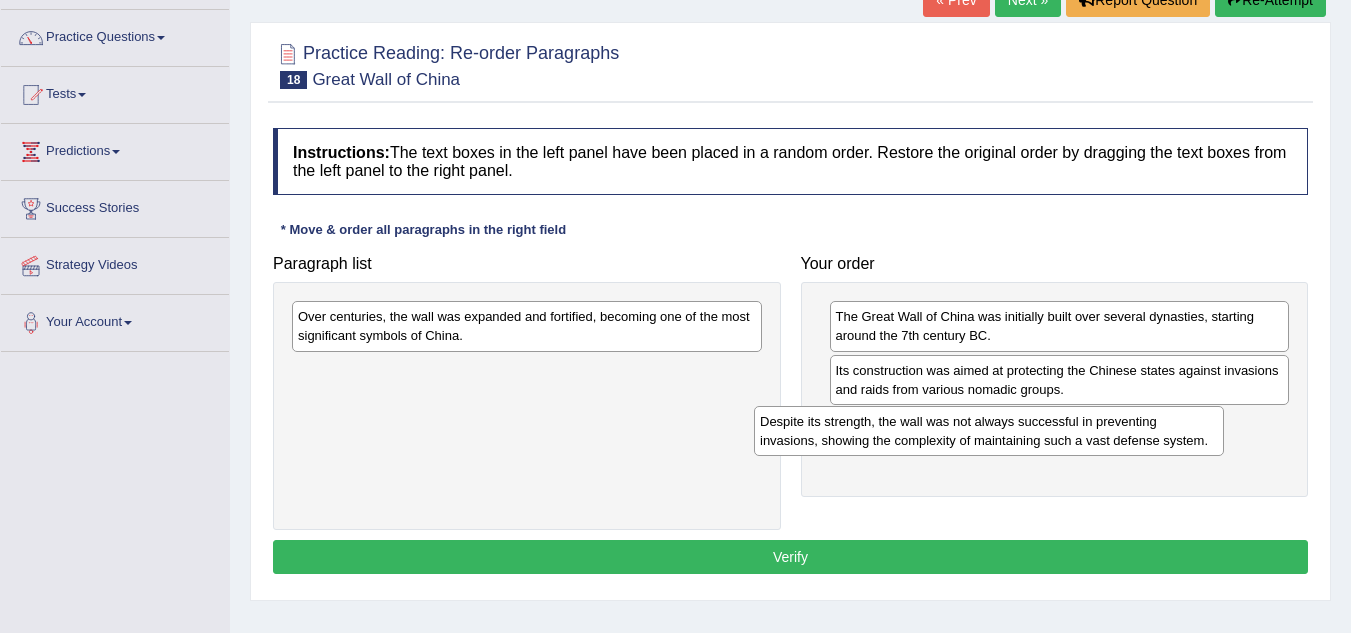 drag, startPoint x: 641, startPoint y: 380, endPoint x: 1103, endPoint y: 430, distance: 464.69775 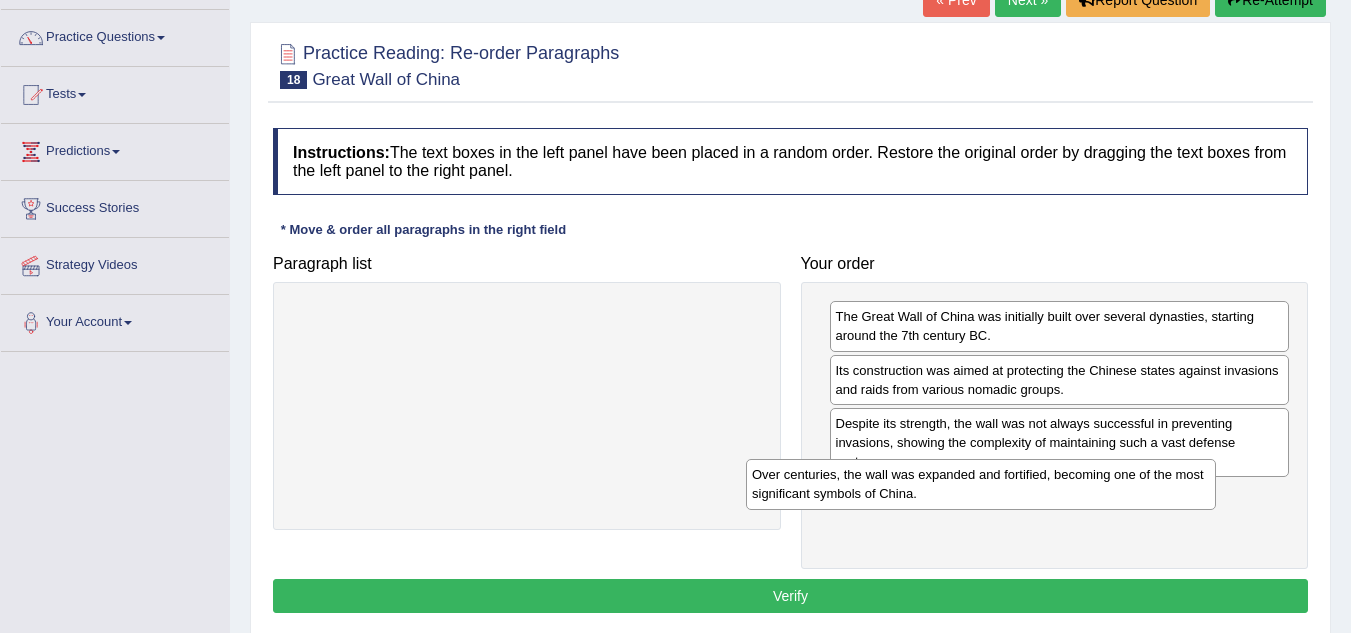 drag, startPoint x: 650, startPoint y: 318, endPoint x: 1113, endPoint y: 480, distance: 490.5232 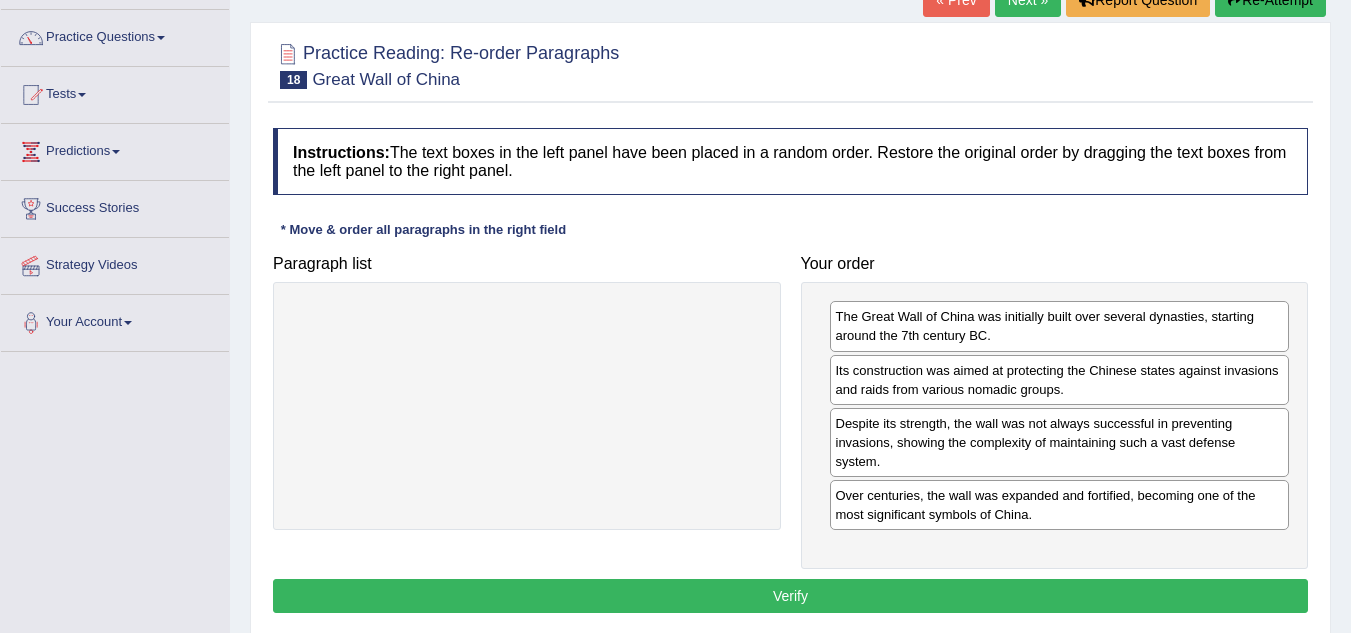 click on "Verify" at bounding box center [790, 596] 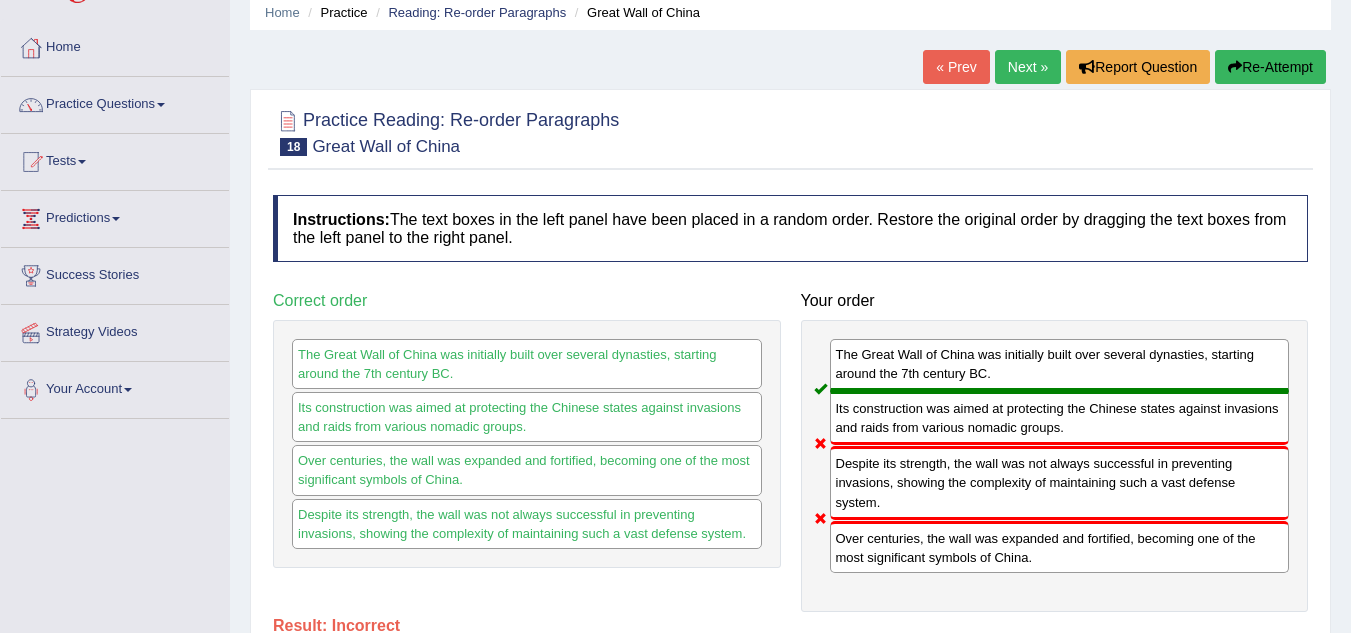 scroll, scrollTop: 77, scrollLeft: 0, axis: vertical 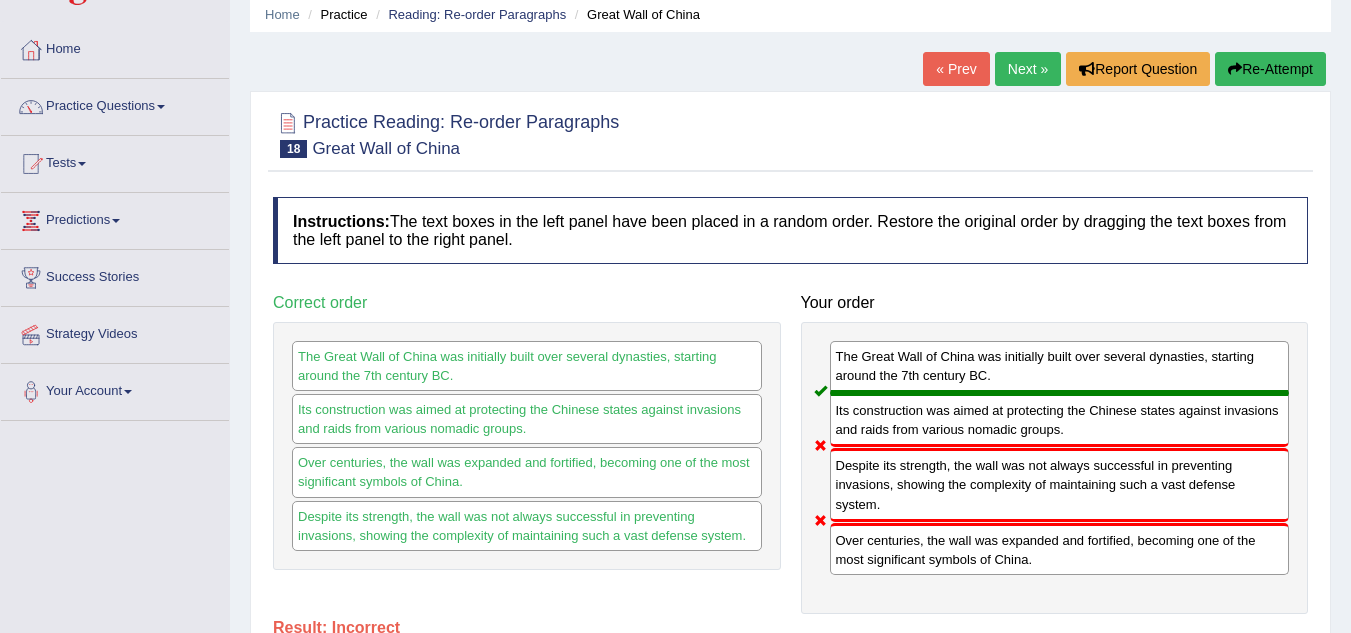 click on "Next »" at bounding box center [1028, 69] 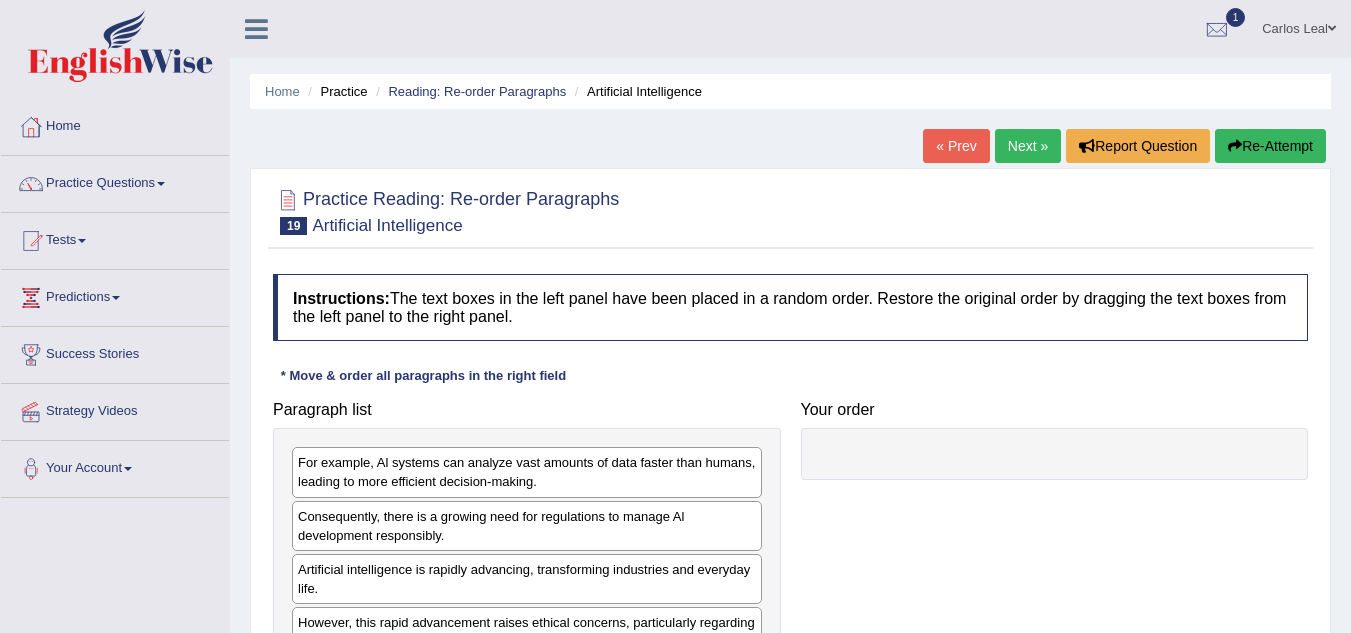 scroll, scrollTop: 0, scrollLeft: 0, axis: both 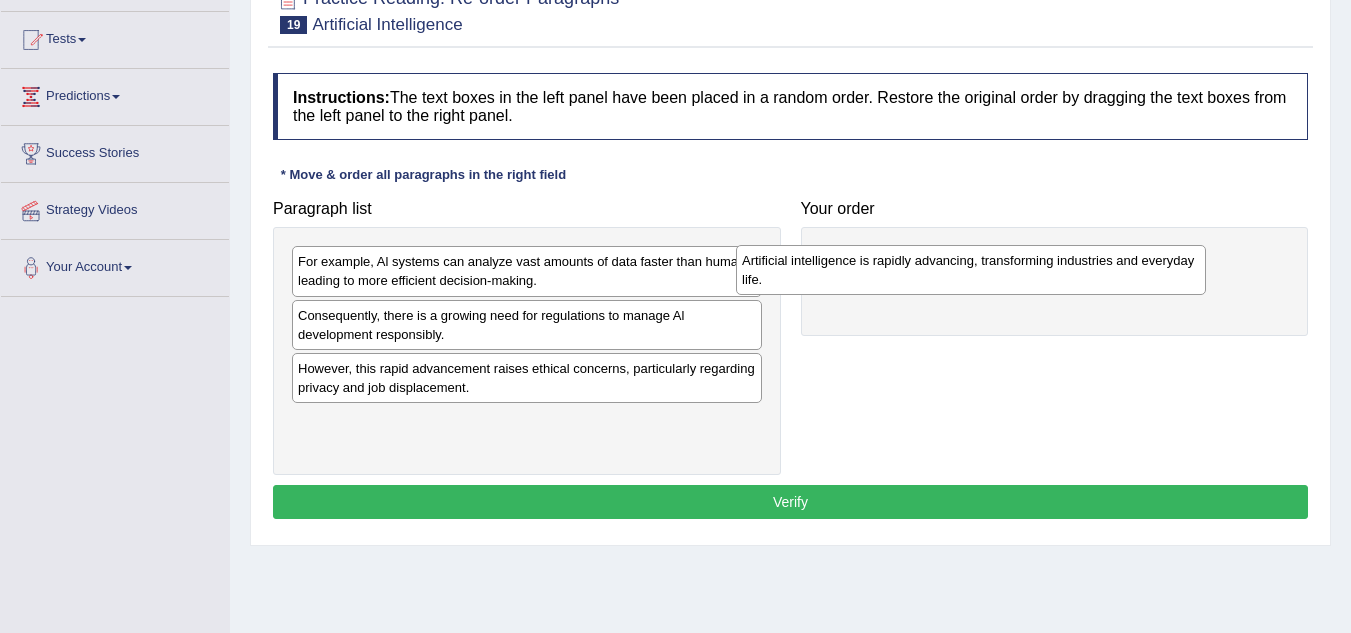 drag, startPoint x: 635, startPoint y: 382, endPoint x: 1079, endPoint y: 274, distance: 456.94638 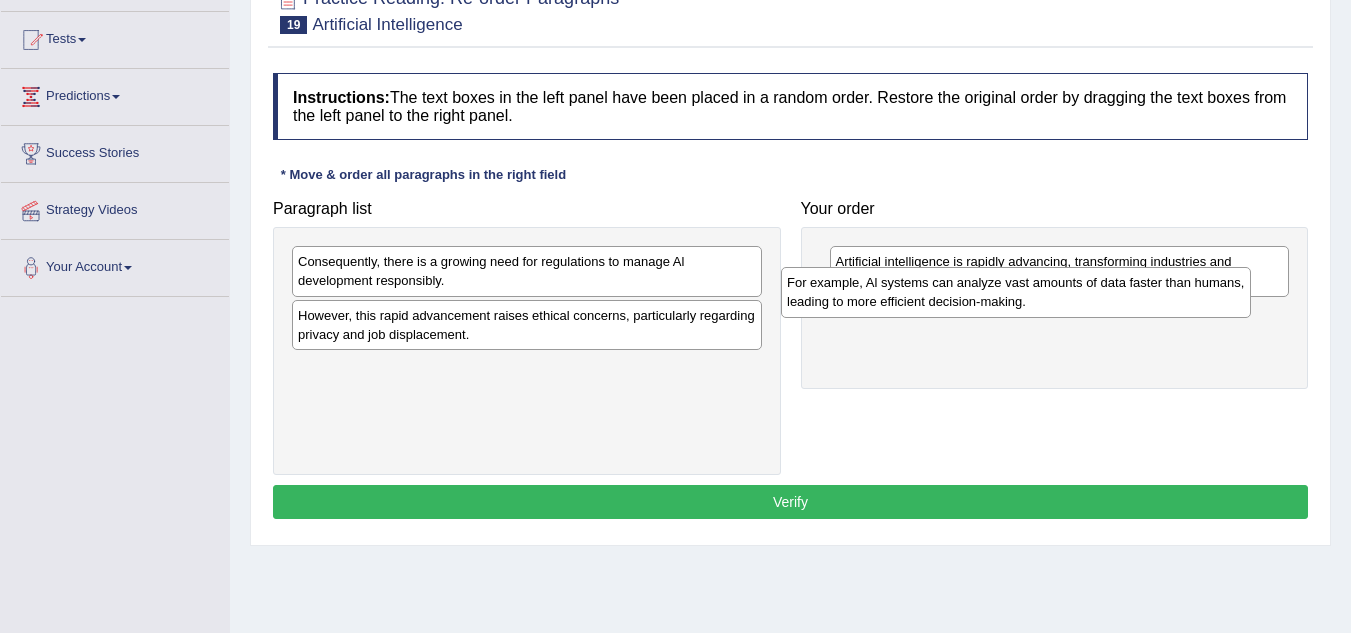 drag, startPoint x: 586, startPoint y: 277, endPoint x: 1075, endPoint y: 298, distance: 489.4507 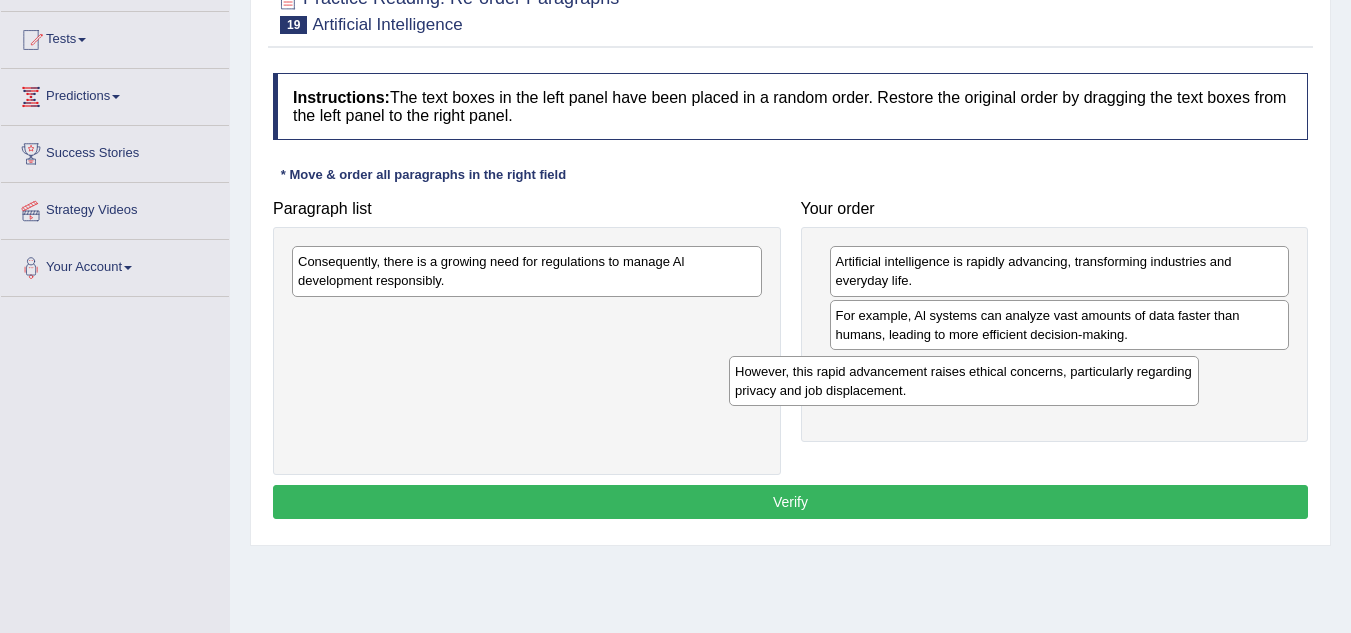 drag, startPoint x: 688, startPoint y: 315, endPoint x: 1125, endPoint y: 372, distance: 440.70172 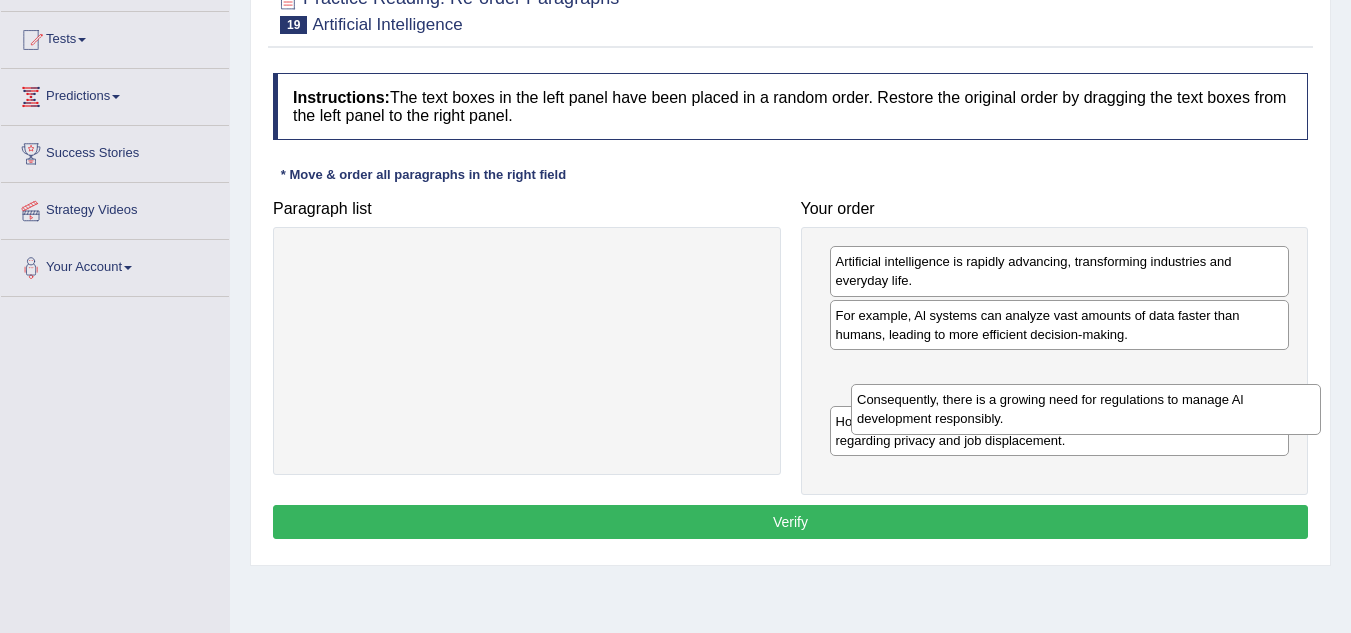 drag, startPoint x: 647, startPoint y: 279, endPoint x: 1206, endPoint y: 417, distance: 575.7821 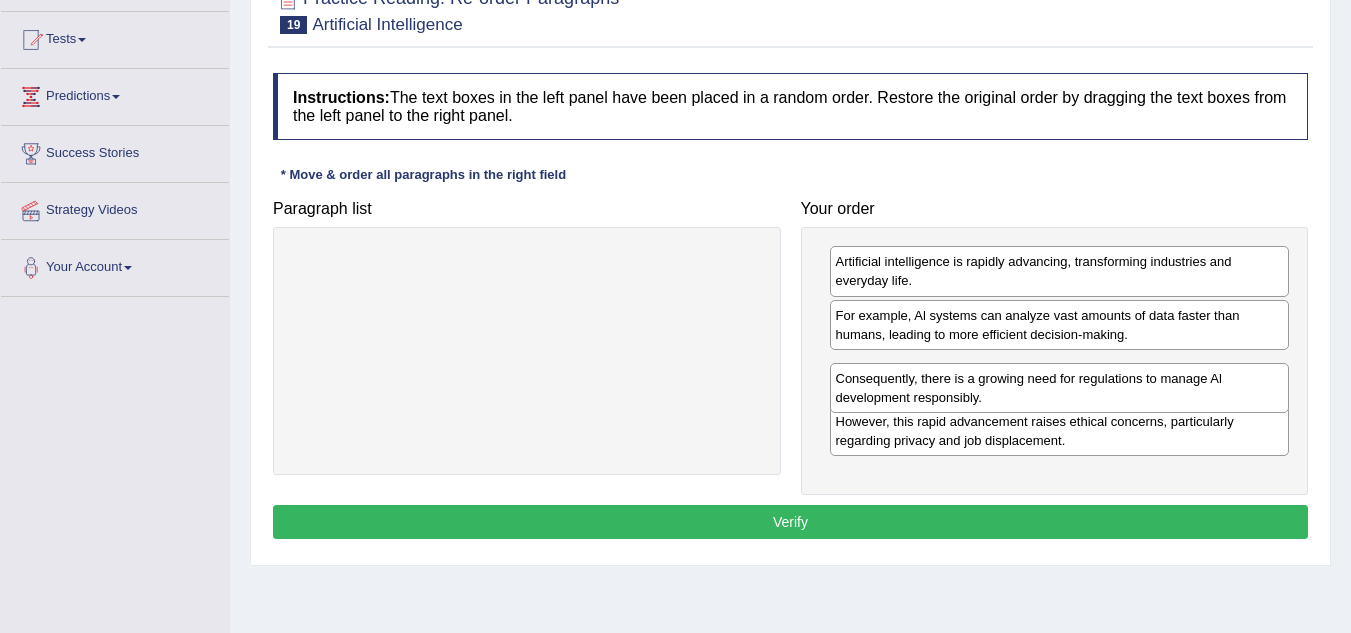 drag, startPoint x: 1177, startPoint y: 382, endPoint x: 1180, endPoint y: 423, distance: 41.109608 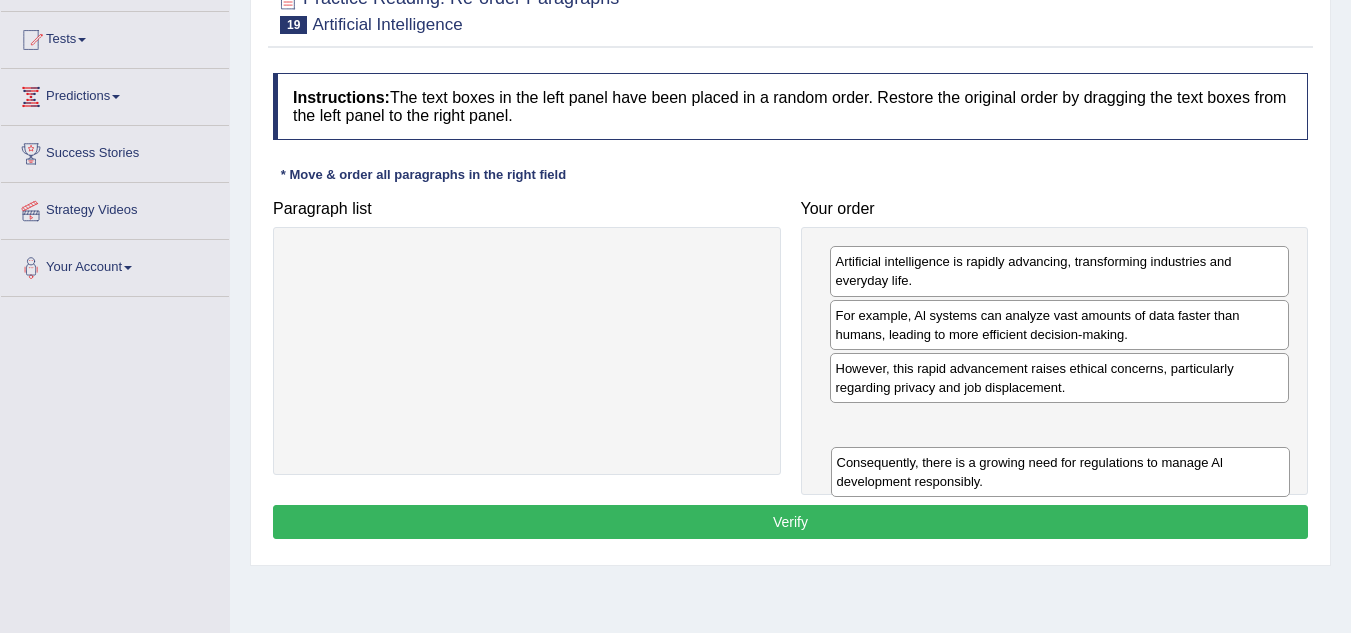 drag, startPoint x: 1178, startPoint y: 387, endPoint x: 1179, endPoint y: 481, distance: 94.00532 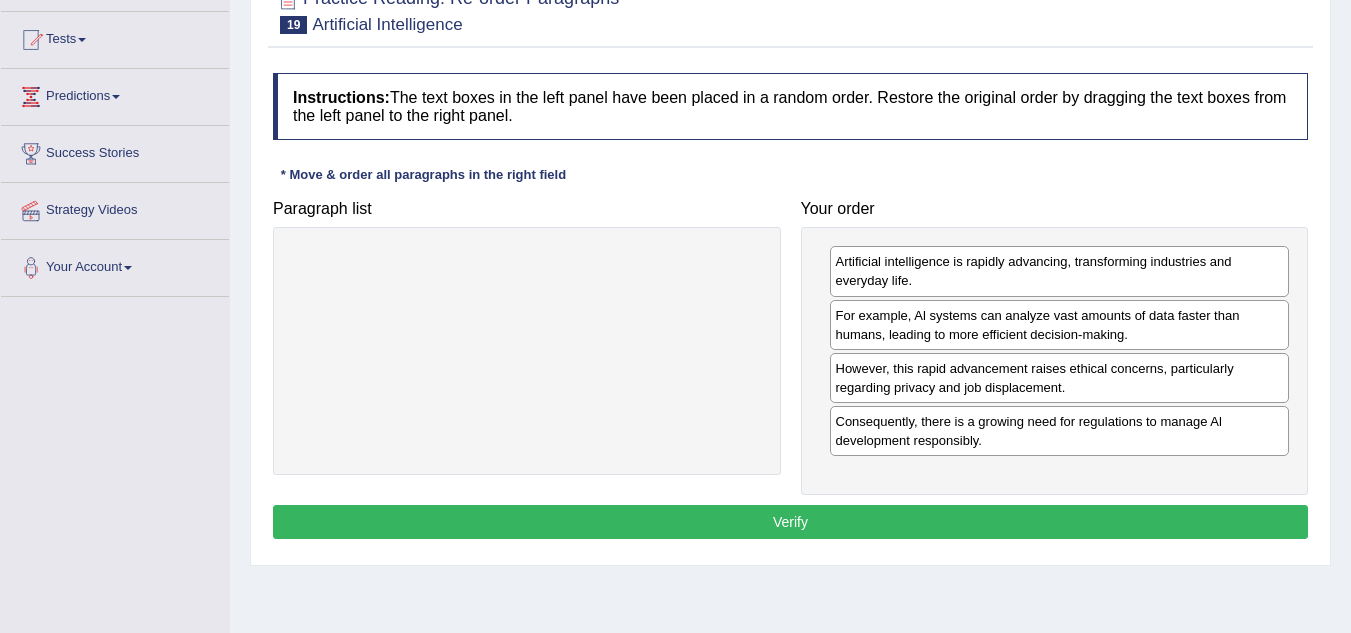 click on "Verify" at bounding box center [790, 522] 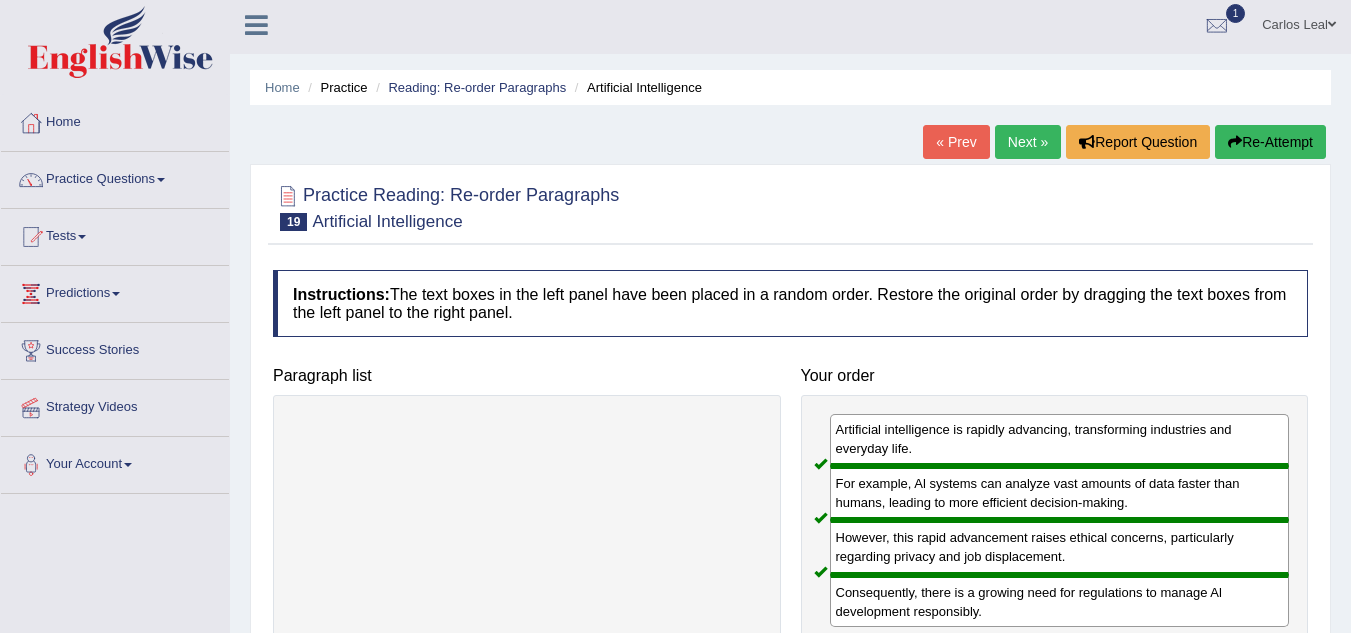 scroll, scrollTop: 2, scrollLeft: 0, axis: vertical 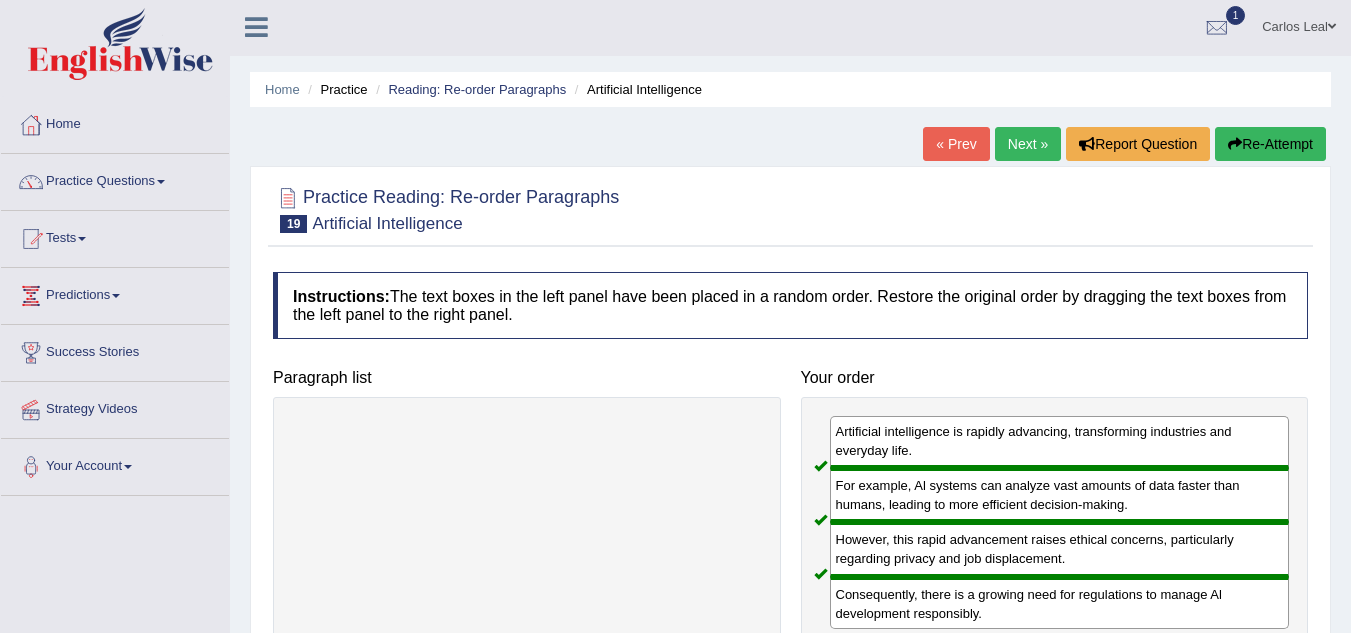 click on "Next »" at bounding box center [1028, 144] 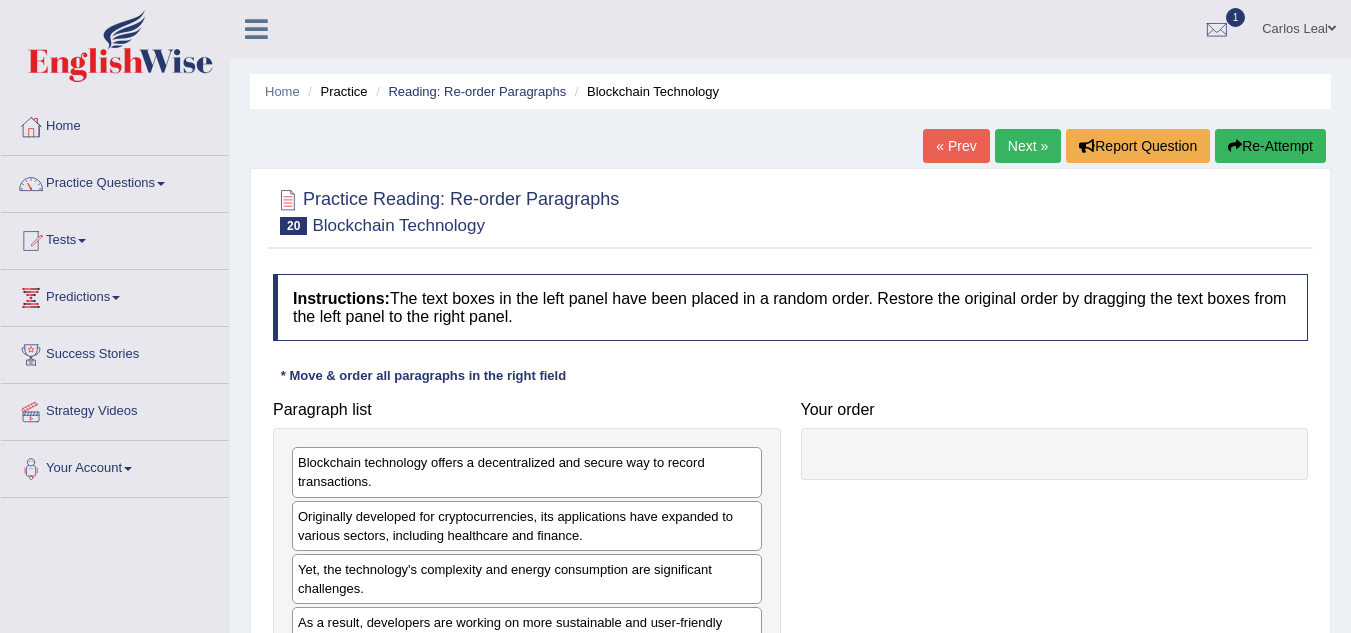 scroll, scrollTop: 0, scrollLeft: 0, axis: both 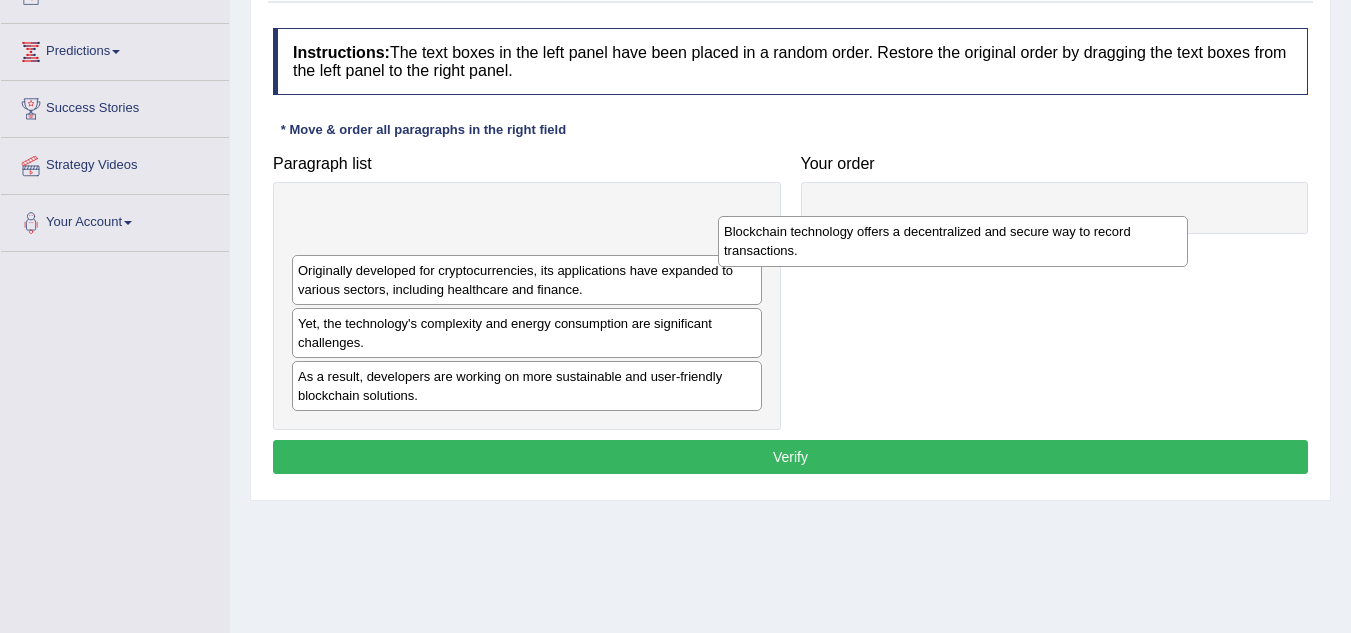 drag, startPoint x: 570, startPoint y: 240, endPoint x: 995, endPoint y: 237, distance: 425.0106 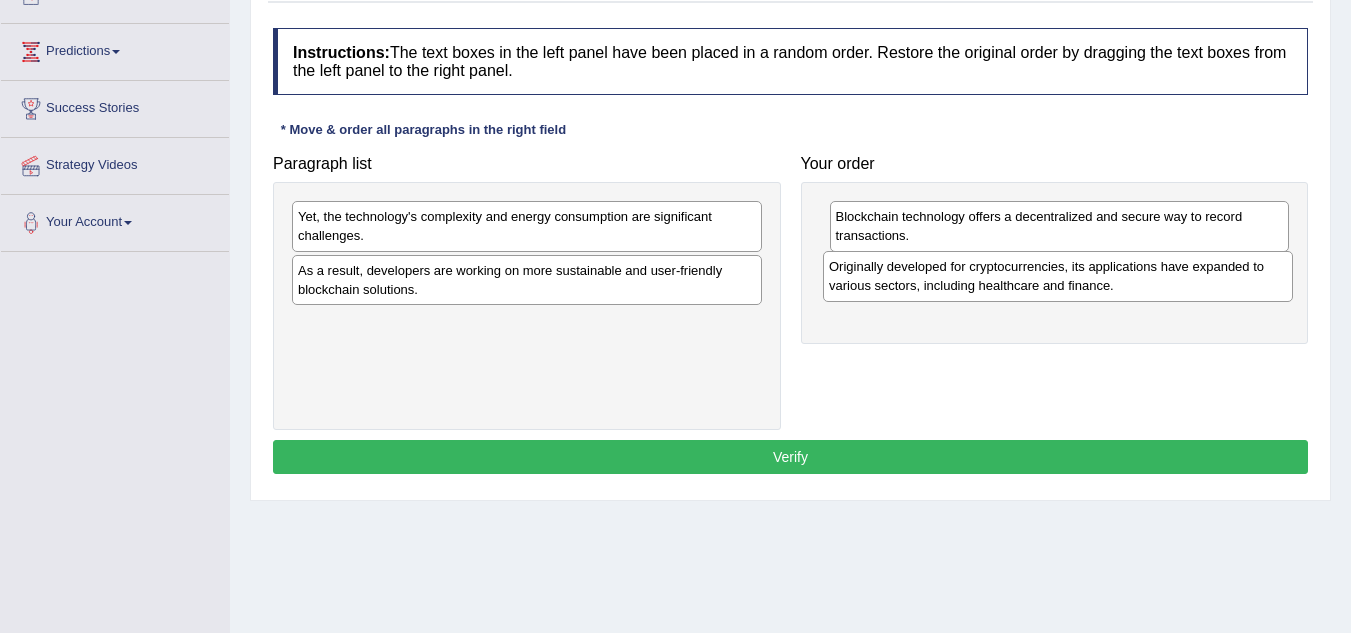 drag, startPoint x: 432, startPoint y: 229, endPoint x: 963, endPoint y: 279, distance: 533.3489 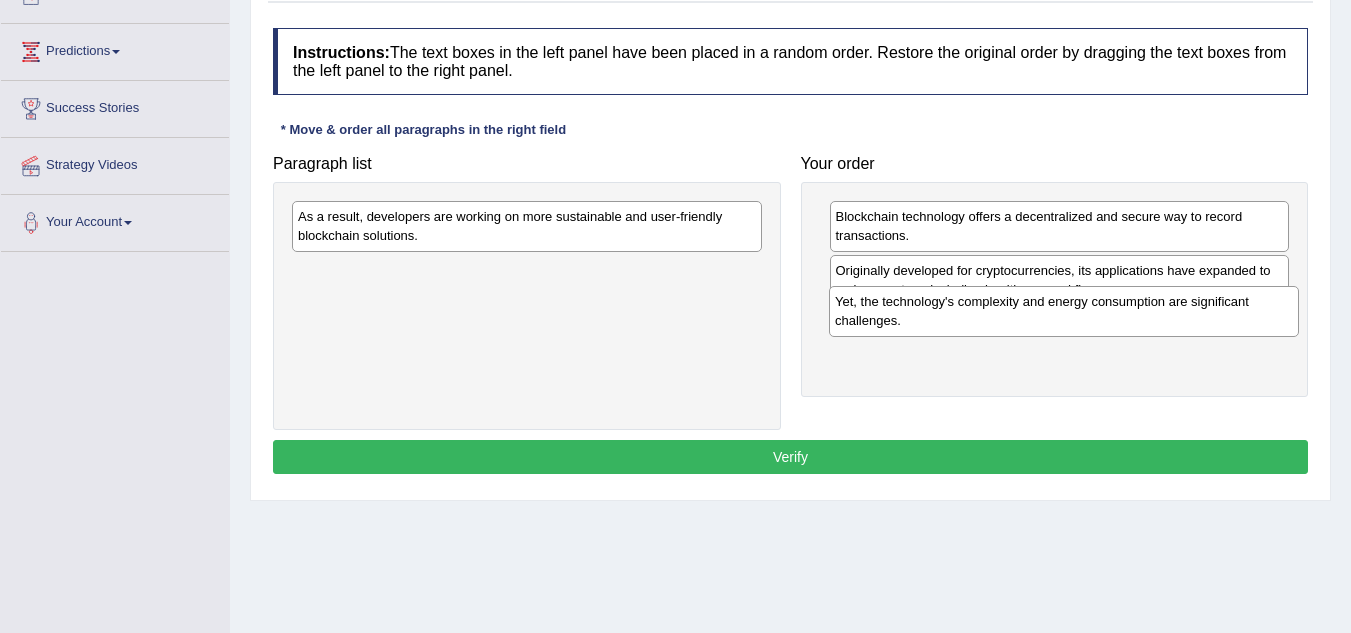 drag, startPoint x: 633, startPoint y: 216, endPoint x: 1170, endPoint y: 301, distance: 543.68555 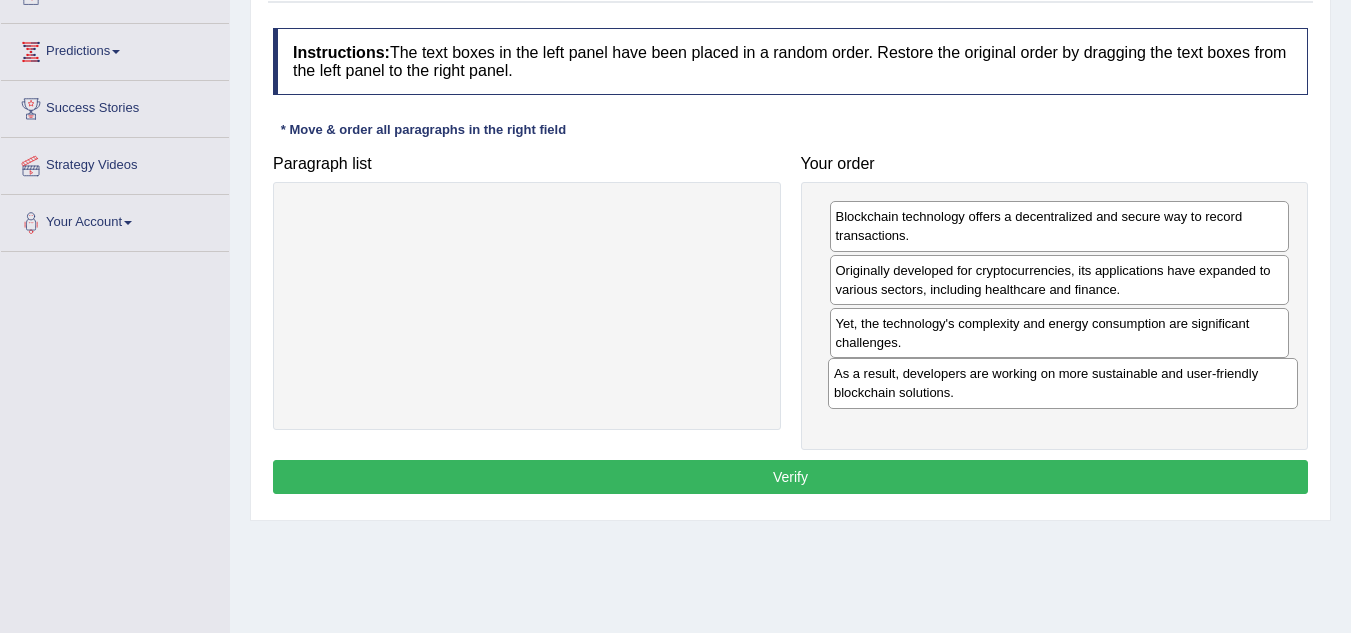 drag, startPoint x: 722, startPoint y: 233, endPoint x: 1258, endPoint y: 390, distance: 558.5204 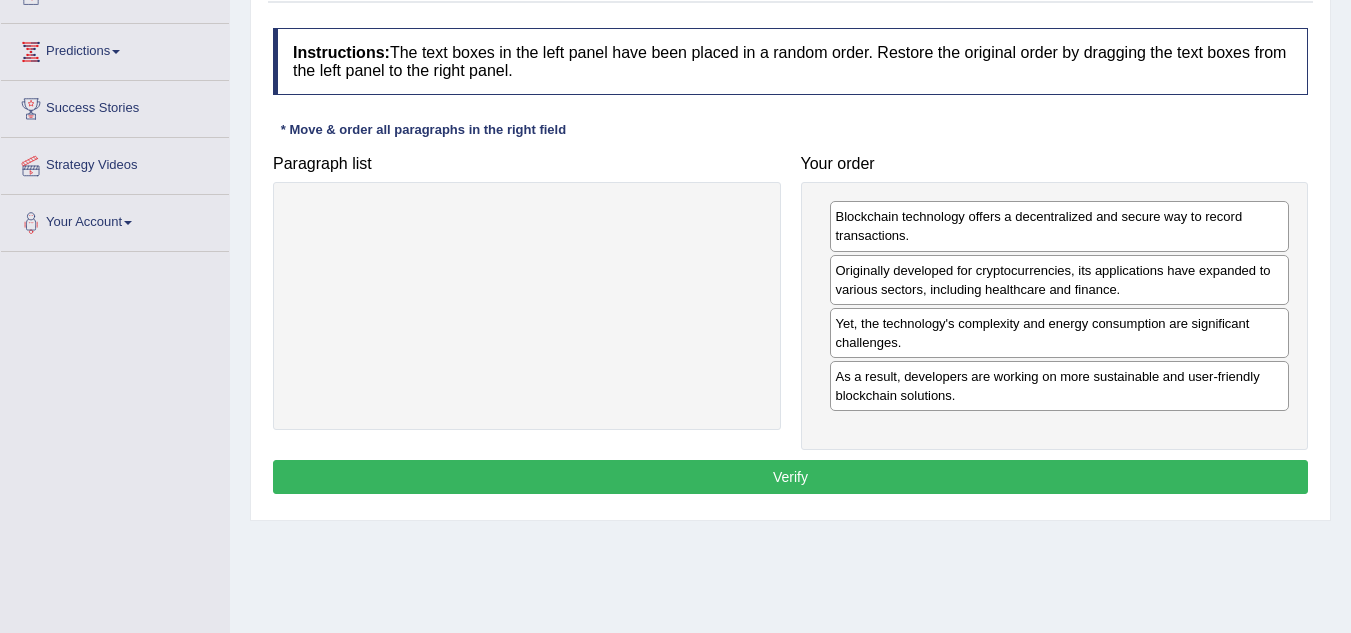 click on "Verify" at bounding box center (790, 477) 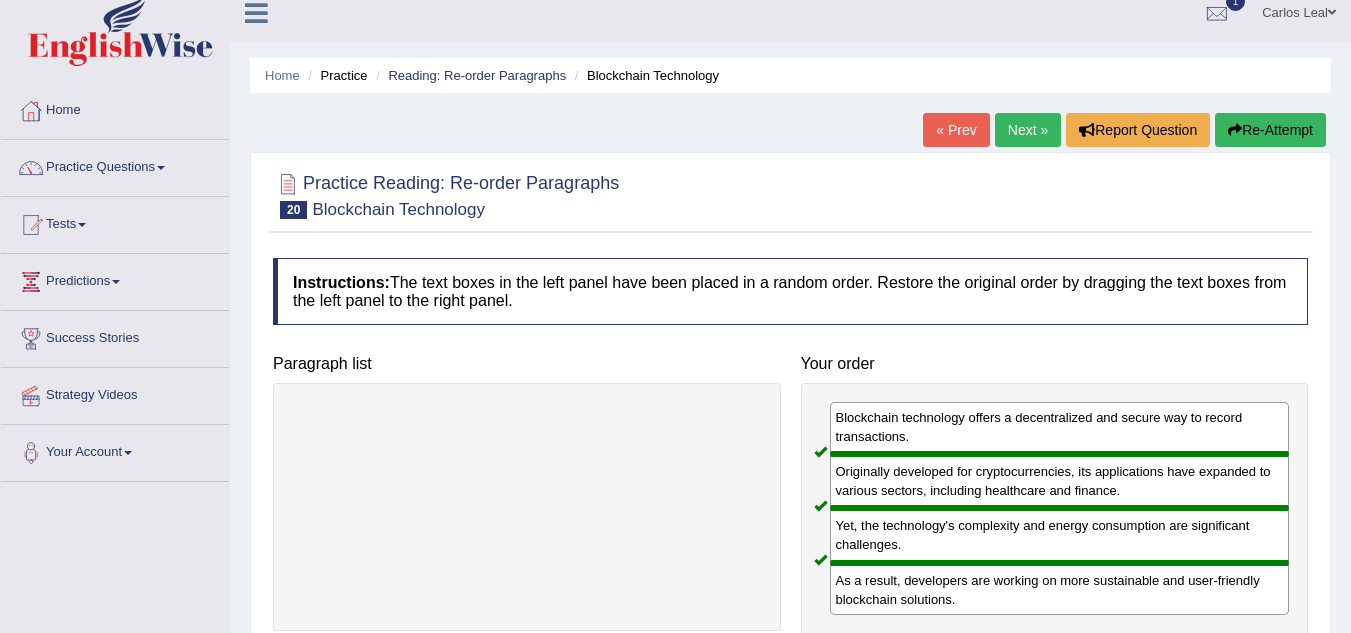 scroll, scrollTop: 14, scrollLeft: 0, axis: vertical 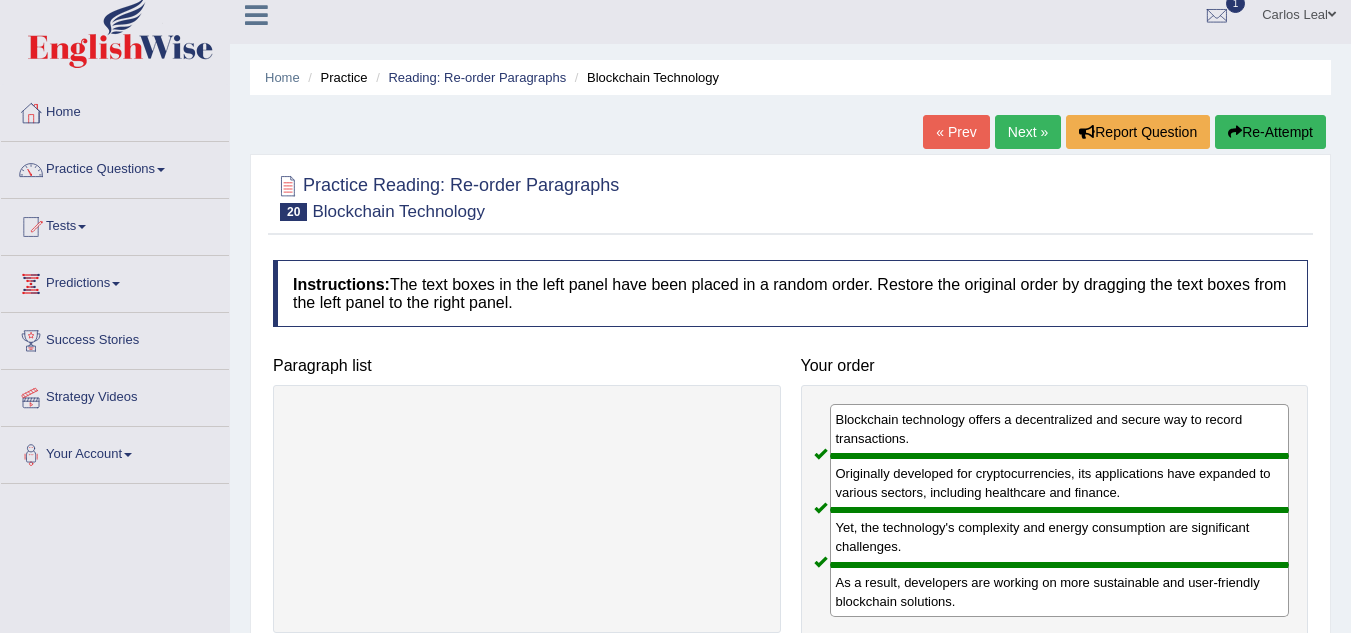 click on "Next »" at bounding box center (1028, 132) 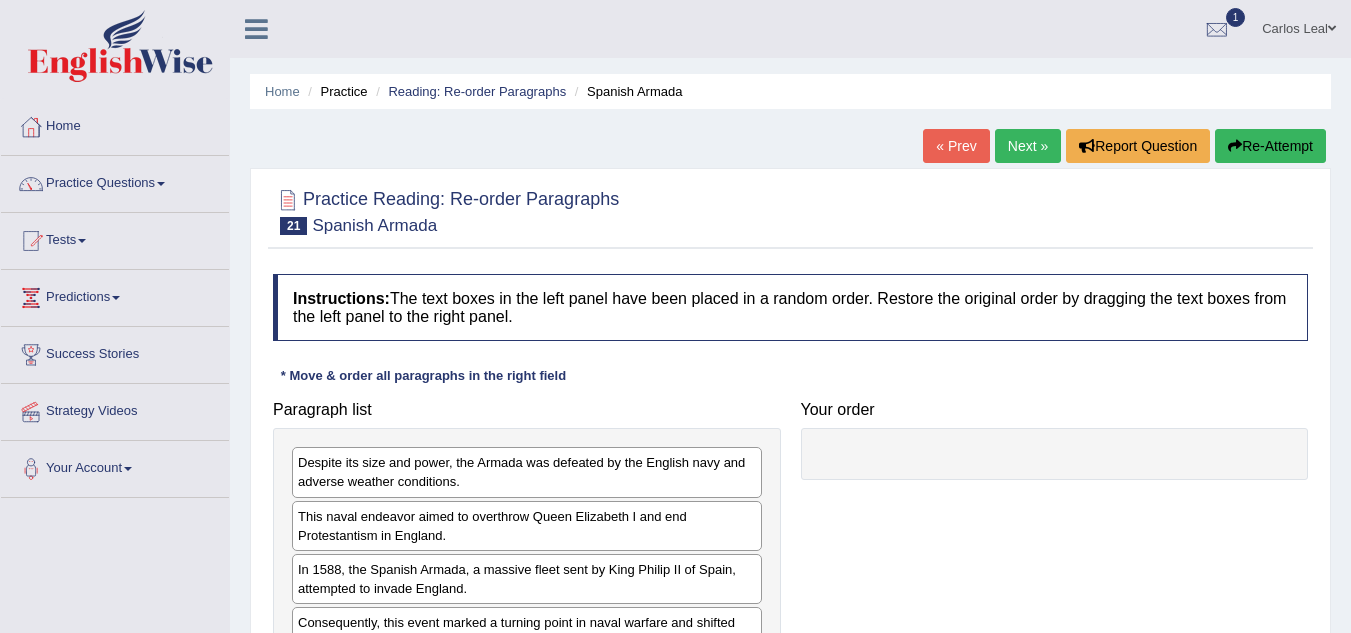 scroll, scrollTop: 172, scrollLeft: 0, axis: vertical 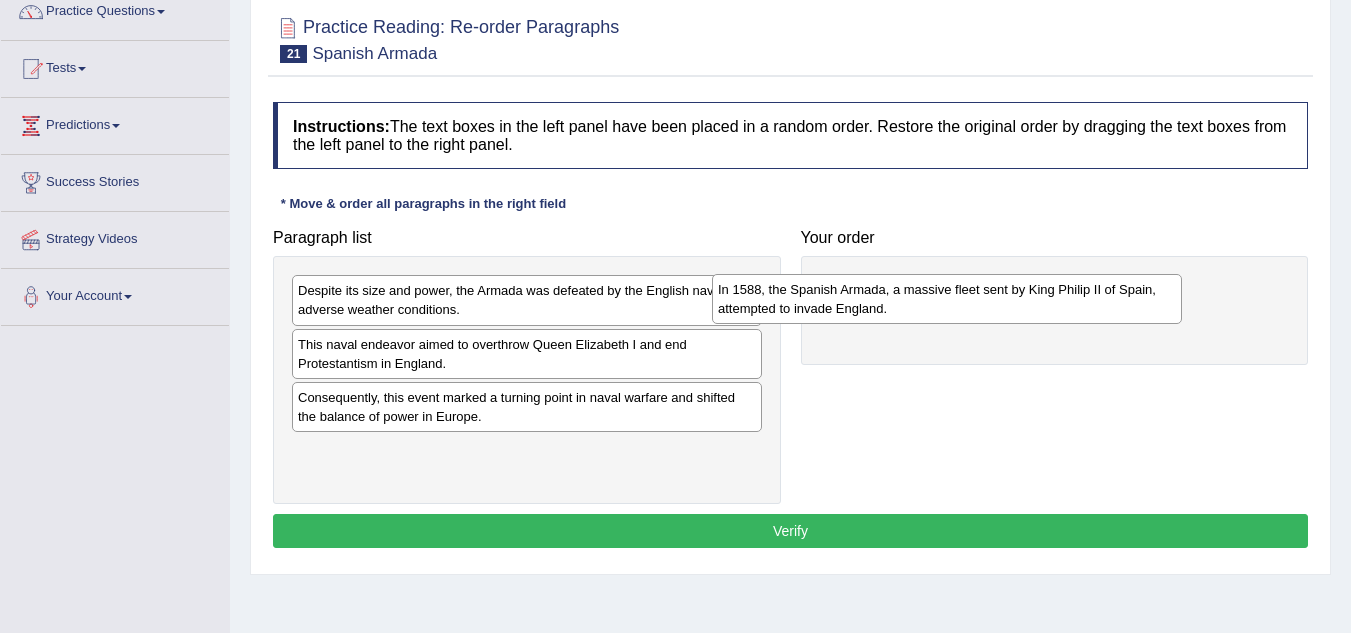 drag, startPoint x: 605, startPoint y: 412, endPoint x: 1025, endPoint y: 304, distance: 433.66345 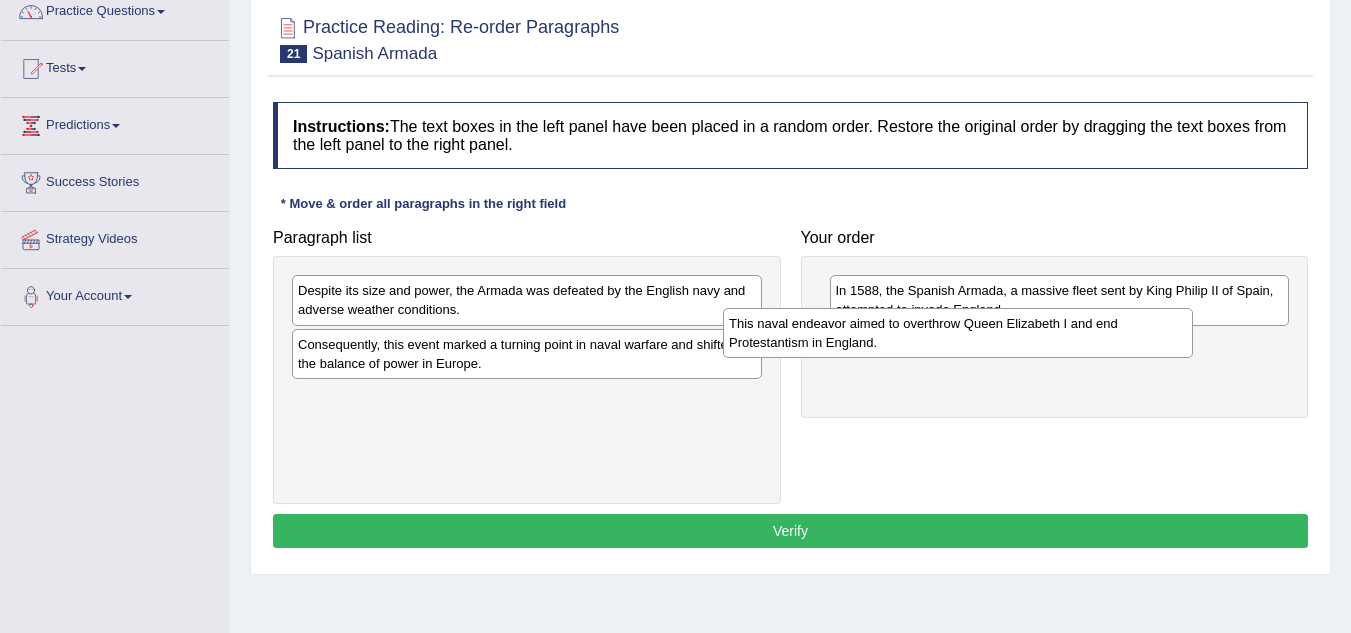 drag, startPoint x: 659, startPoint y: 347, endPoint x: 1177, endPoint y: 341, distance: 518.0347 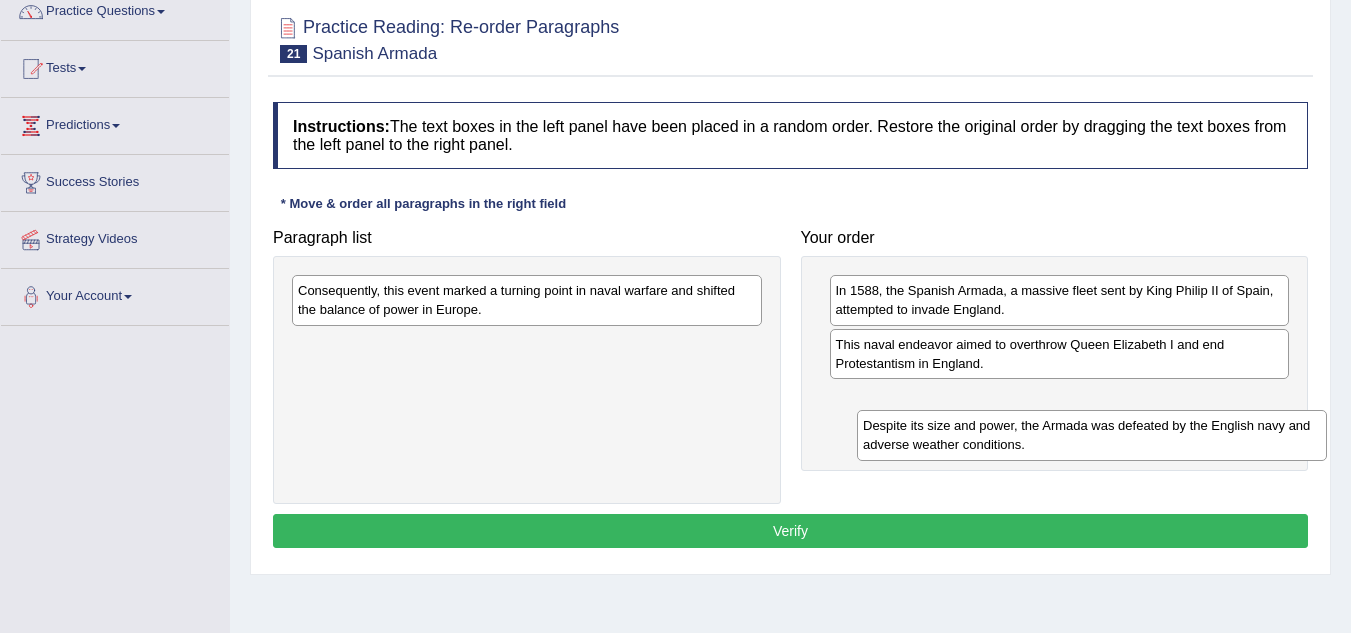 drag, startPoint x: 598, startPoint y: 301, endPoint x: 1162, endPoint y: 436, distance: 579.9319 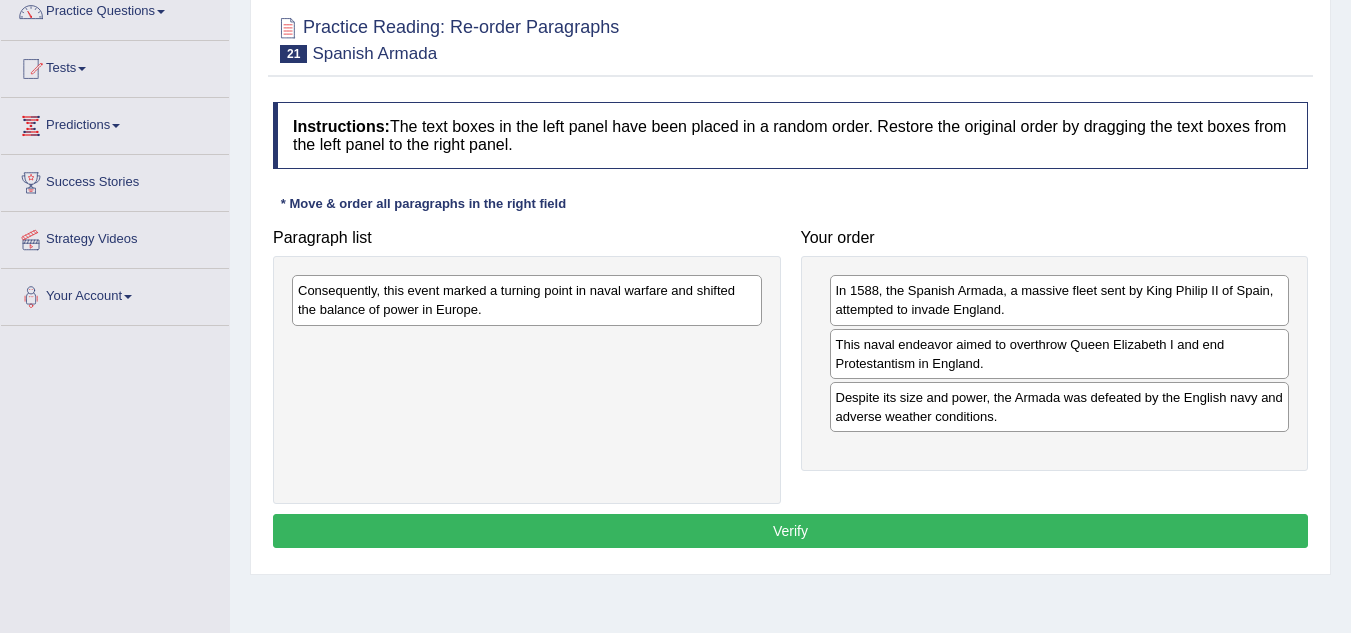click on "Consequently, this event marked a turning point in naval warfare and shifted the balance of power in Europe." at bounding box center (527, 300) 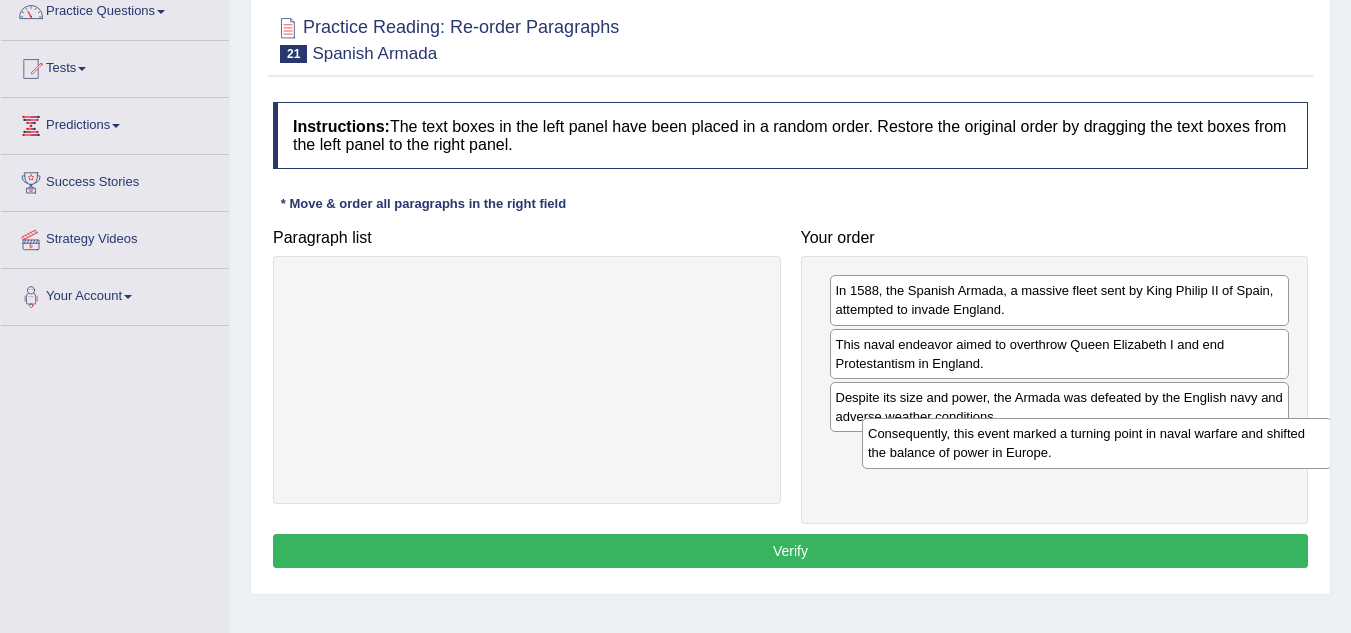 drag, startPoint x: 597, startPoint y: 310, endPoint x: 1163, endPoint y: 462, distance: 586.0546 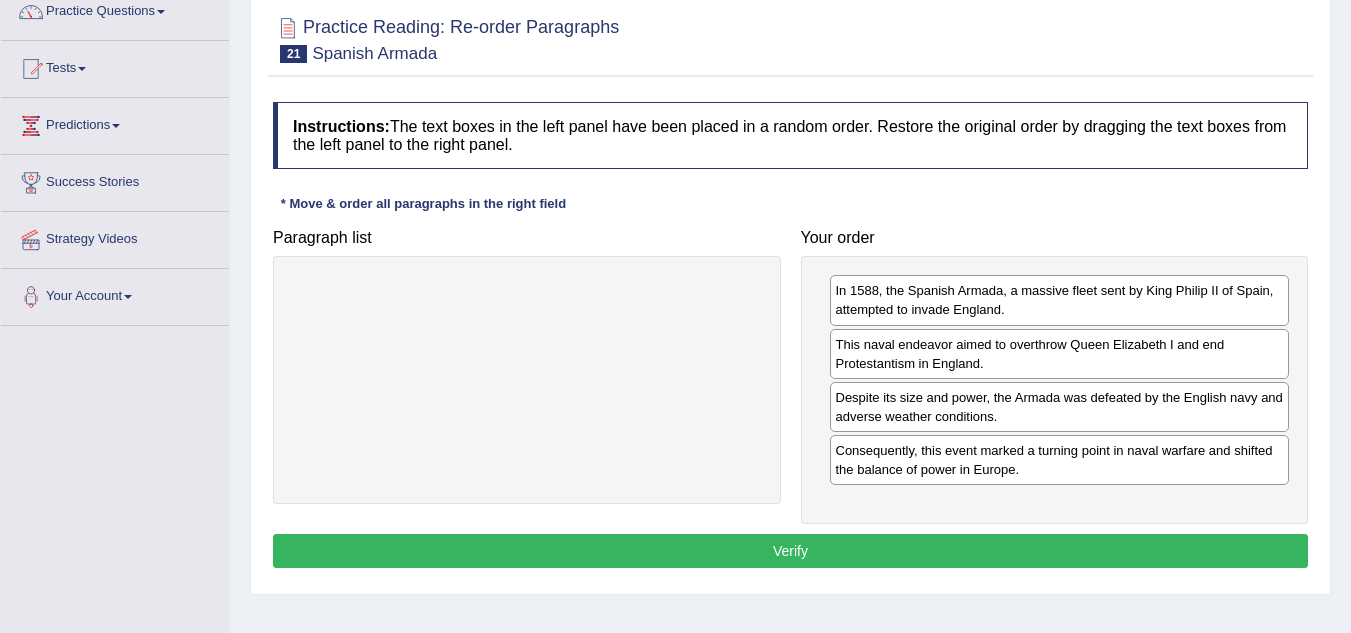 click on "Verify" at bounding box center [790, 551] 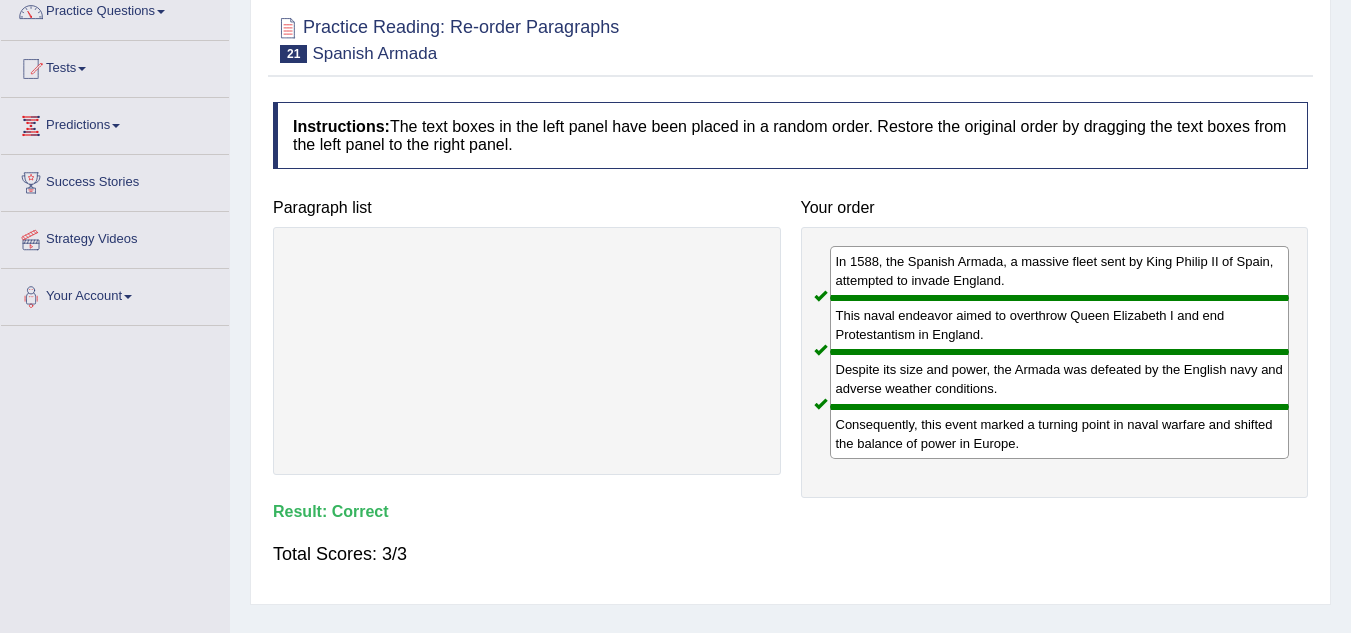 scroll, scrollTop: 51, scrollLeft: 0, axis: vertical 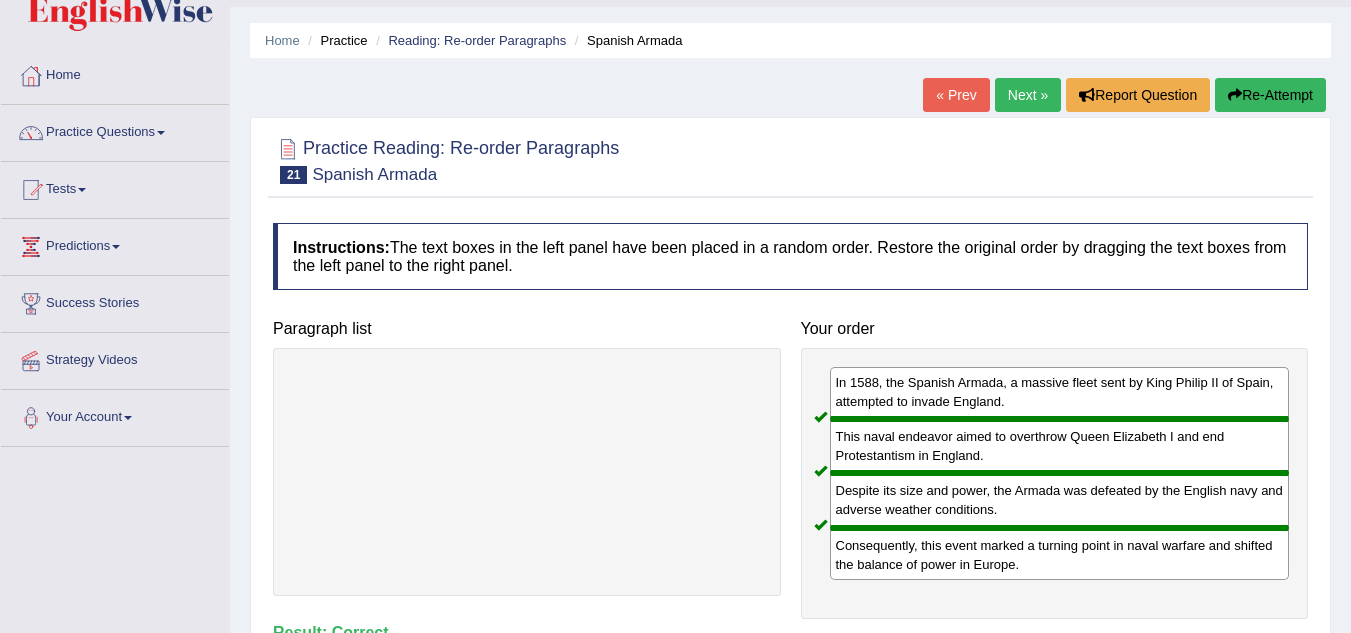 click on "Next »" at bounding box center (1028, 95) 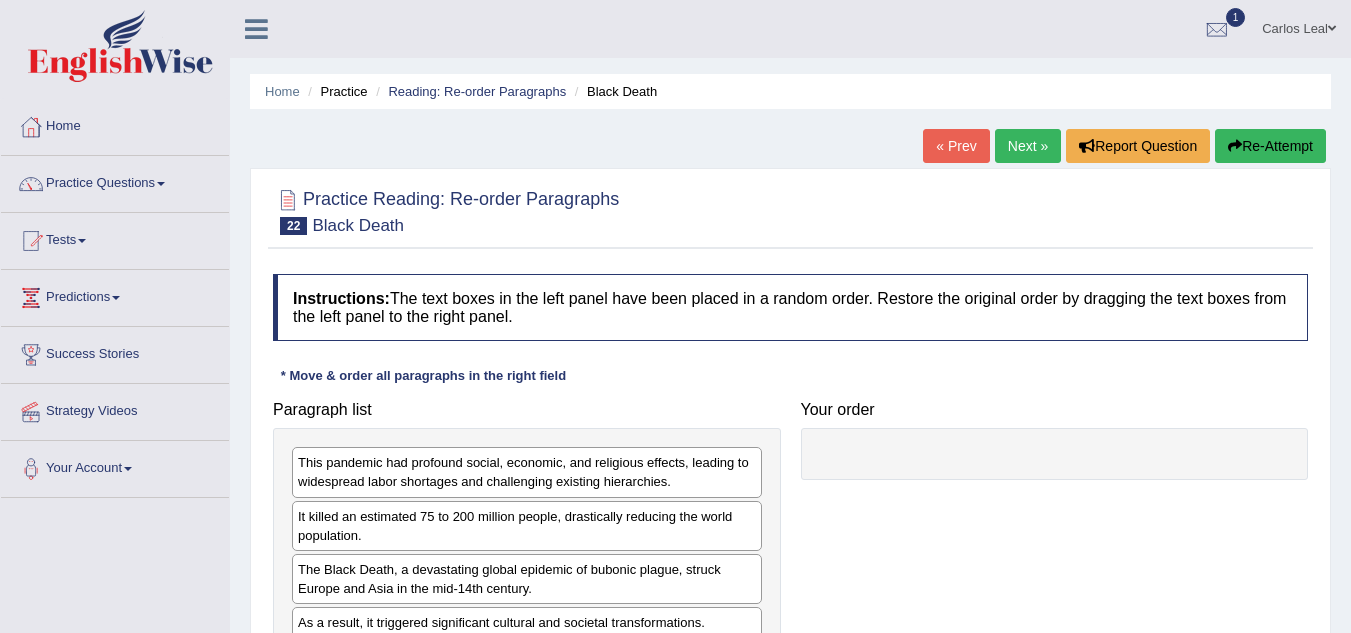 scroll, scrollTop: 0, scrollLeft: 0, axis: both 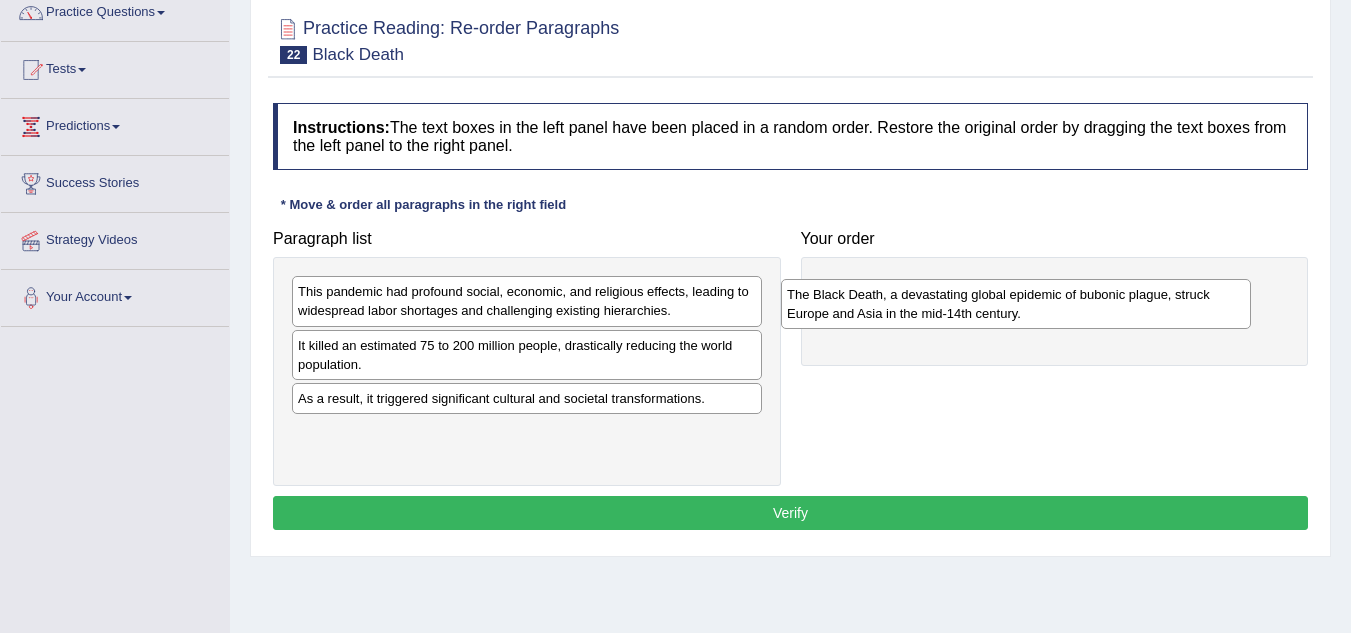 drag, startPoint x: 649, startPoint y: 409, endPoint x: 1138, endPoint y: 304, distance: 500.14597 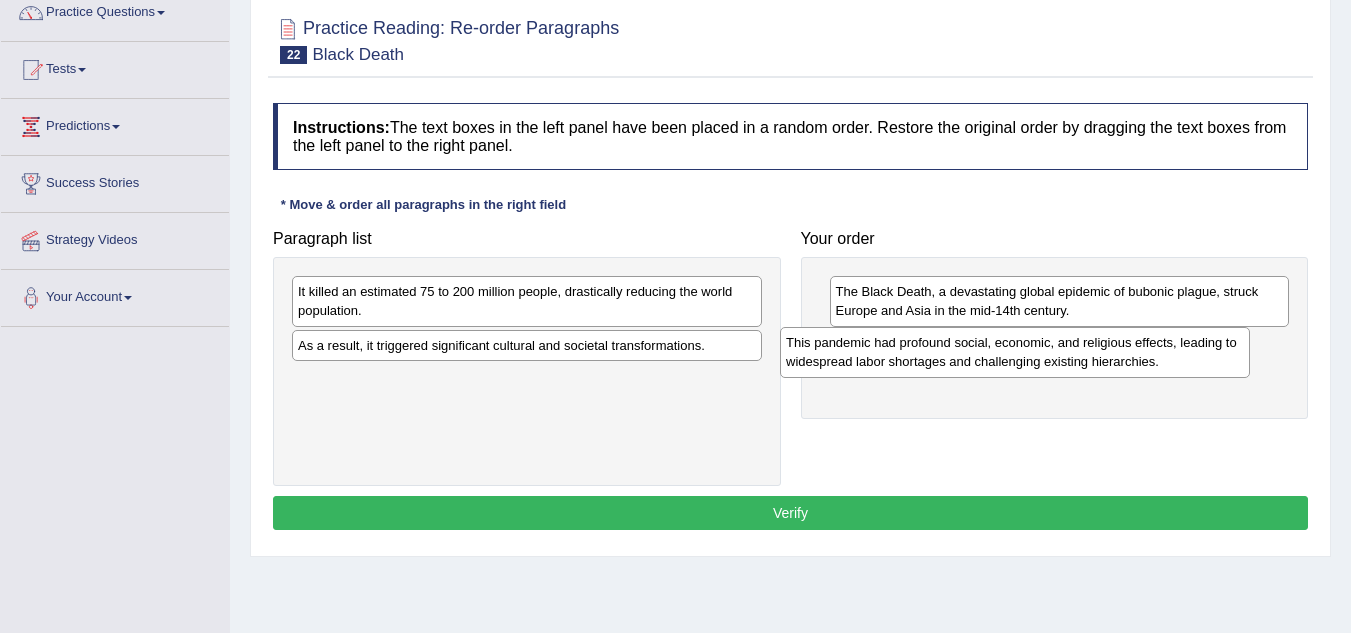 drag, startPoint x: 625, startPoint y: 313, endPoint x: 1113, endPoint y: 364, distance: 490.6577 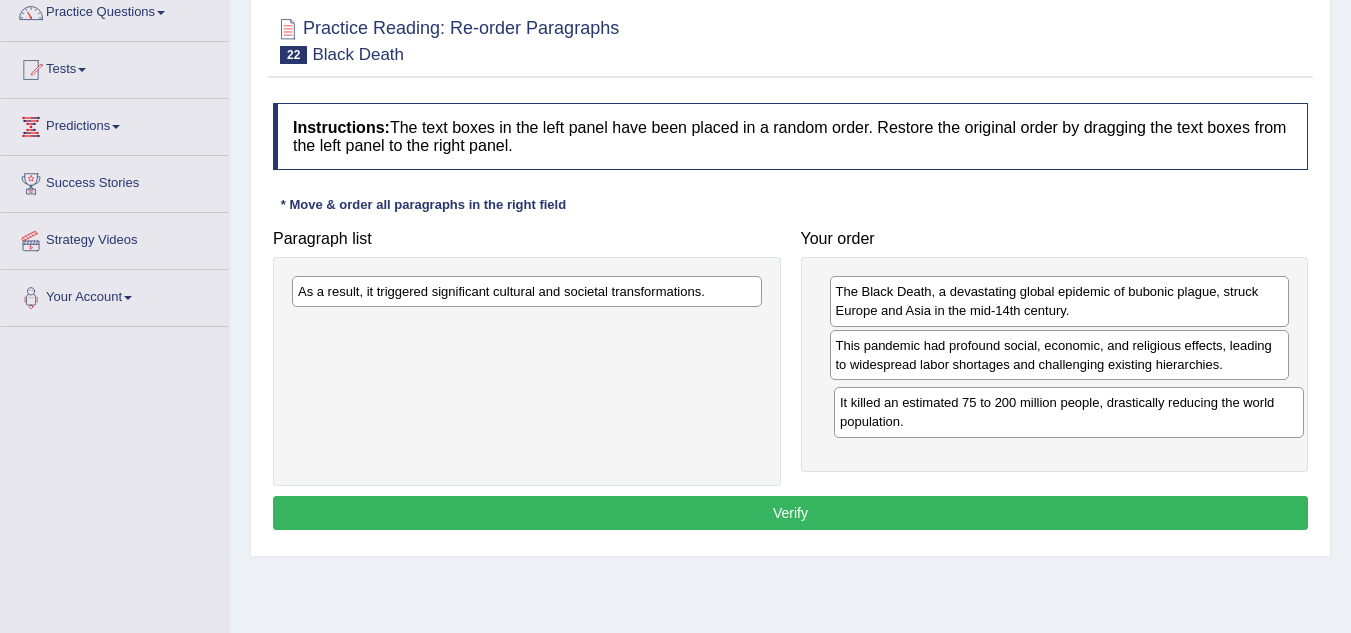 drag, startPoint x: 592, startPoint y: 300, endPoint x: 1134, endPoint y: 410, distance: 553.04974 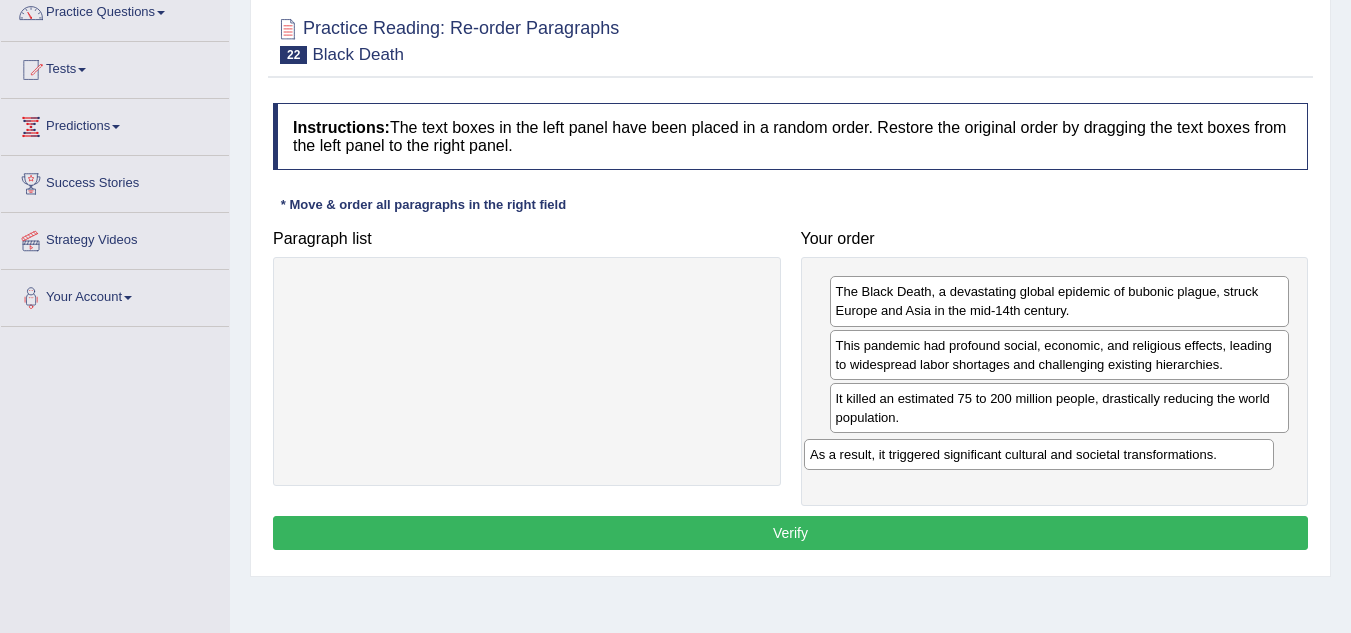 drag, startPoint x: 616, startPoint y: 297, endPoint x: 1128, endPoint y: 460, distance: 537.3202 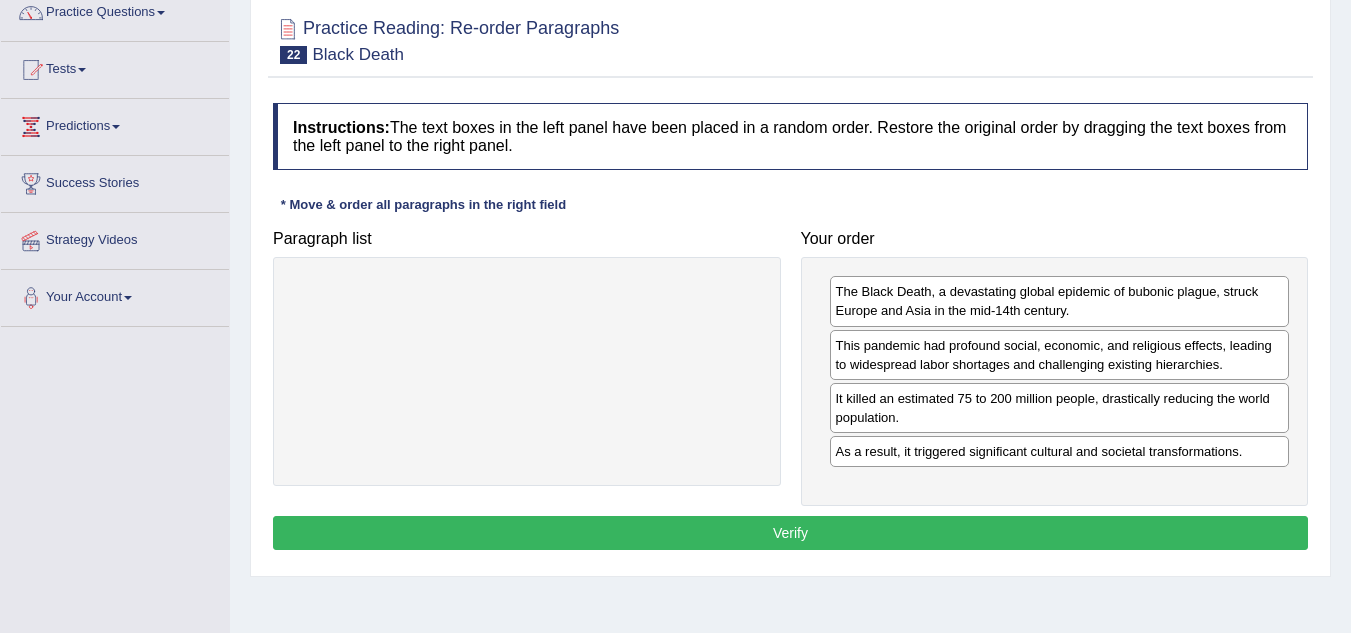 click on "Verify" at bounding box center [790, 533] 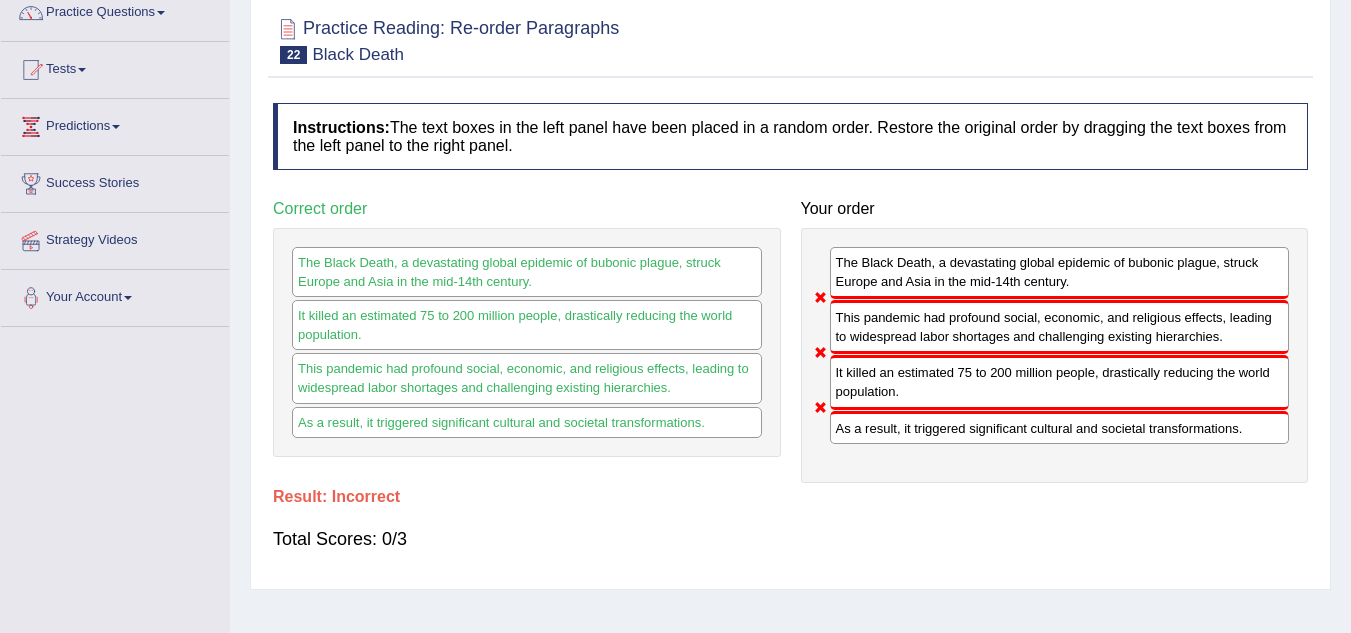 scroll, scrollTop: 0, scrollLeft: 0, axis: both 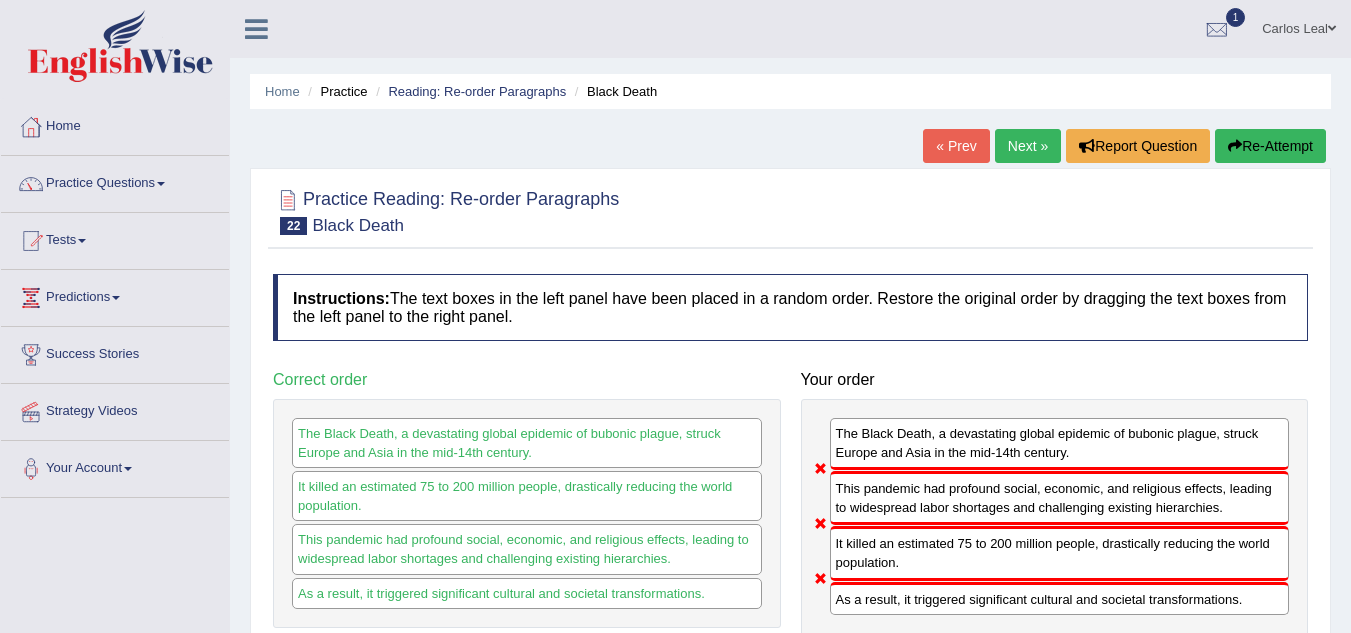 click on "Re-Attempt" at bounding box center (1270, 146) 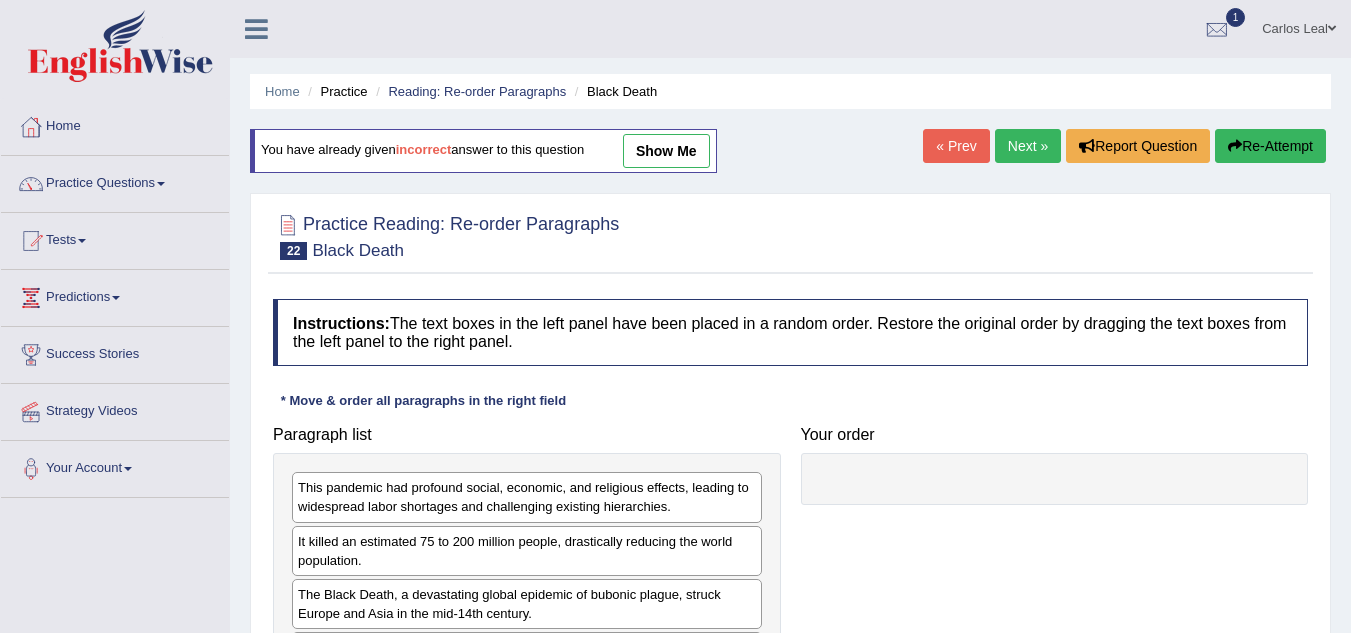 scroll, scrollTop: 0, scrollLeft: 0, axis: both 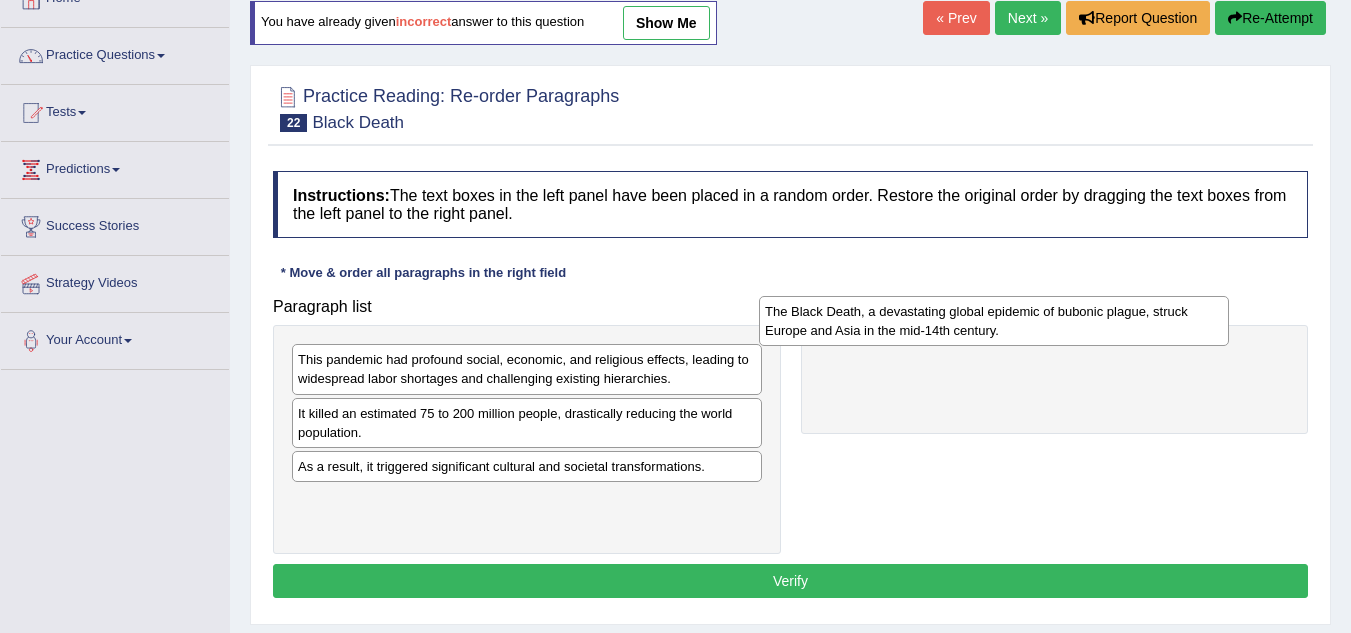 drag, startPoint x: 629, startPoint y: 477, endPoint x: 1106, endPoint y: 333, distance: 498.262 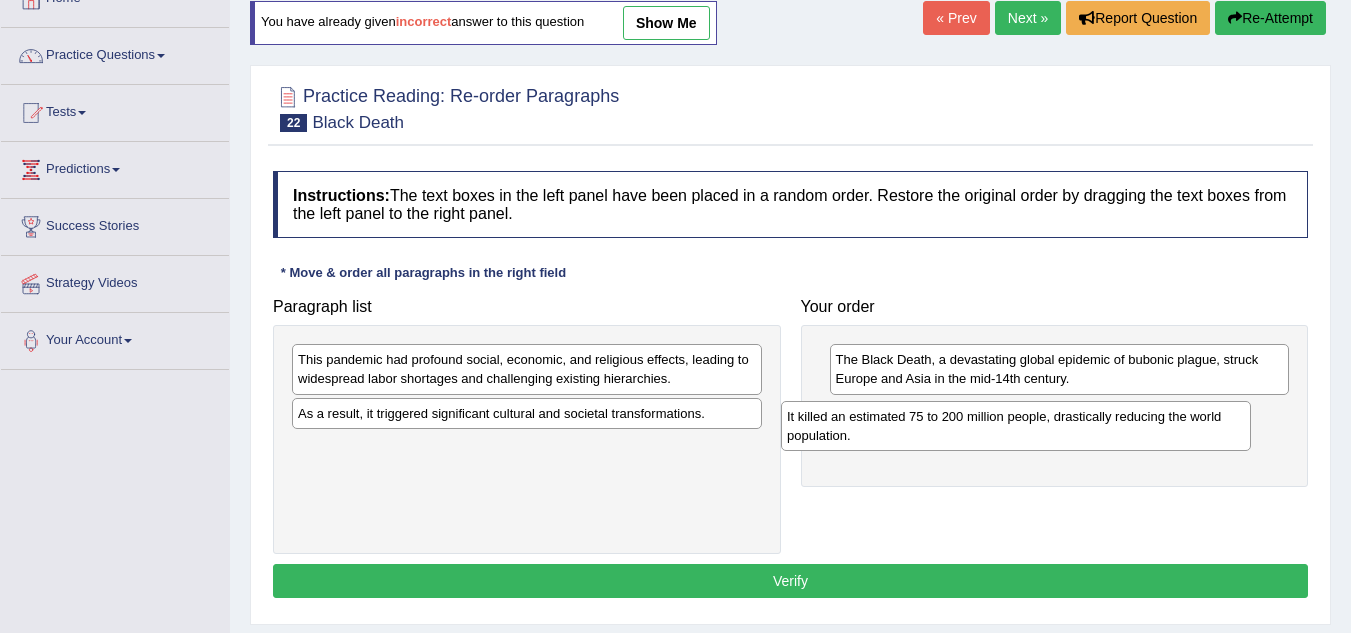 drag, startPoint x: 431, startPoint y: 425, endPoint x: 922, endPoint y: 428, distance: 491.00916 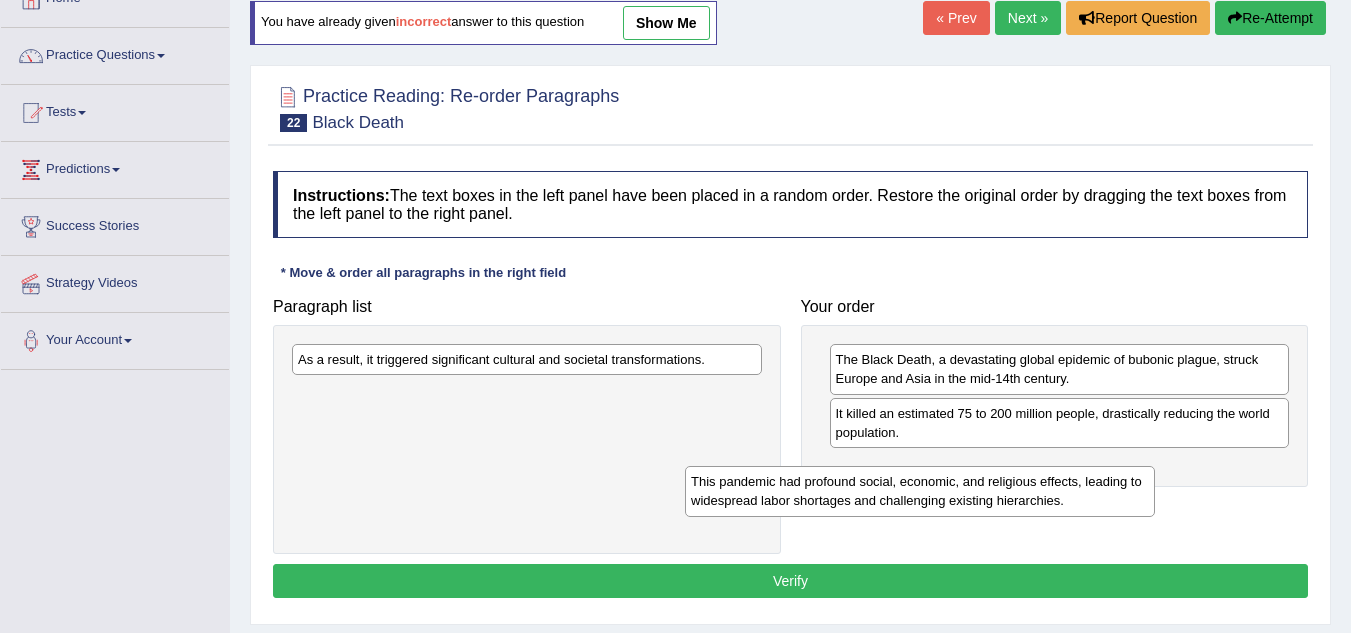 drag, startPoint x: 614, startPoint y: 371, endPoint x: 1026, endPoint y: 482, distance: 426.69077 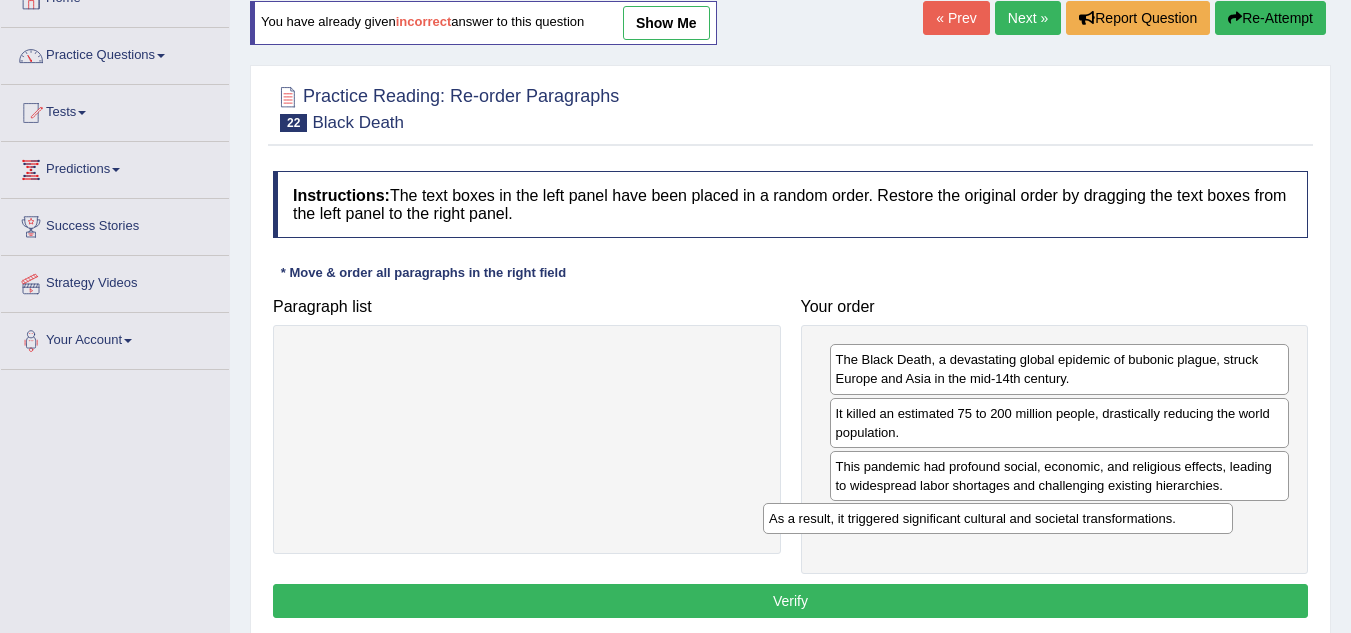 drag, startPoint x: 721, startPoint y: 367, endPoint x: 1192, endPoint y: 522, distance: 495.84875 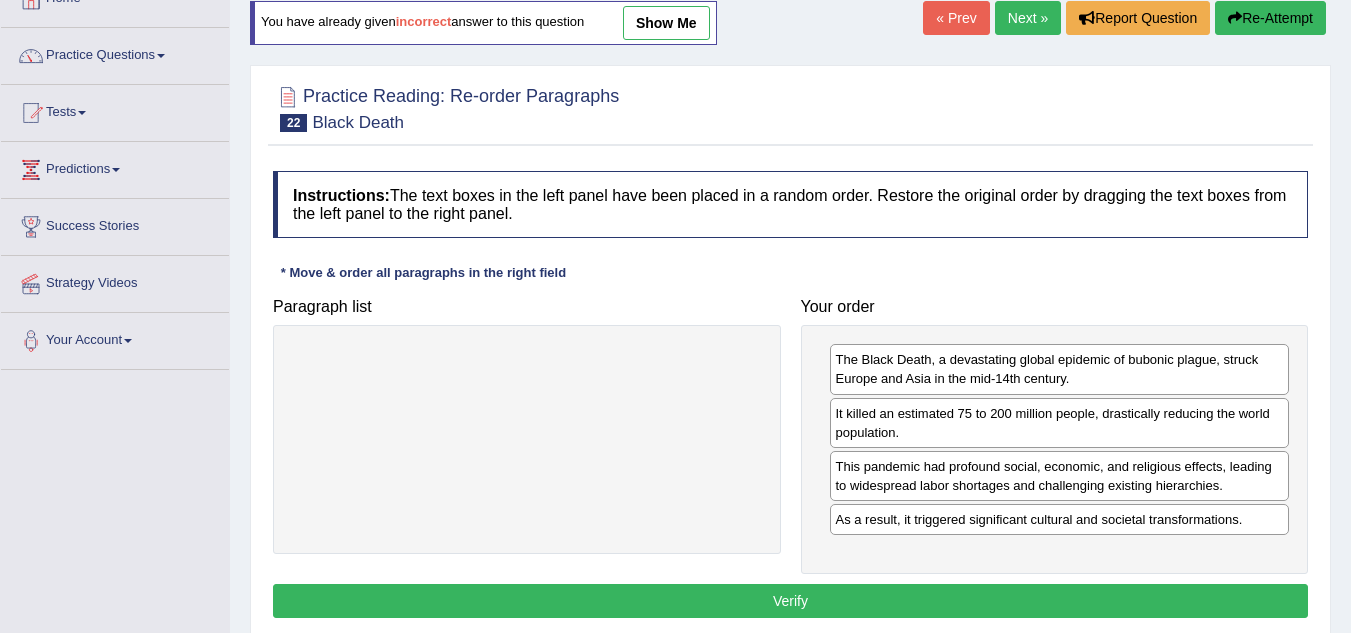click on "Verify" at bounding box center [790, 601] 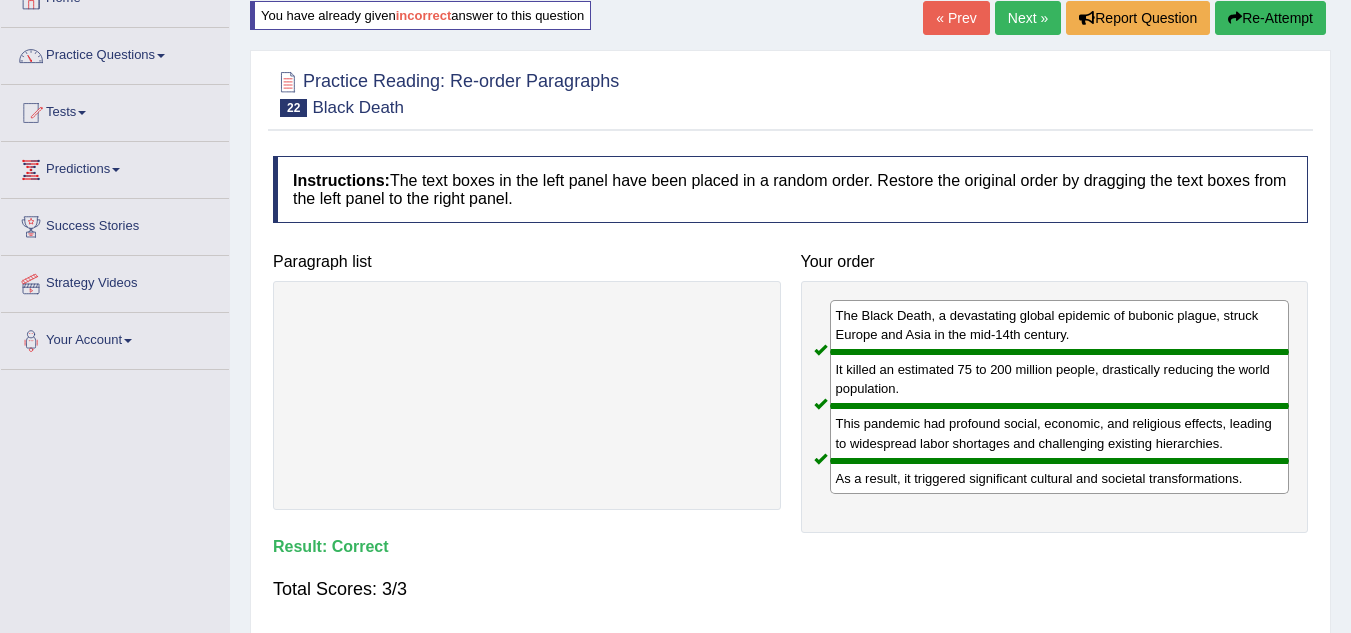 drag, startPoint x: 1341, startPoint y: 409, endPoint x: 1349, endPoint y: 182, distance: 227.14093 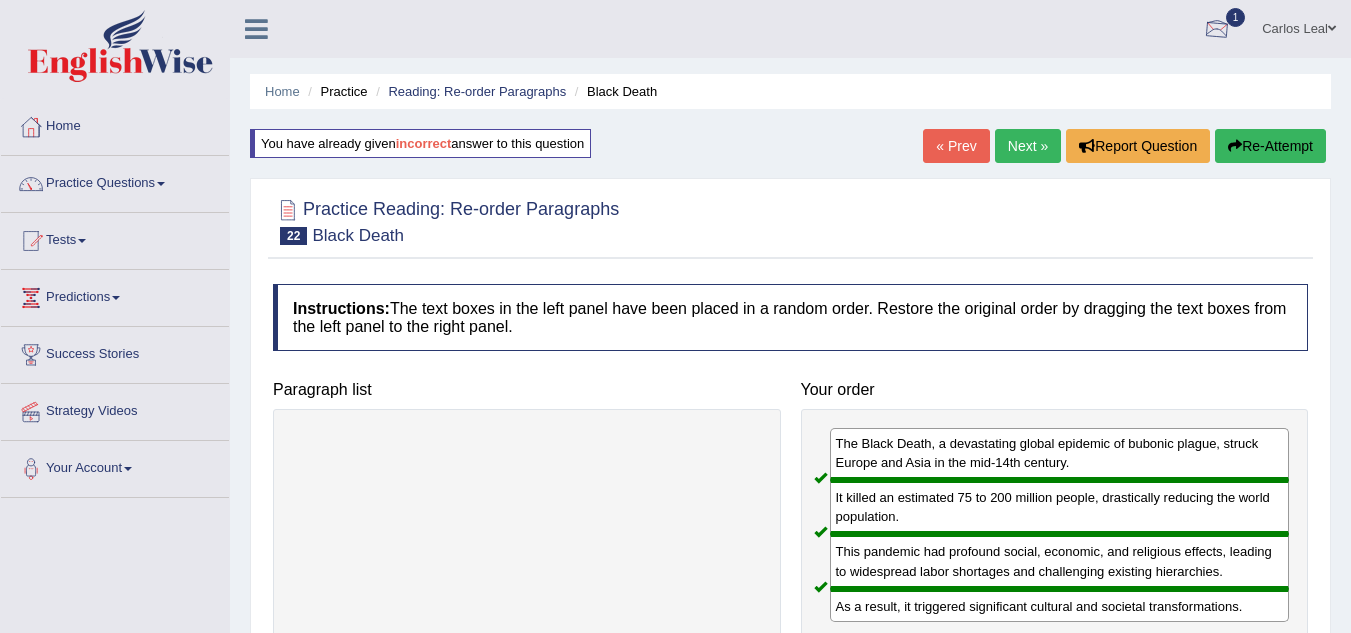 click at bounding box center [1217, 30] 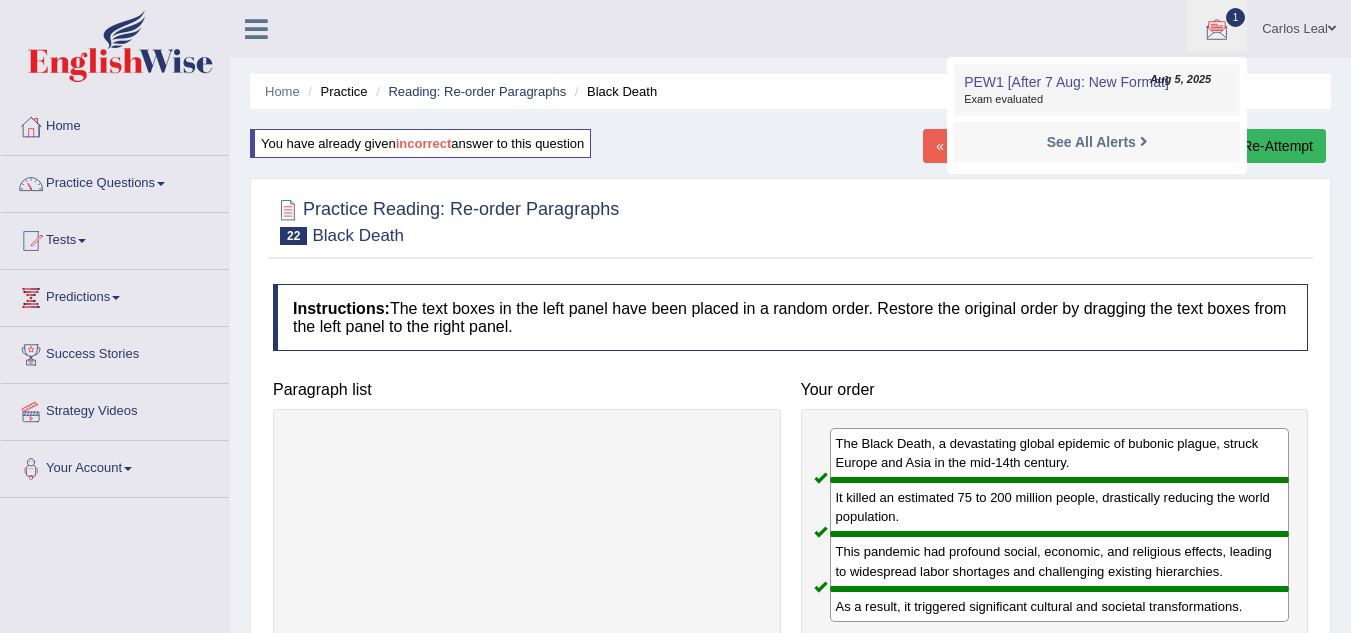 click on "Exam evaluated" at bounding box center [1097, 100] 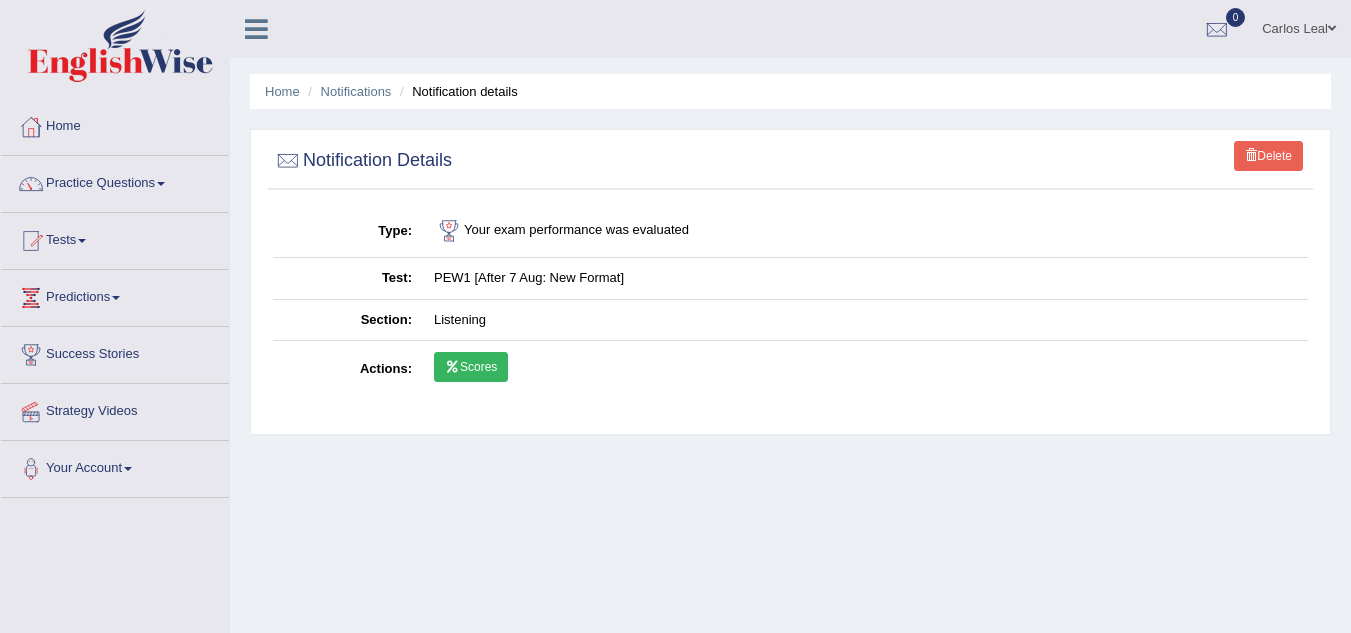scroll, scrollTop: 0, scrollLeft: 0, axis: both 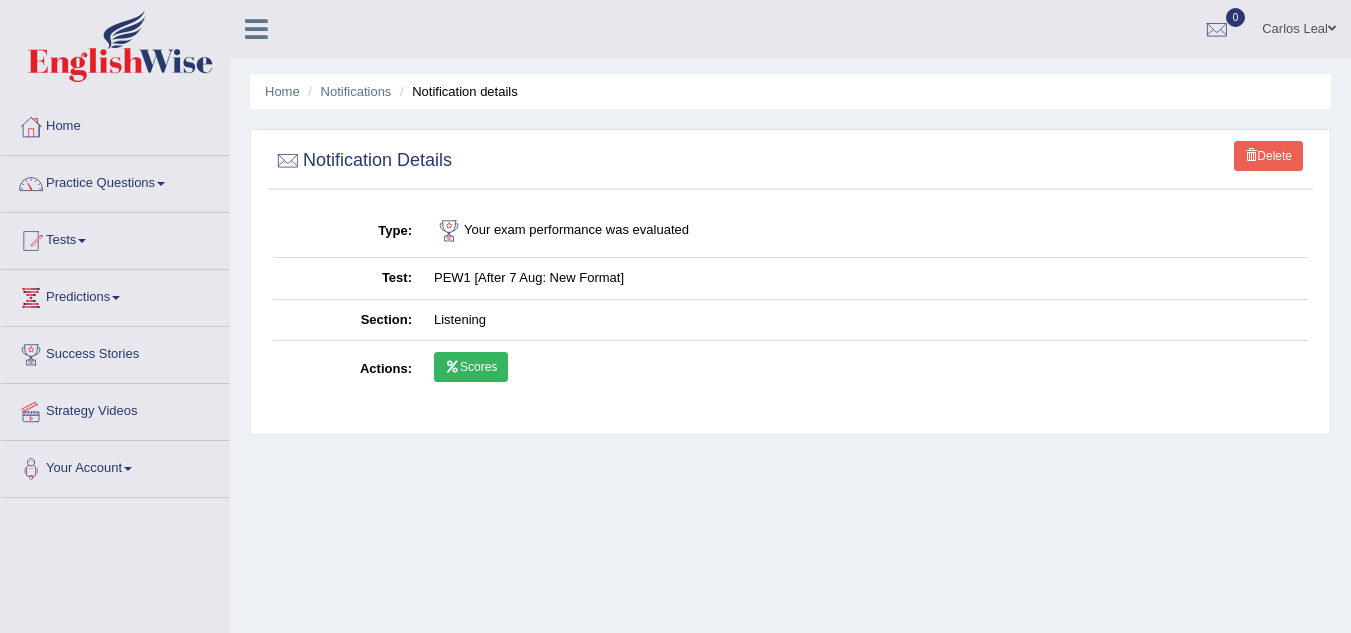 click on "Scores" at bounding box center [471, 367] 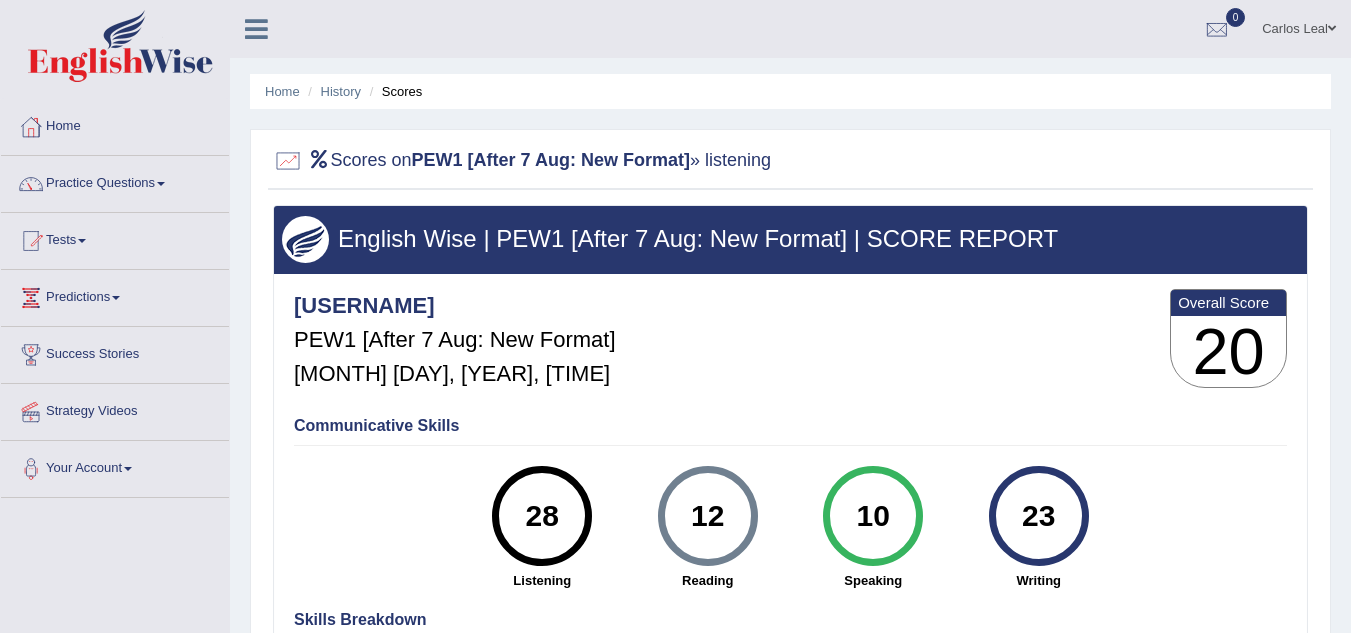 scroll, scrollTop: 0, scrollLeft: 0, axis: both 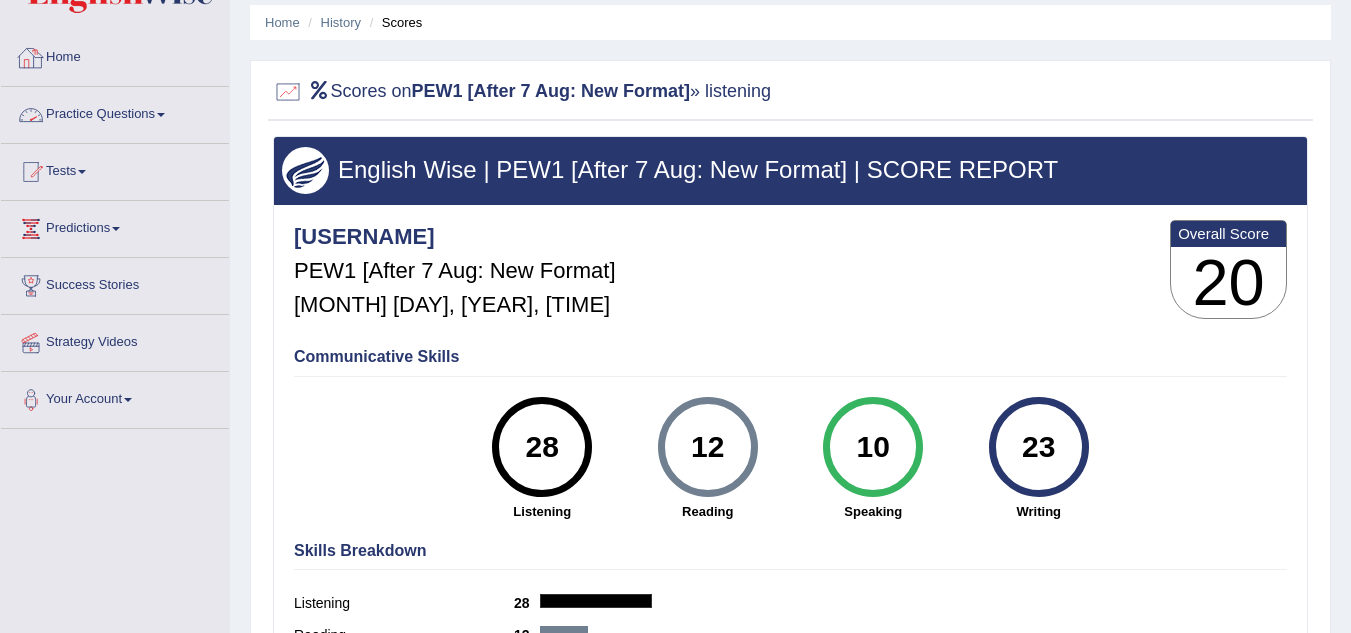 click on "Practice Questions" at bounding box center [115, 112] 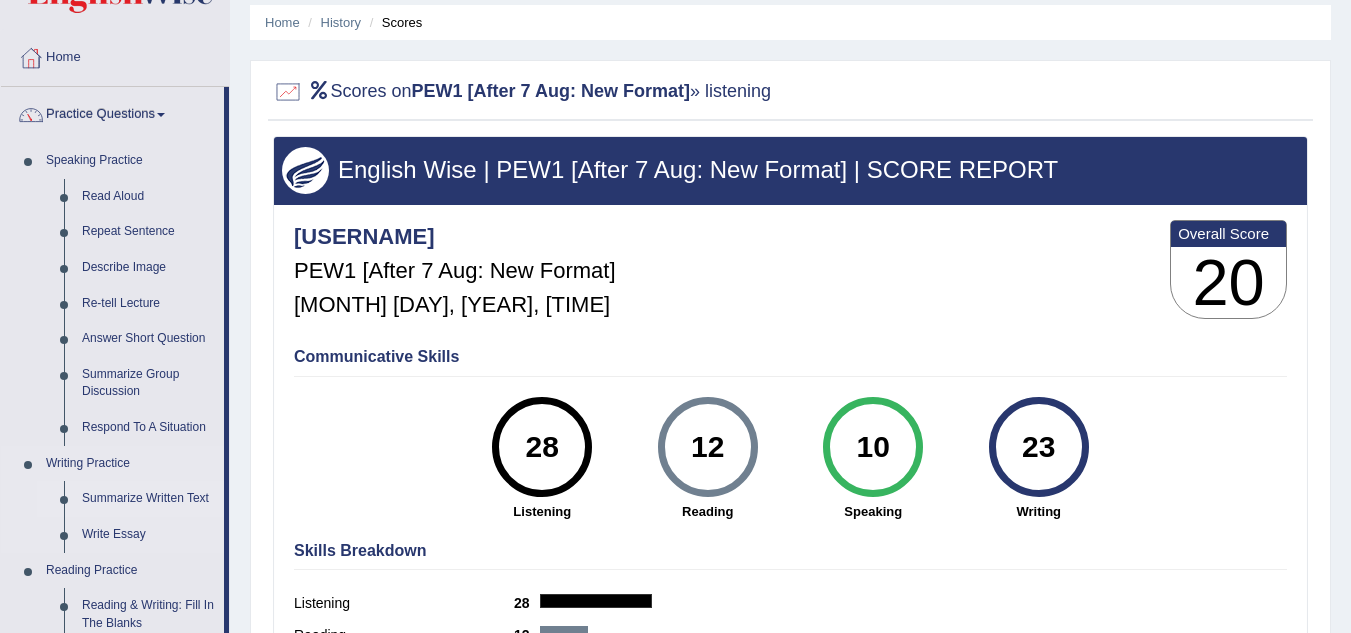 click on "Summarize Written Text" at bounding box center (148, 499) 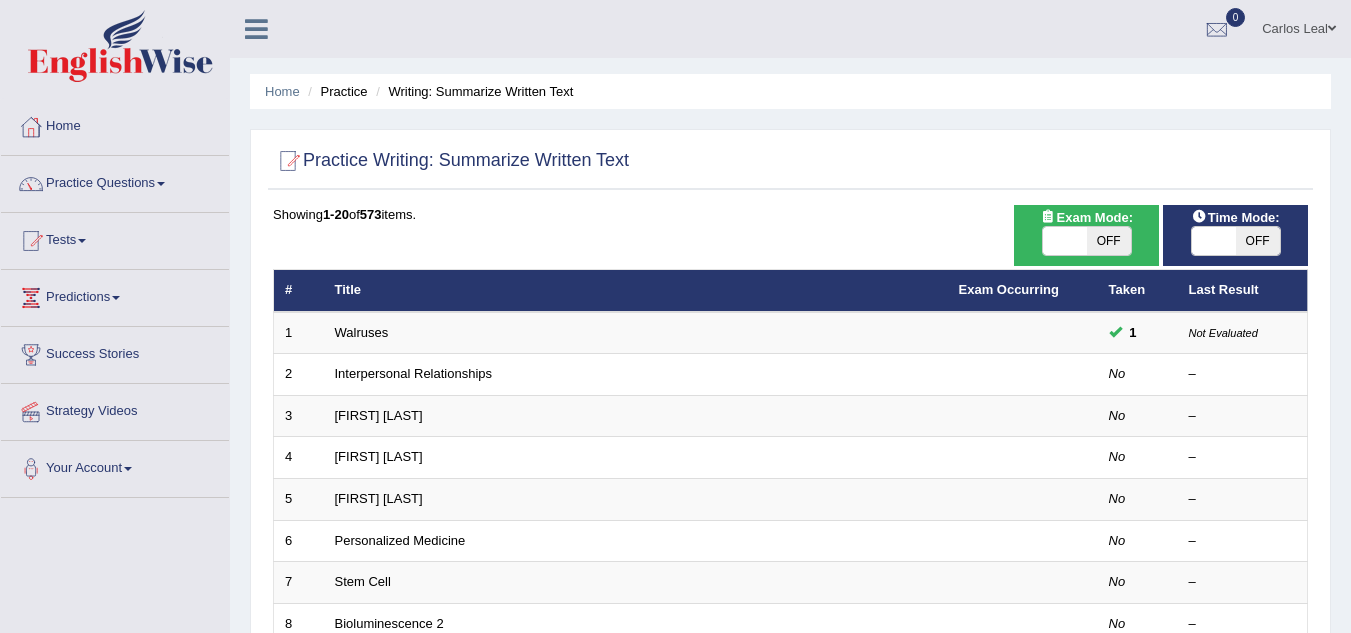 scroll, scrollTop: 0, scrollLeft: 0, axis: both 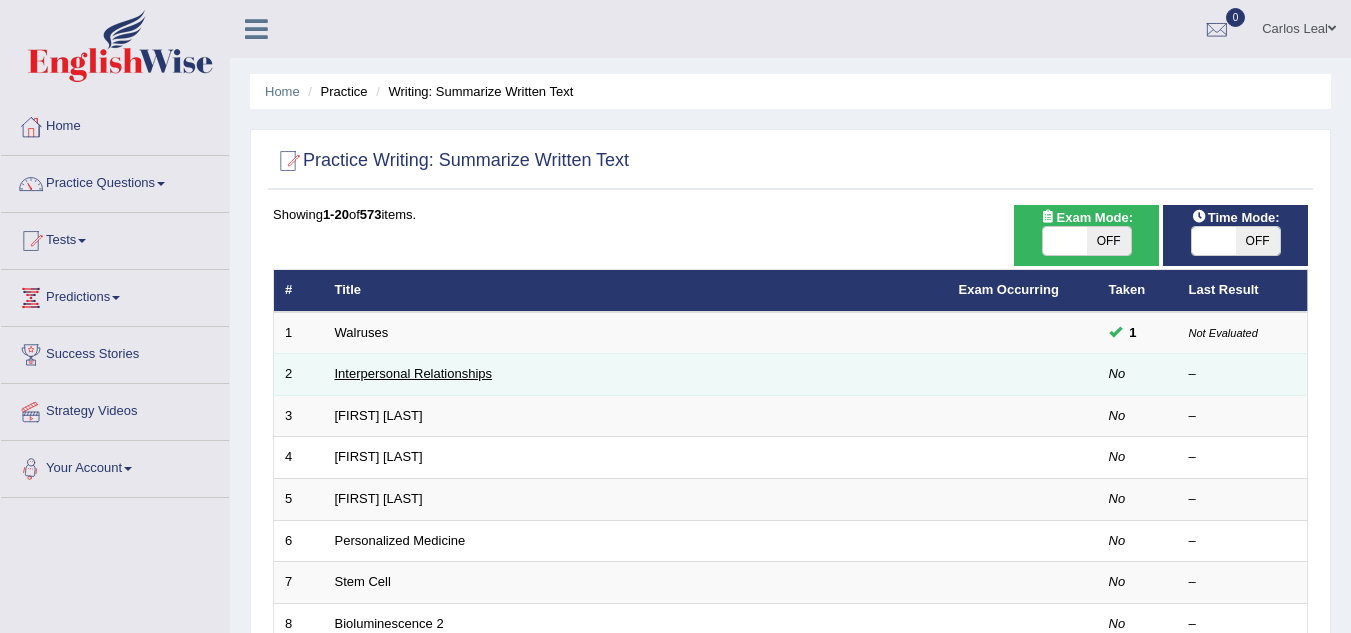 click on "Interpersonal Relationships" at bounding box center [414, 373] 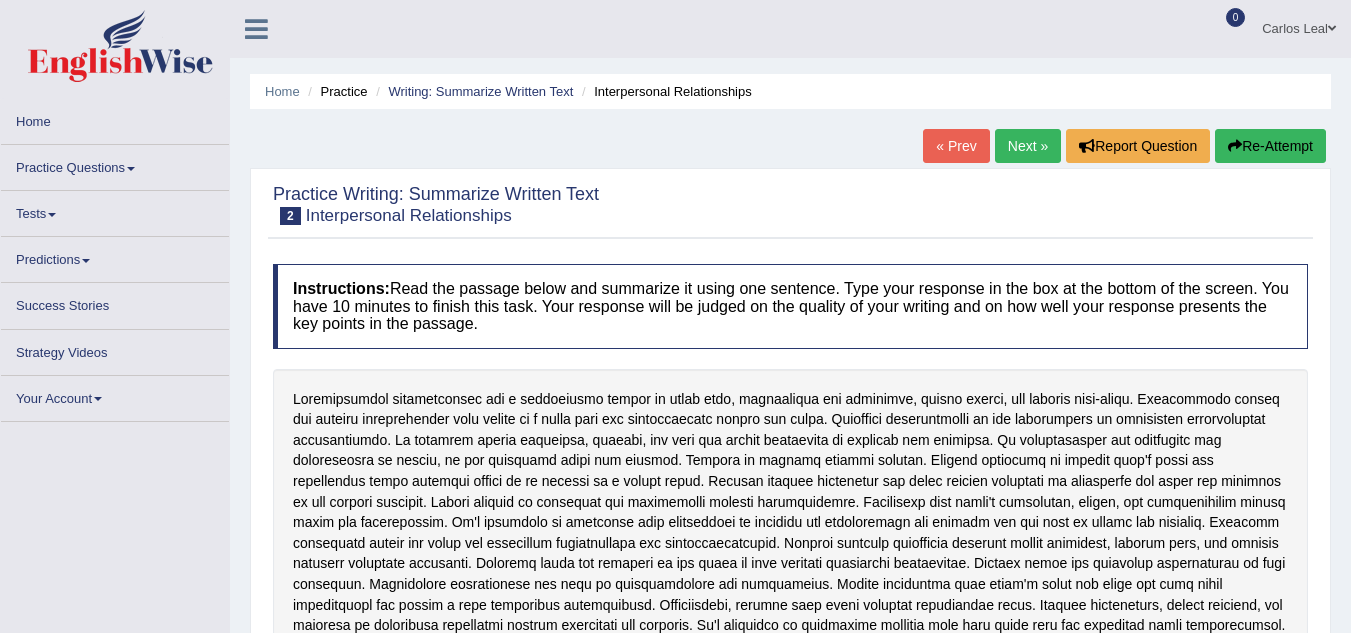 scroll, scrollTop: 0, scrollLeft: 0, axis: both 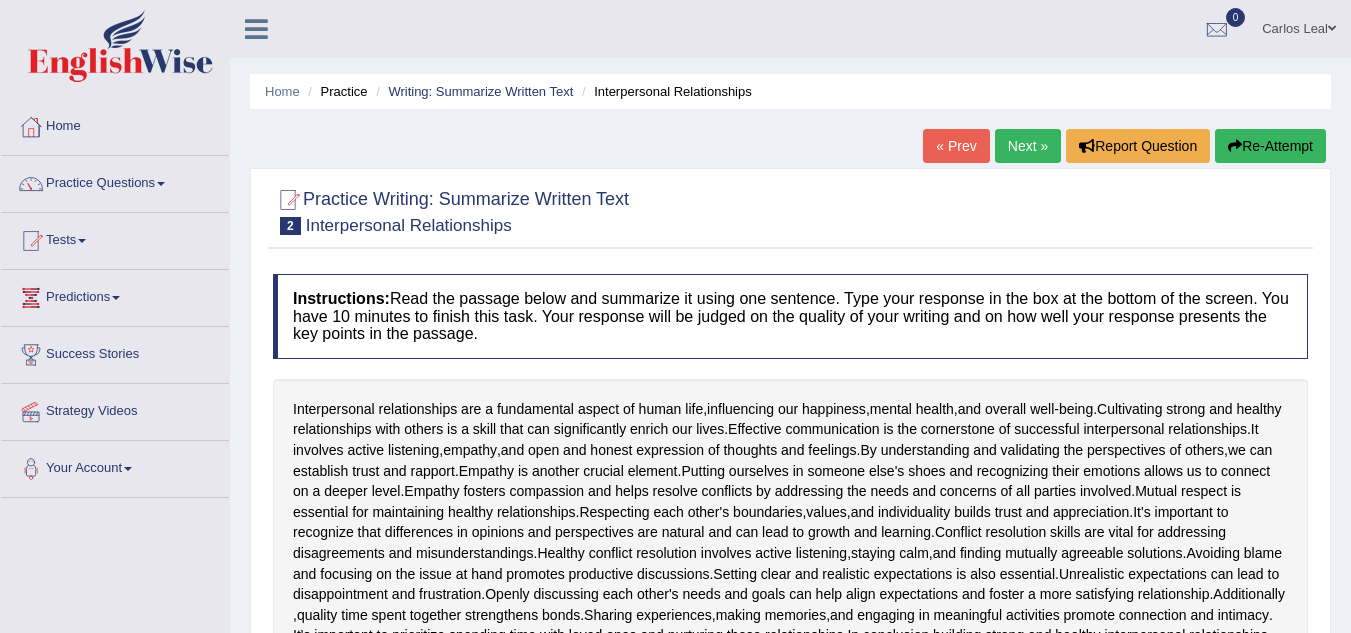 click on "Practice Questions   Speaking Practice Read Aloud
Repeat Sentence
Describe Image
Re-tell Lecture
Answer Short Question
Summarize Group Discussion
Respond To A Situation
Writing Practice  Summarize Written Text
Write Essay
Reading Practice  Reading & Writing: Fill In The Blanks
Choose Multiple Answers
Re-order Paragraphs
Fill In The Blanks
Choose Single Answer
Listening Practice  Summarize Spoken Text
Highlight Incorrect Words
Highlight Correct Summary
Select Missing Word
Choose Single Answer
Choose Multiple Answers
Fill In The Blanks
Write From Dictation
Pronunciation" at bounding box center [115, 184] 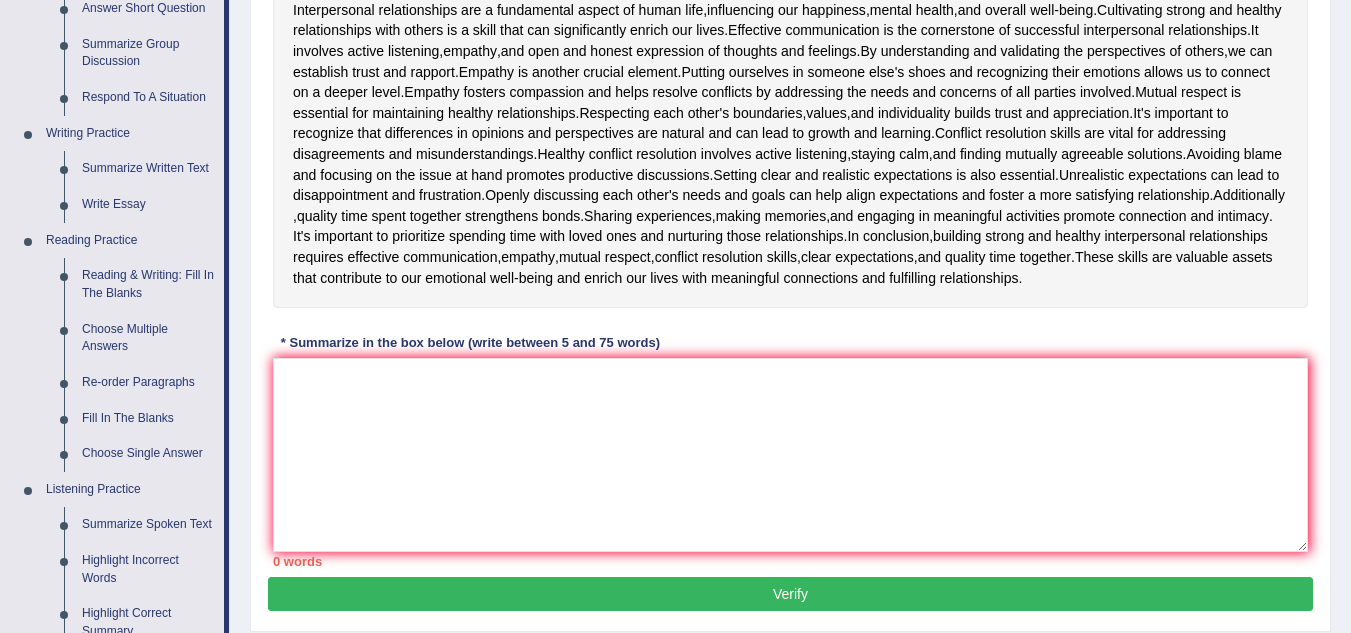 scroll, scrollTop: 407, scrollLeft: 0, axis: vertical 